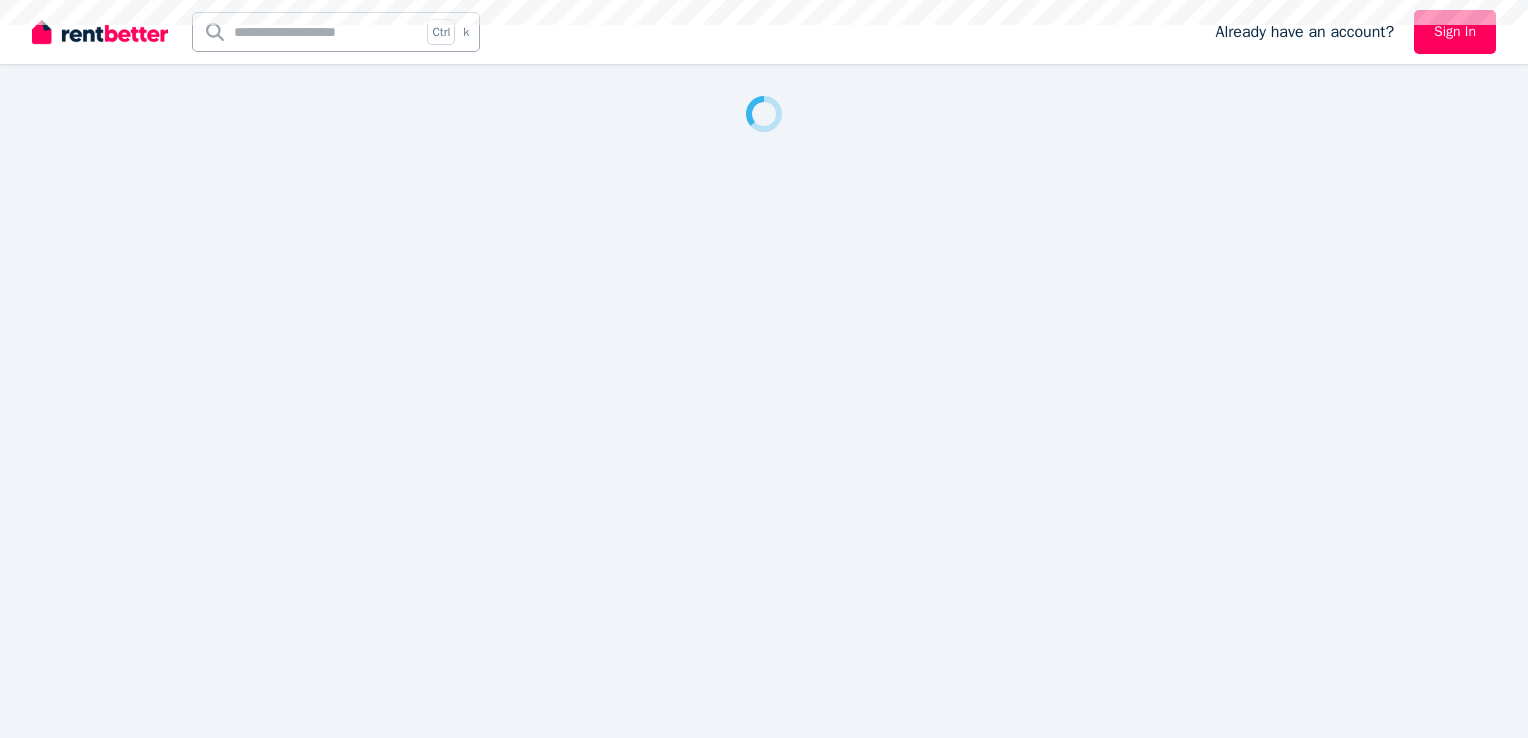 scroll, scrollTop: 0, scrollLeft: 0, axis: both 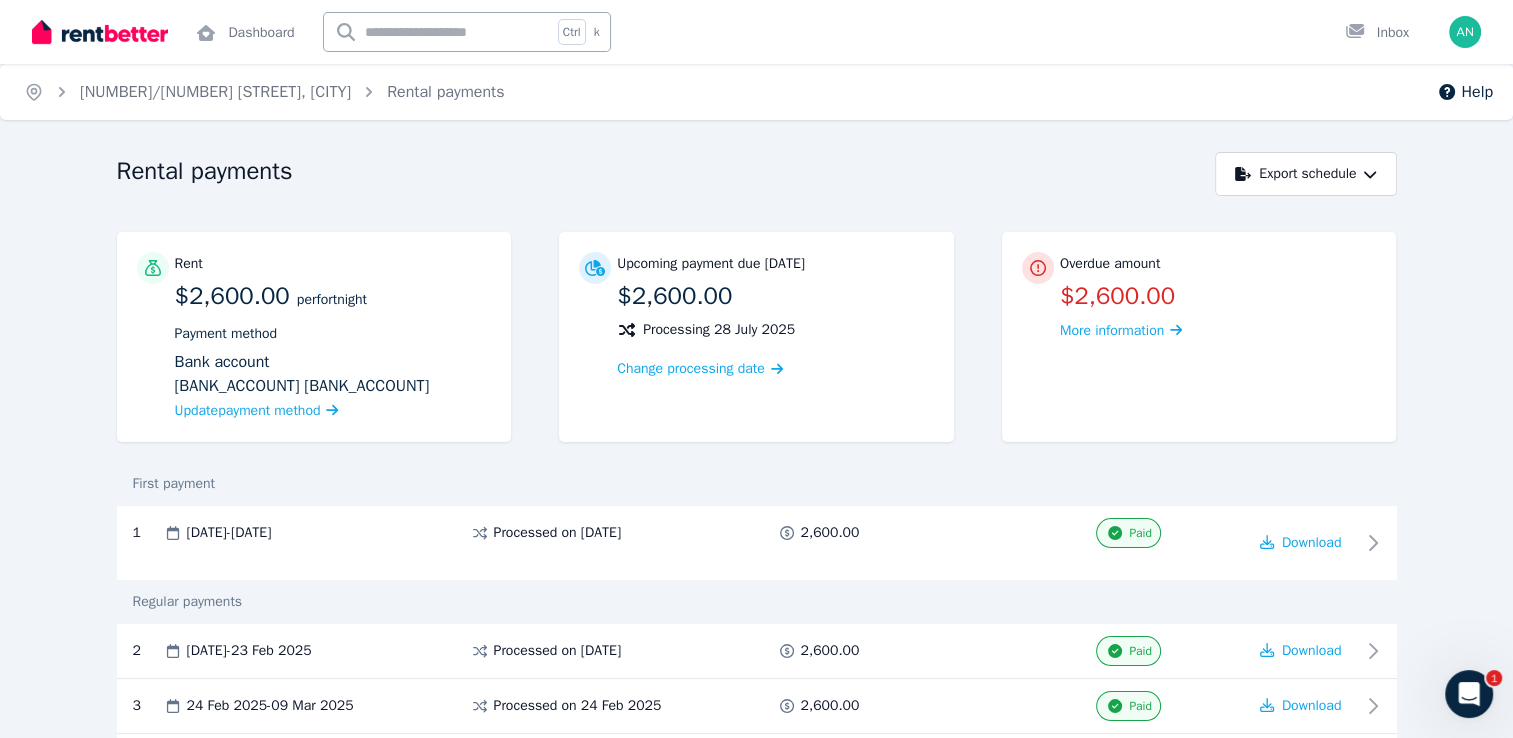click on "Overdue amount $2,600.00 More information" at bounding box center (1199, 337) 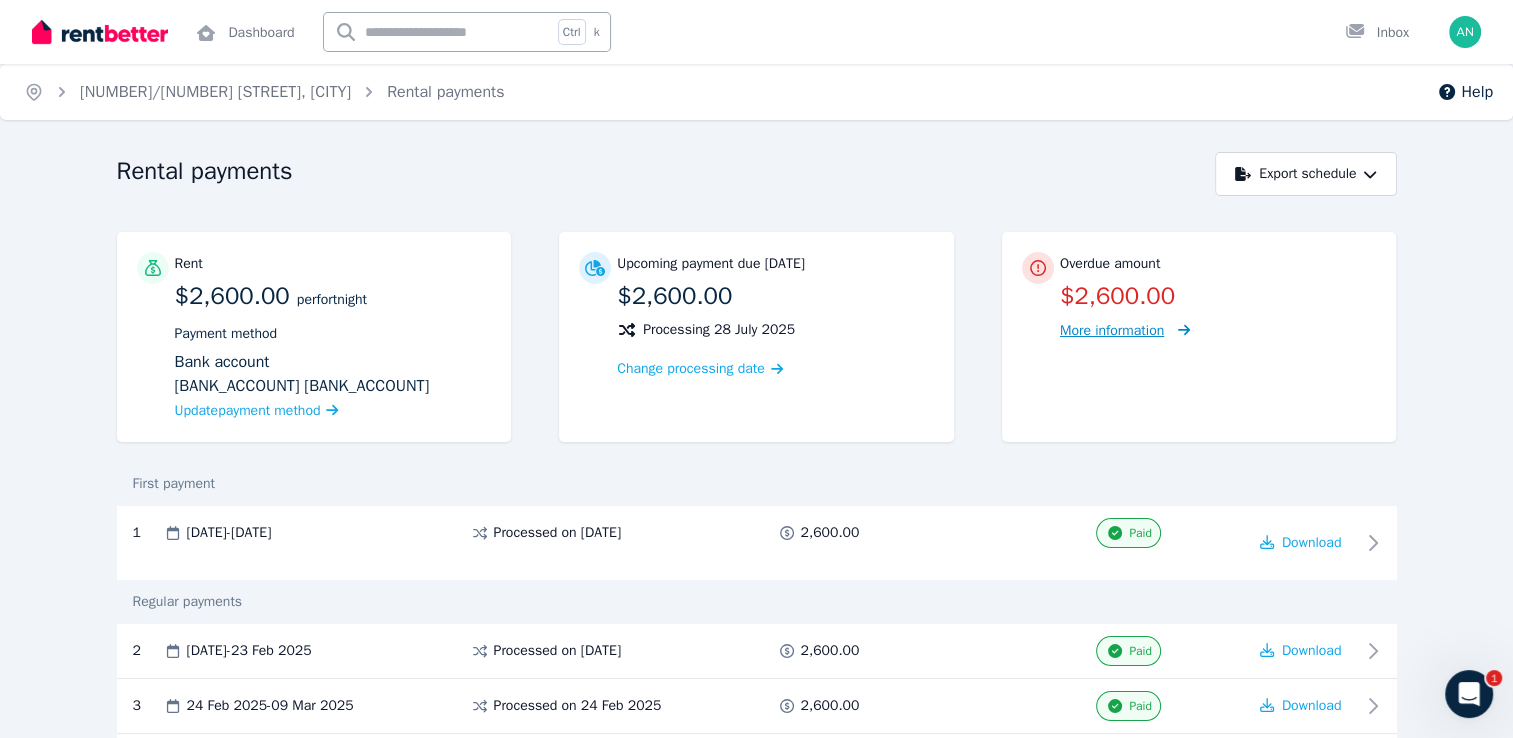 click on "More information" at bounding box center [1112, 330] 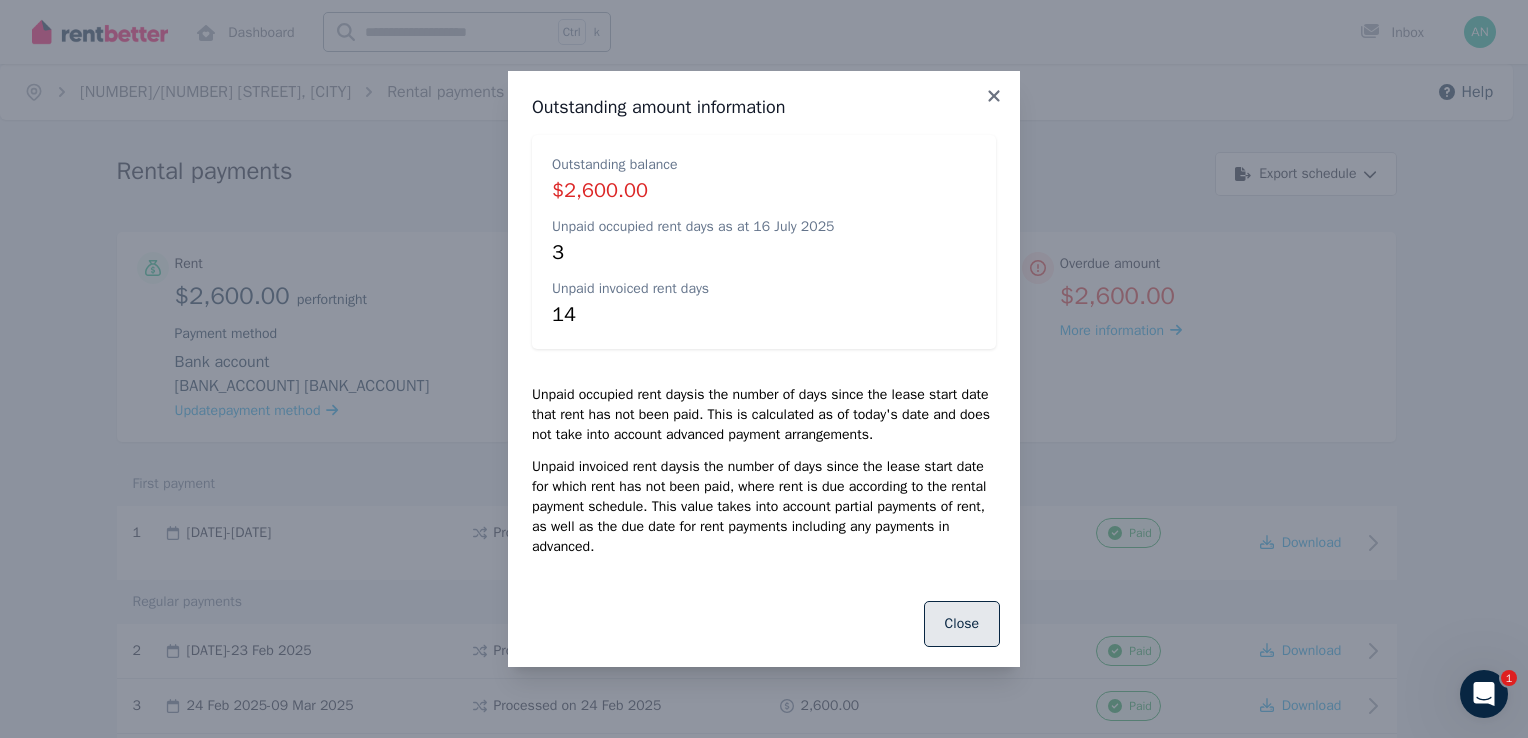 click on "Close" at bounding box center [962, 624] 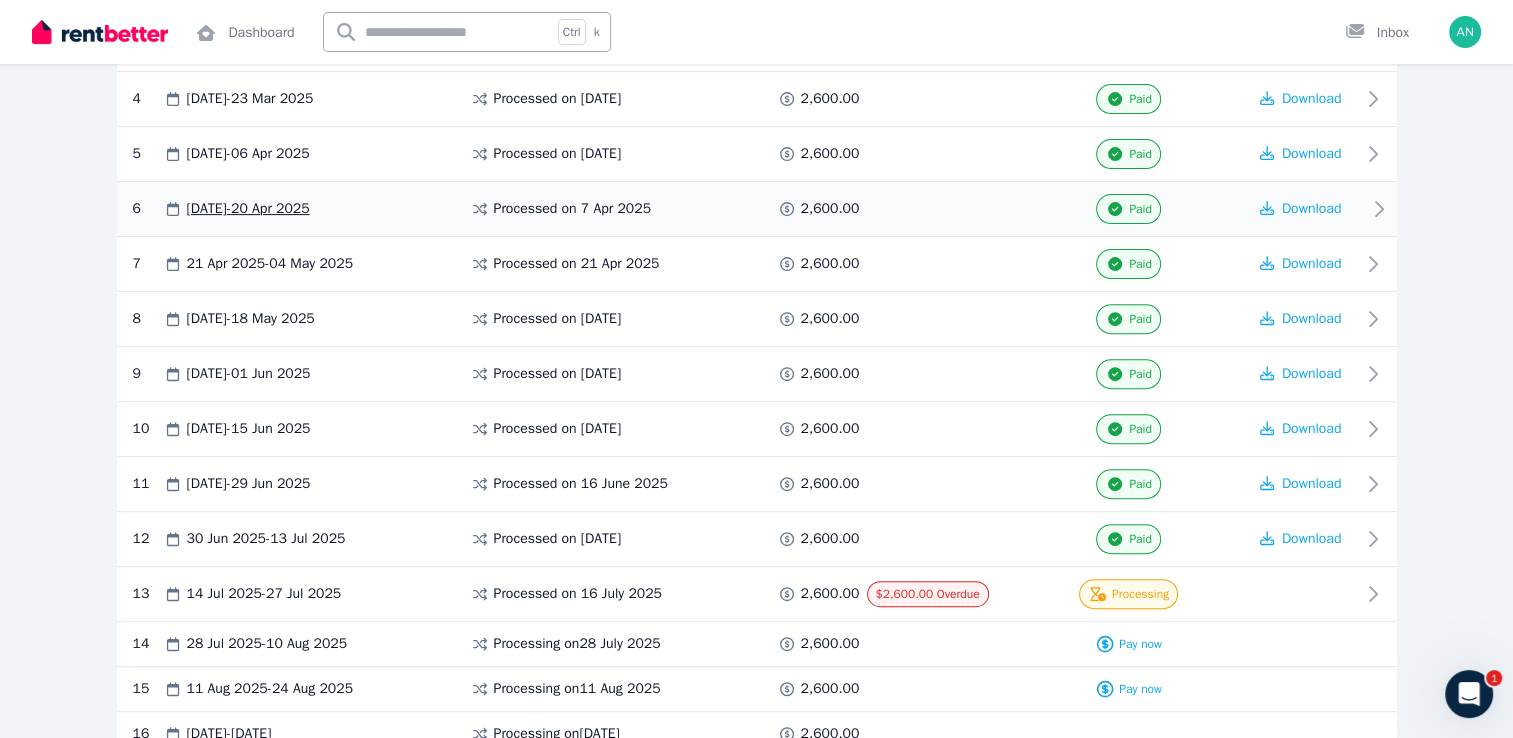 scroll, scrollTop: 666, scrollLeft: 0, axis: vertical 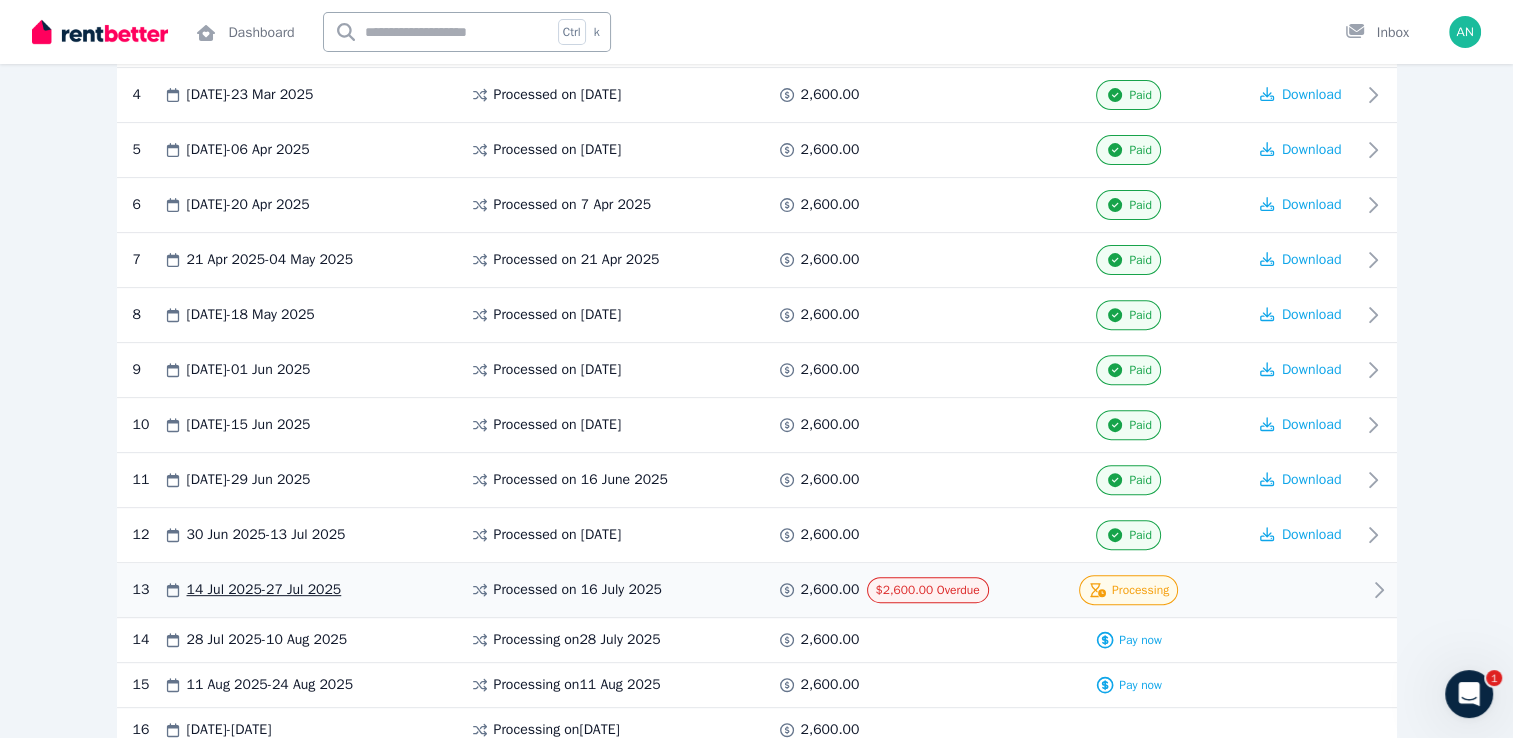 click 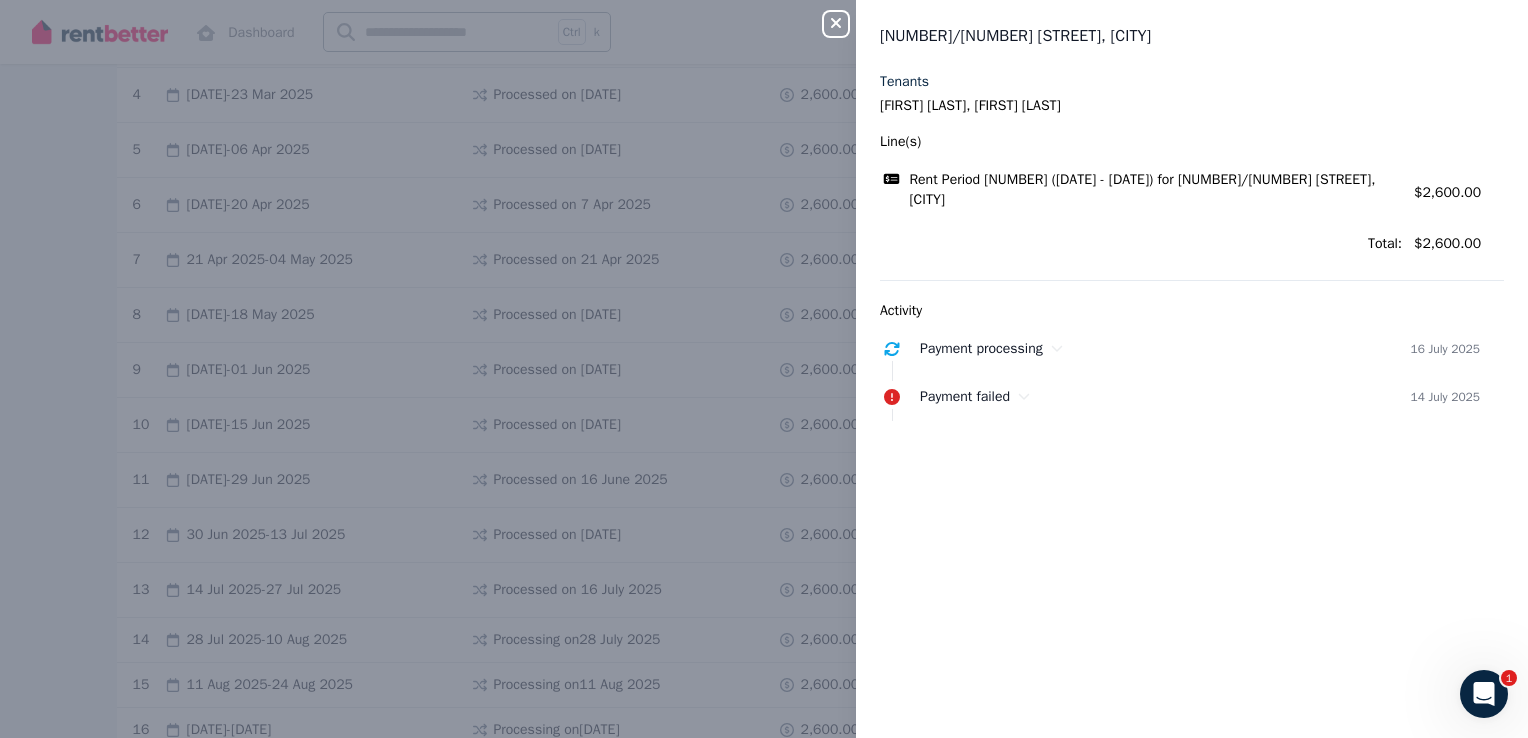click on "Activity Payment processing [DATE] Payment failed [DATE]" at bounding box center [1192, 356] 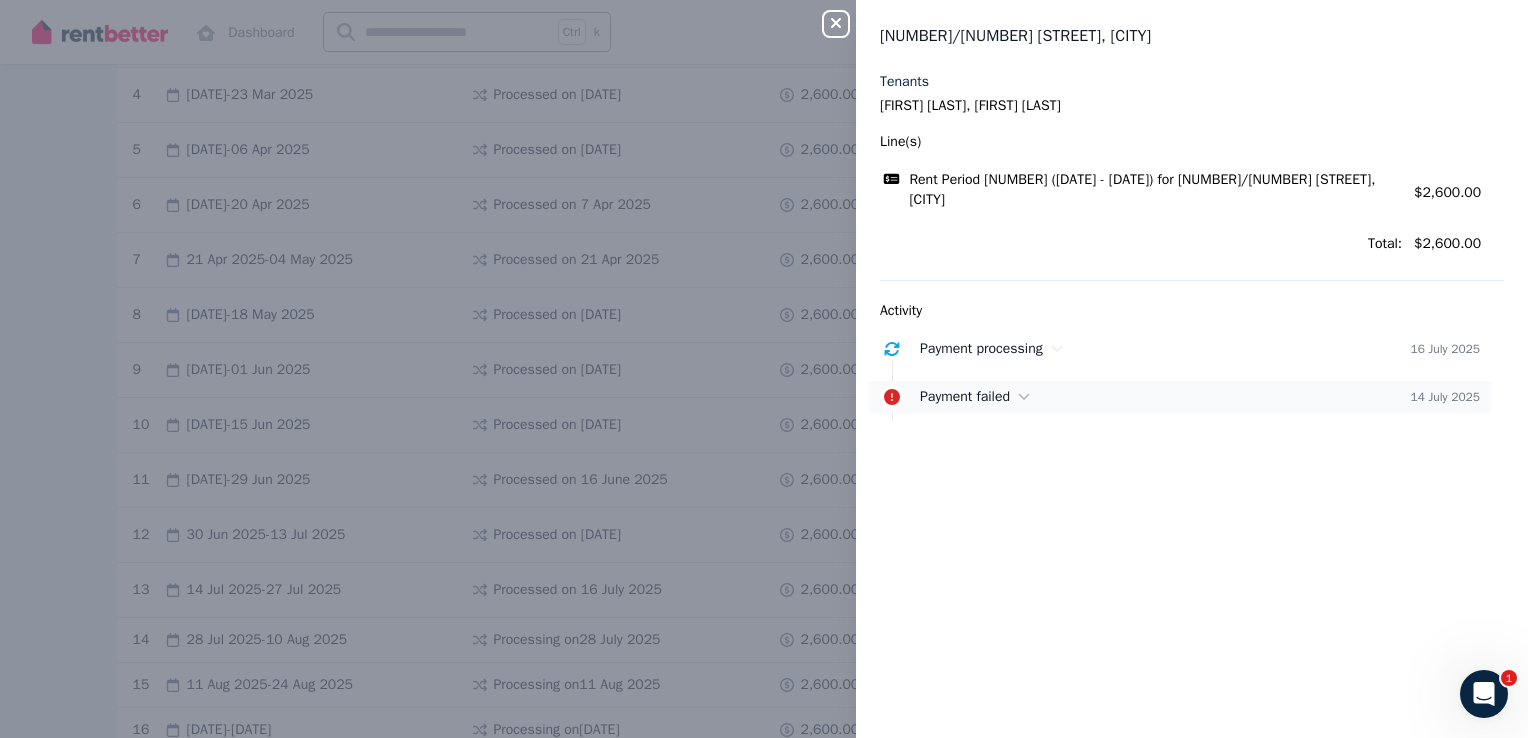 click on "Payment failed" at bounding box center (1165, 397) 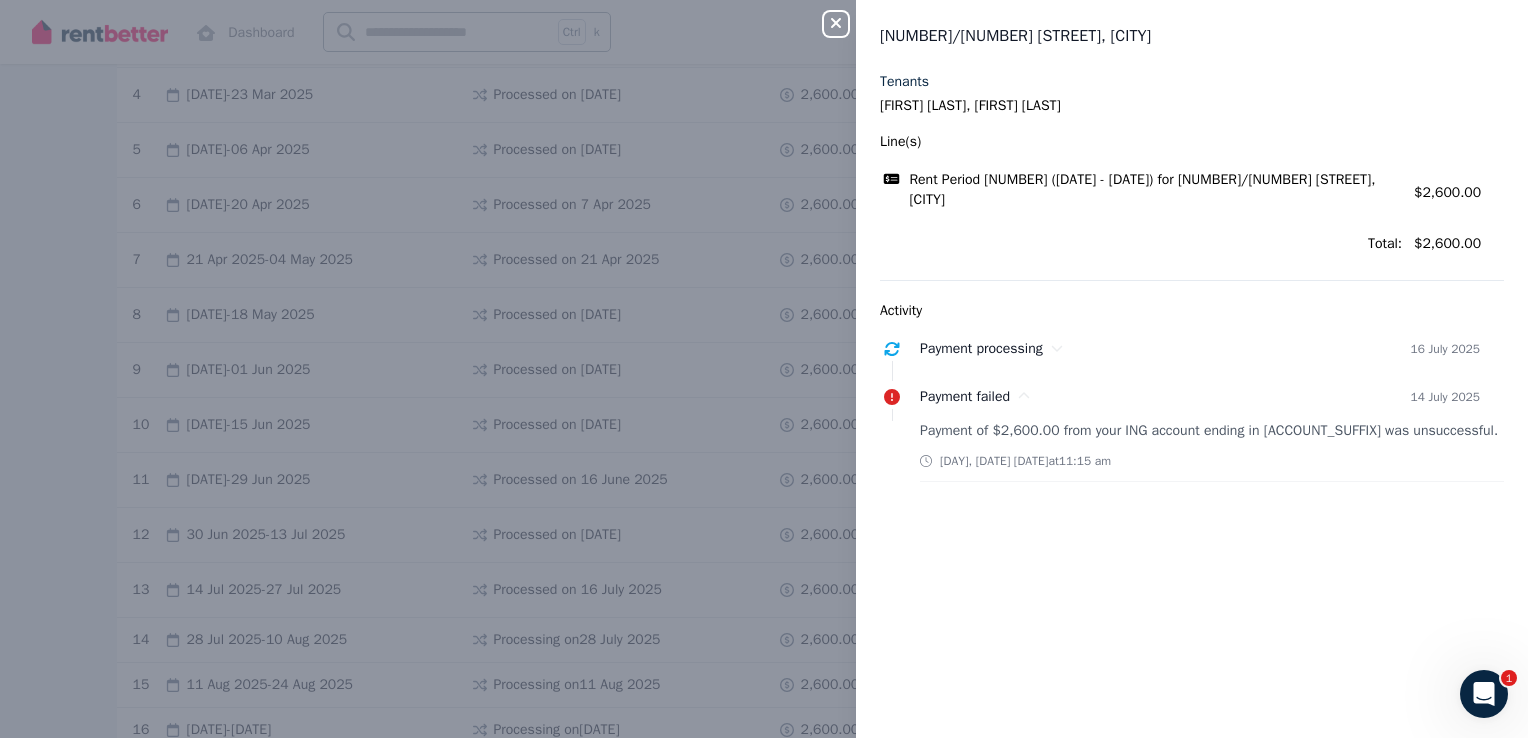 click 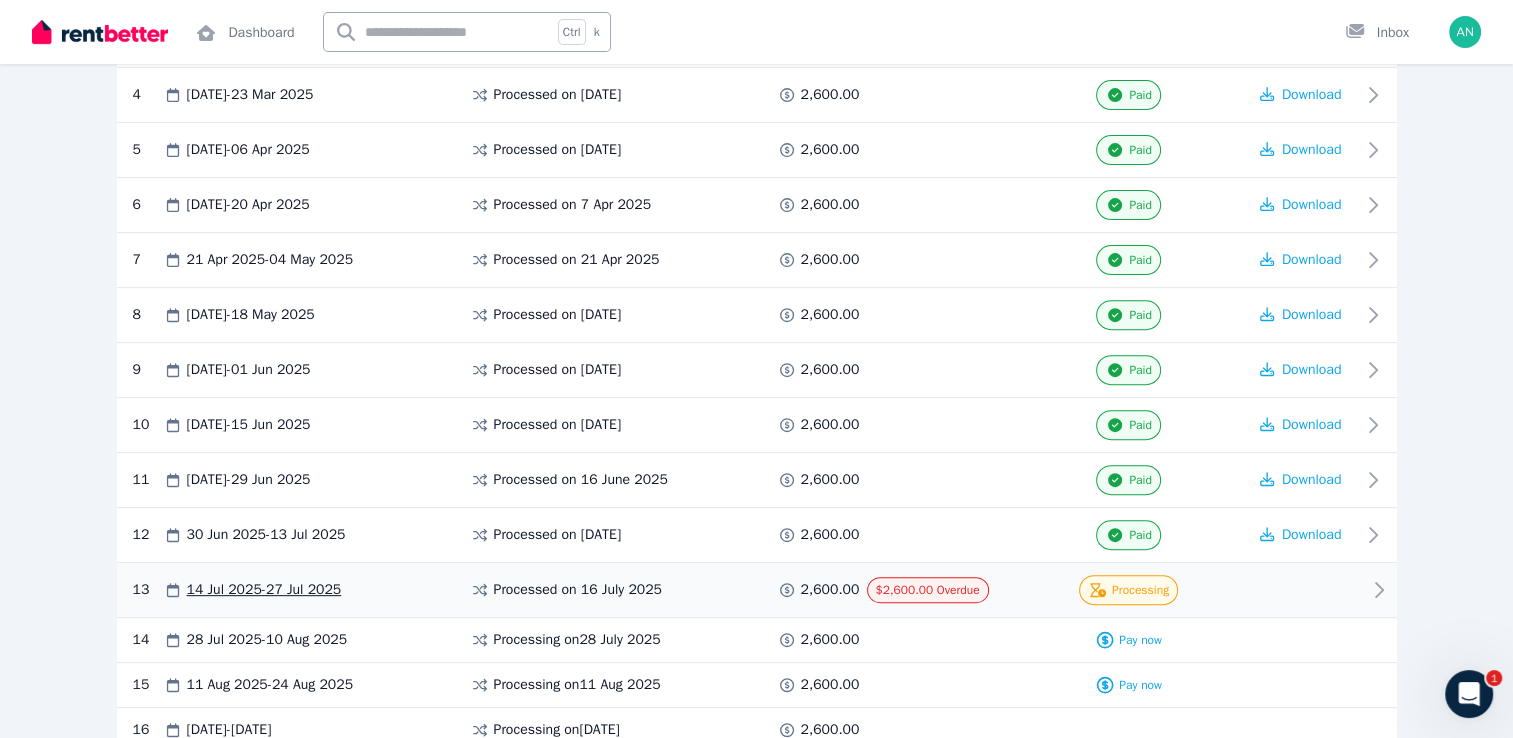 click on "$2,600.00 Overdue" at bounding box center [928, 590] 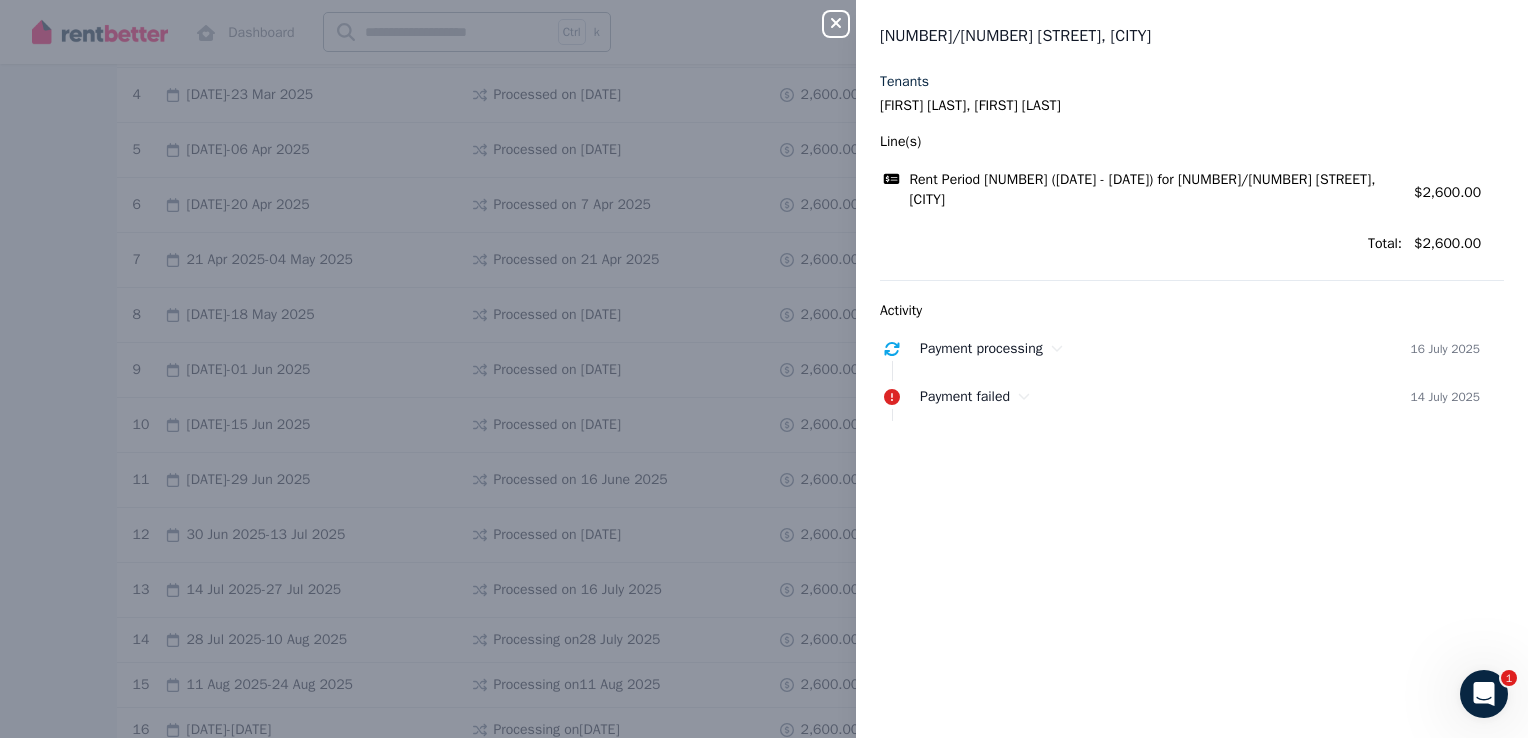 click on "Tenants [FIRST] [LAST], [FIRST] [LAST] Line(s) Rent Period [NUMBER] ([DATE] - [DATE]) for [NUMBER]/[NUMBER] [STREET], [CITY] Amount: $2,600.00 Total: $2,600.00 Activity Payment processing [DATE] Payment failed [DATE]" at bounding box center (1192, 252) 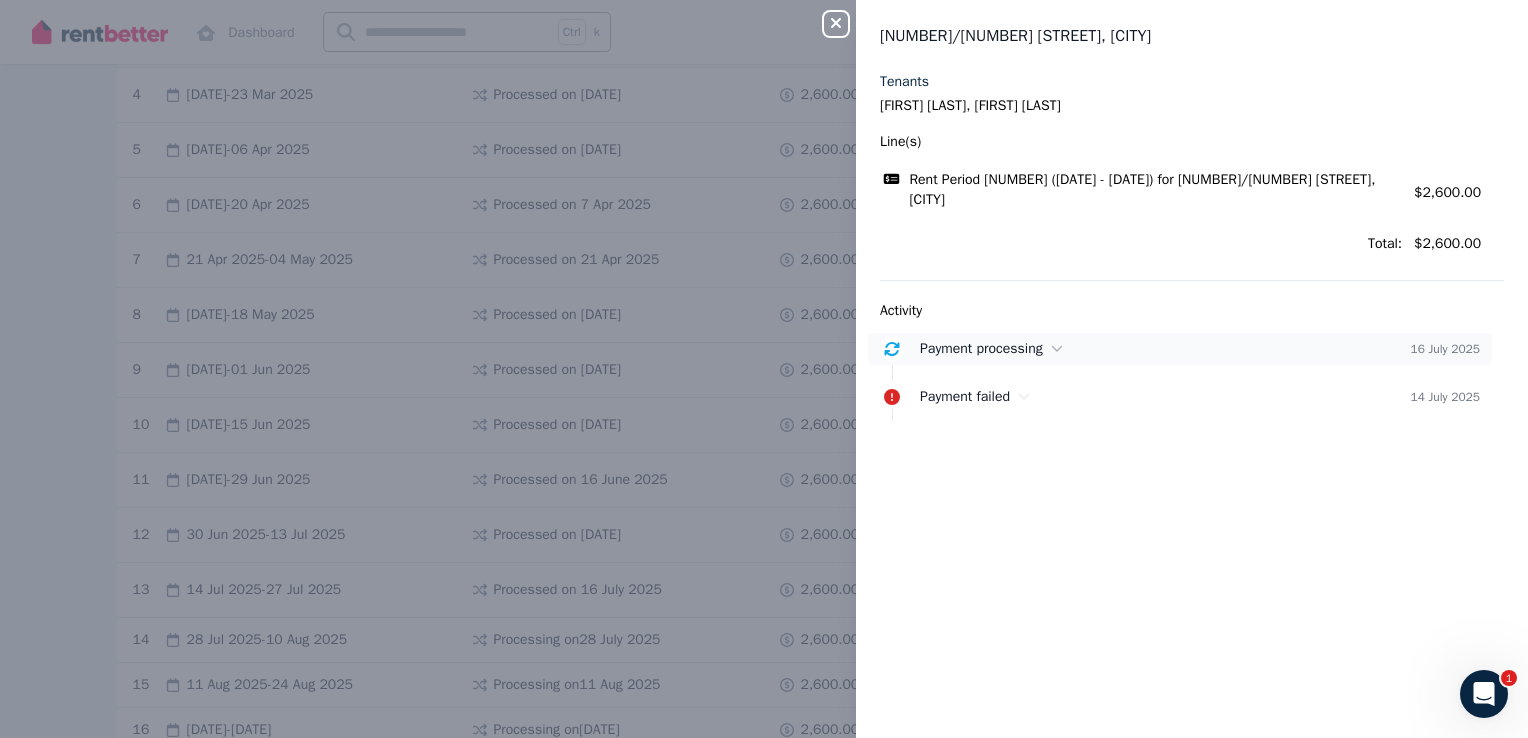 click 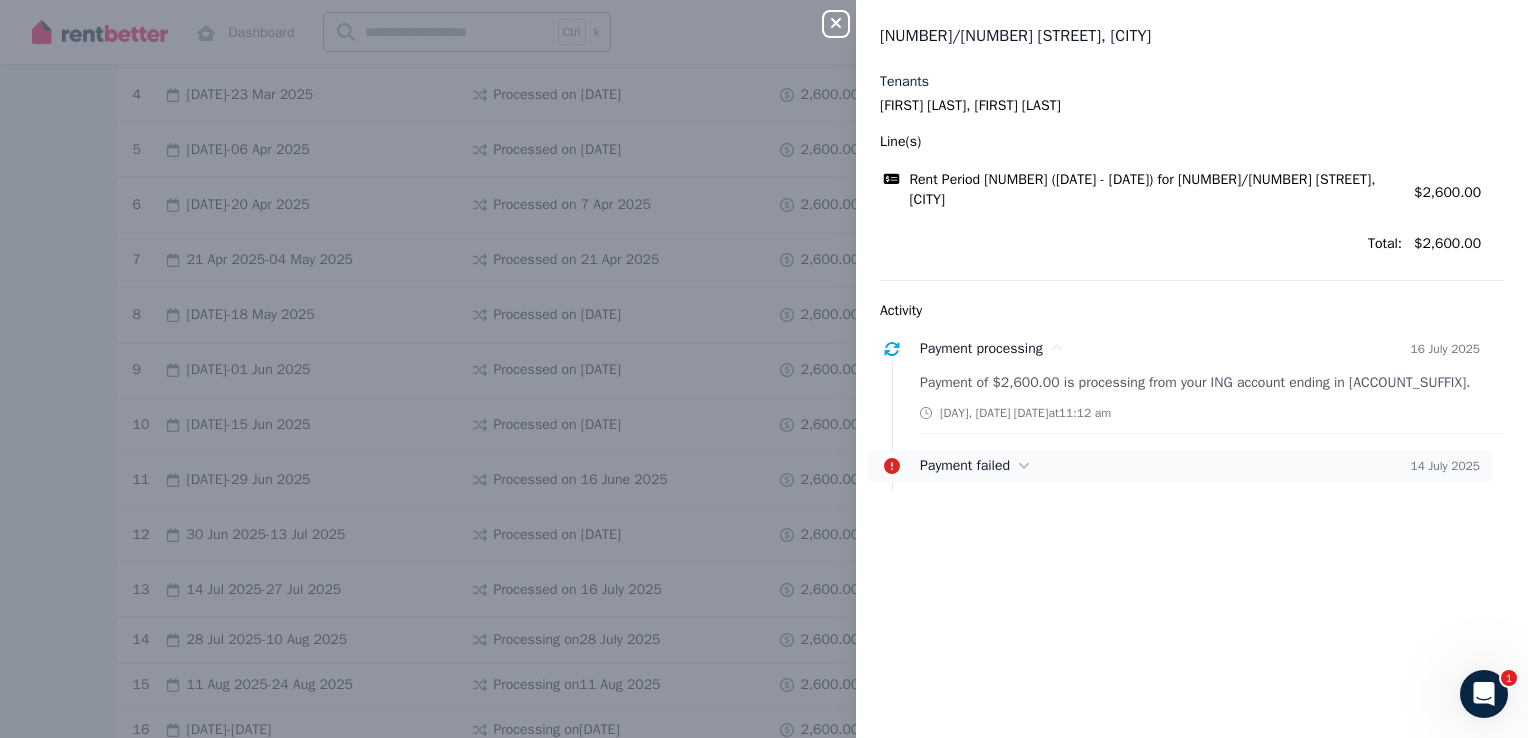 click on "Payment failed" at bounding box center (1165, 466) 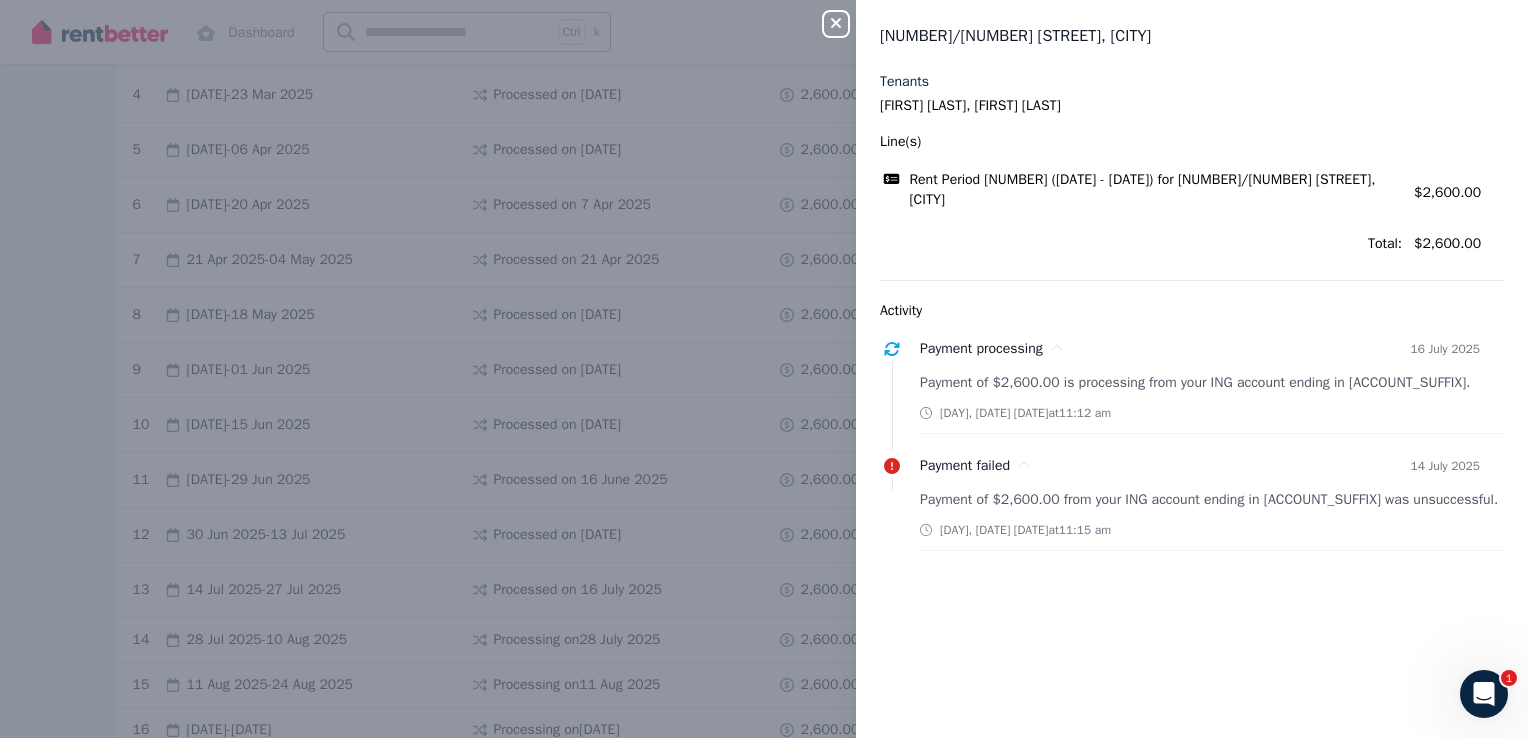 click on "Payment processing [DATE] Payment failed [DATE] Payment of $2,600.00 from your ING account ending in [ACCOUNT_SUFFIX] was unsuccessful. [DAY], [DATE] at [TIME]" at bounding box center (1192, 442) 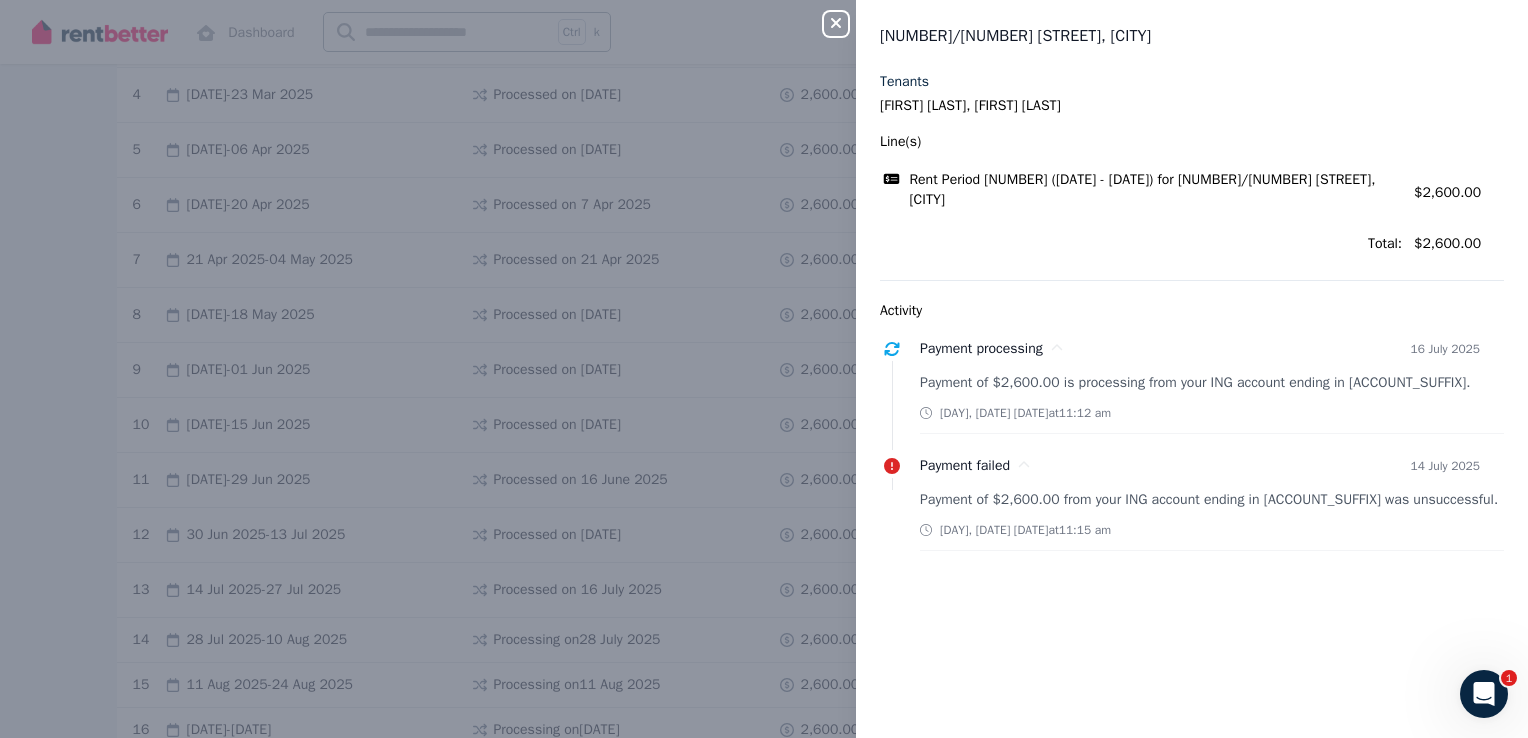 click on "Close panel [NUMBER]/[NUMBER] [STREET], [CITY] Tenants [FIRST] [LAST], [FIRST] [LAST] Line(s) Rent Period [NUMBER] ([DATE] - [DATE]) for [NUMBER]/[NUMBER] [STREET], [CITY] Amount: $2,600.00 Total: $2,600.00 Activity Payment processing [DATE] Payment of $2,600.00 is processing from your ING account ending in [ACCOUNT_SUFFIX]. [DAY], [DATE] at [TIME] Payment failed [DATE] Payment of $2,600.00 from your ING account ending in [ACCOUNT_SUFFIX] was unsuccessful. [DAY], [DATE] at [TIME]" at bounding box center [764, 369] 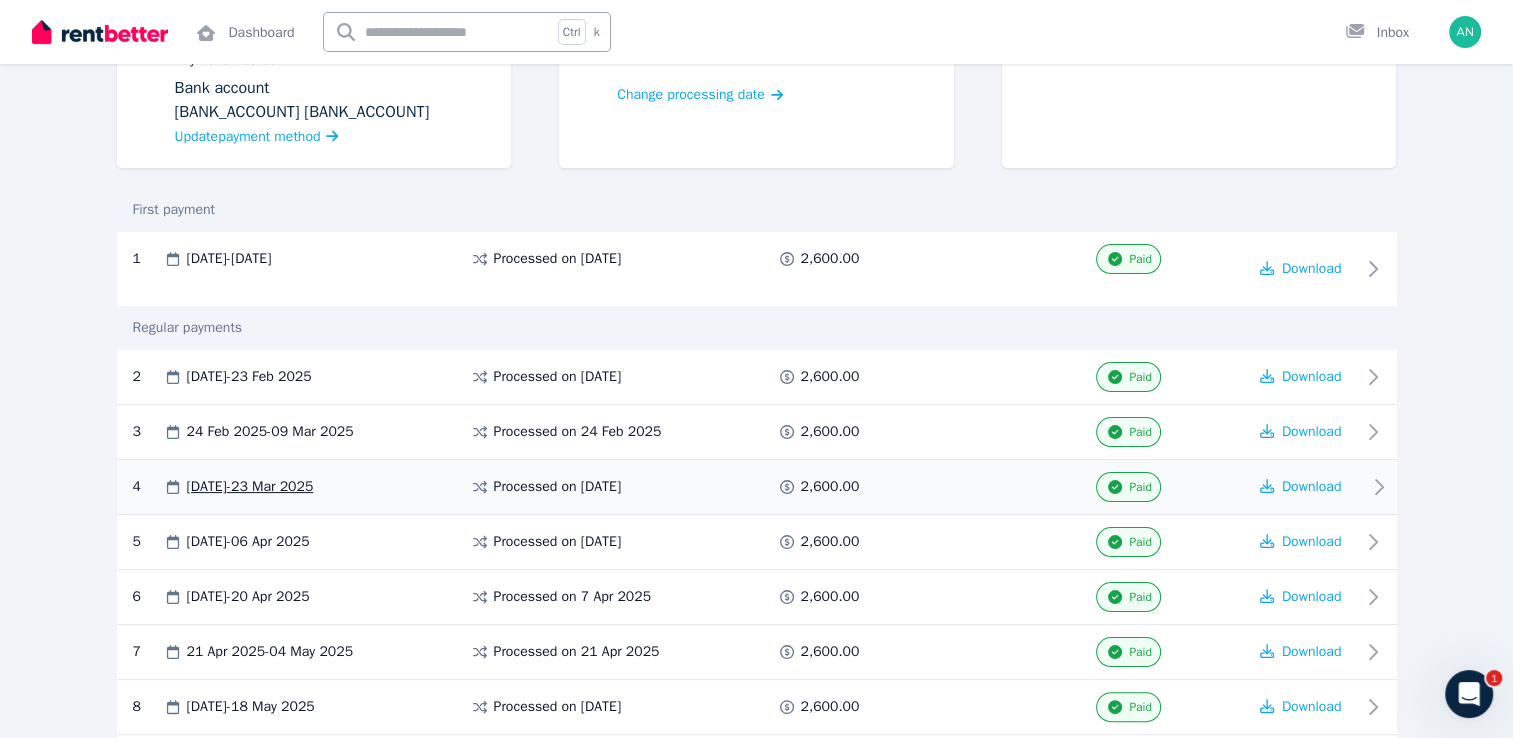 scroll, scrollTop: 0, scrollLeft: 0, axis: both 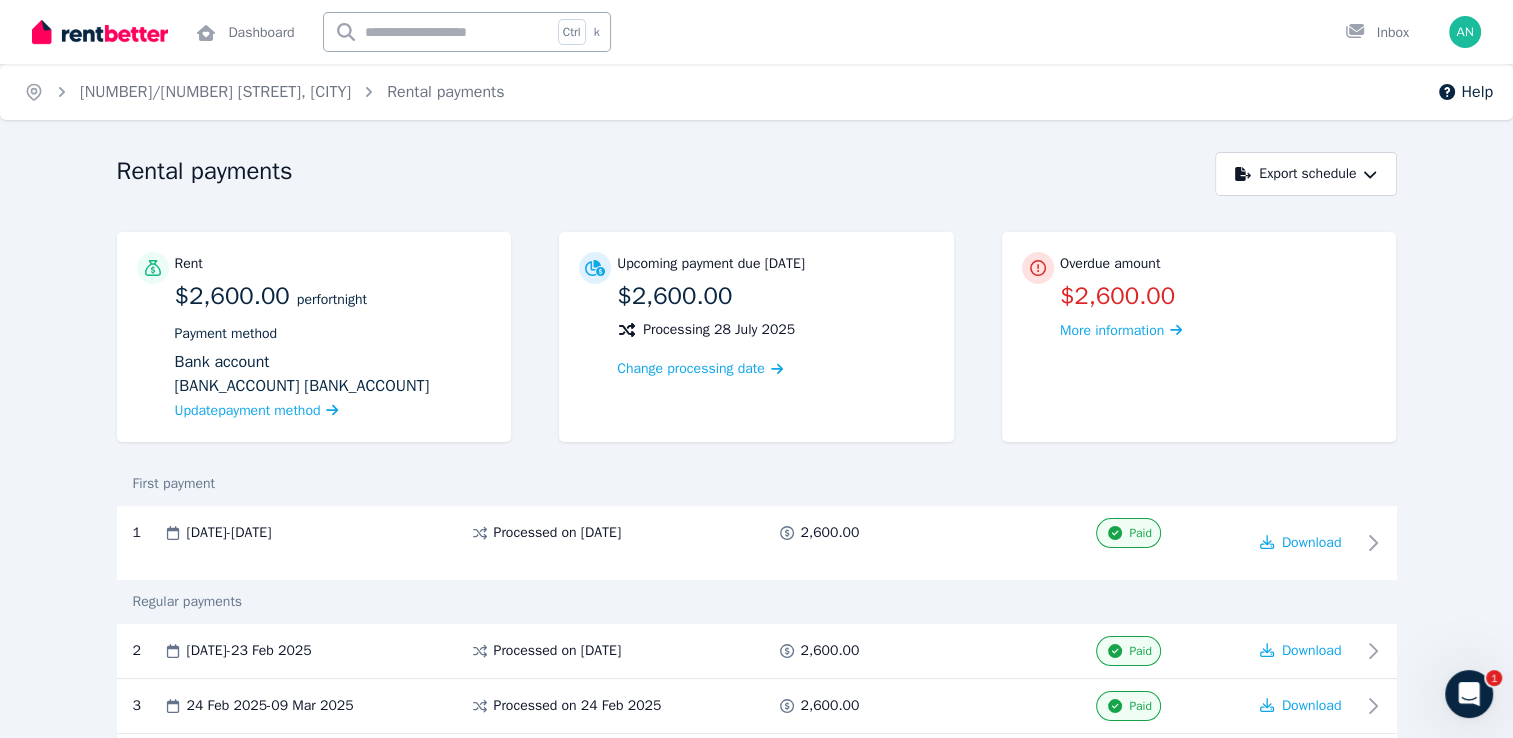 click on "Upcoming payment due [DATE] $2,600.00 Processing [DATE] Change processing date" at bounding box center (756, 337) 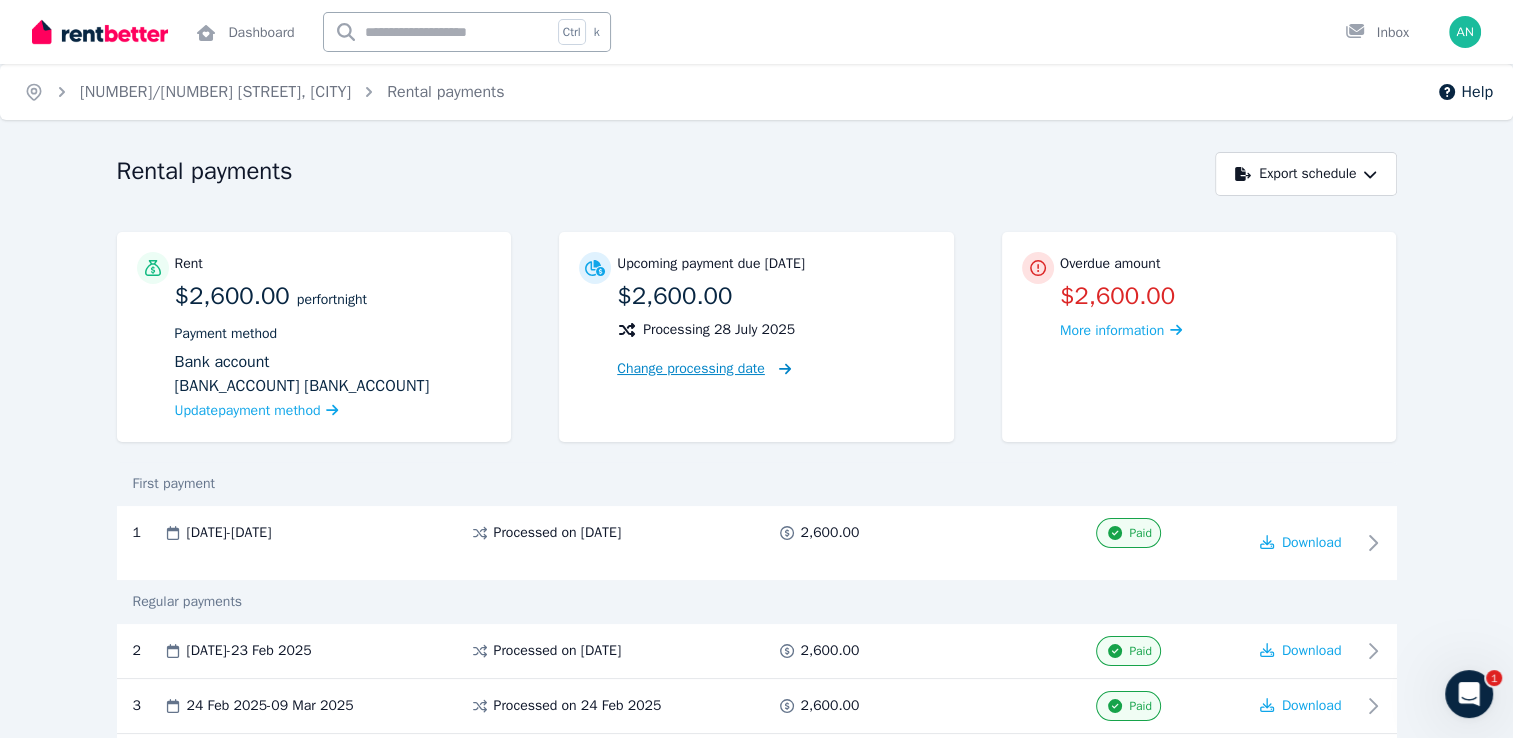 click on "Change processing date" at bounding box center (691, 369) 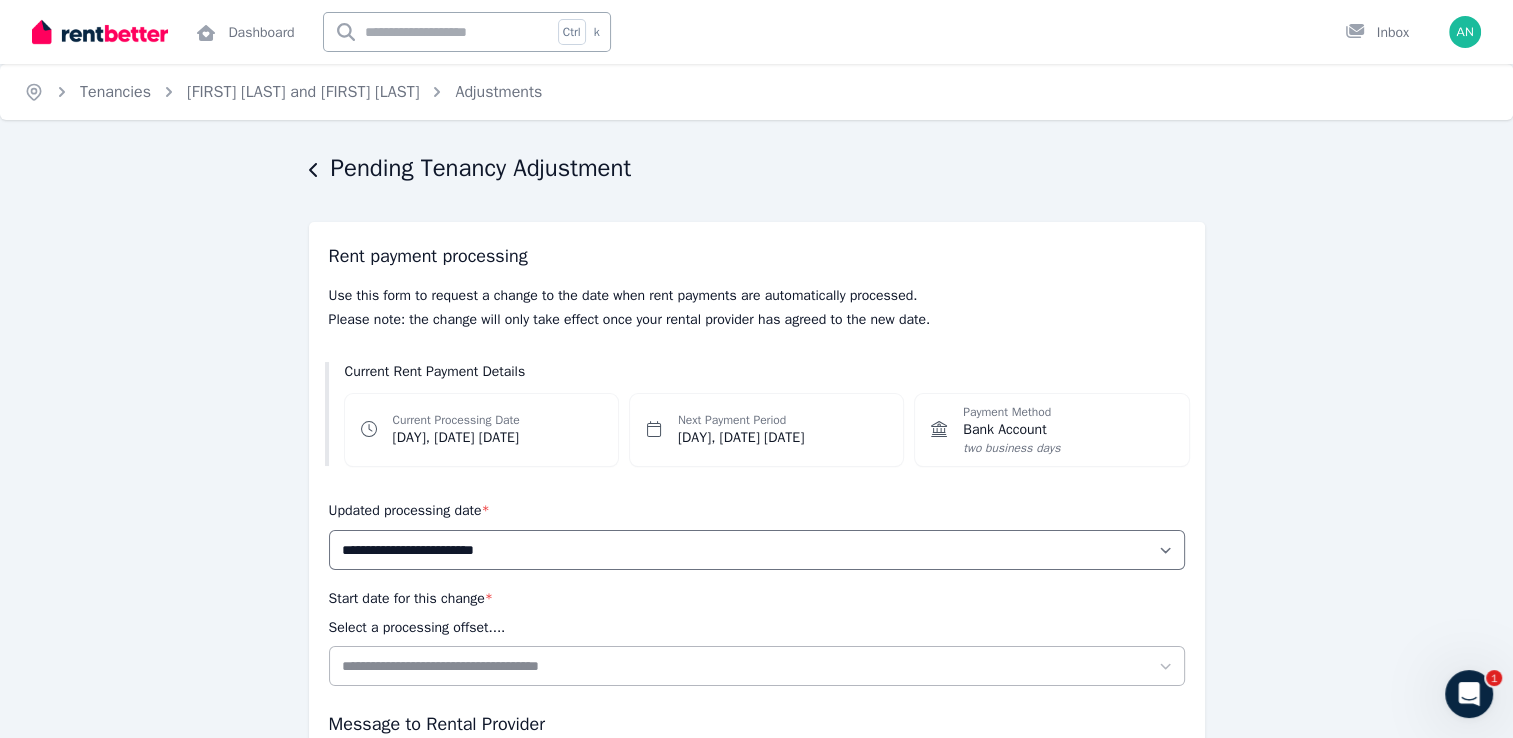 scroll, scrollTop: 264, scrollLeft: 0, axis: vertical 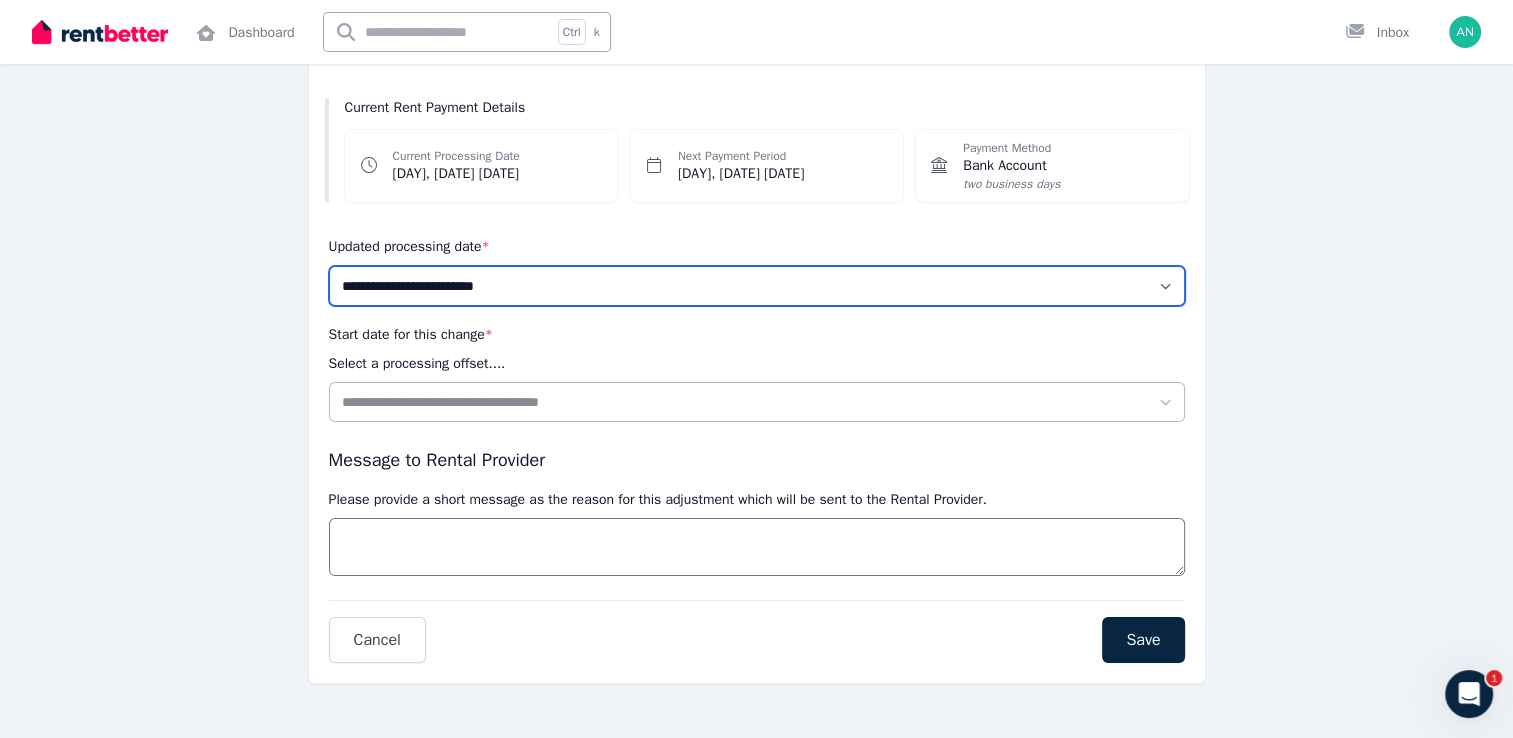 click on "**********" at bounding box center (757, 286) 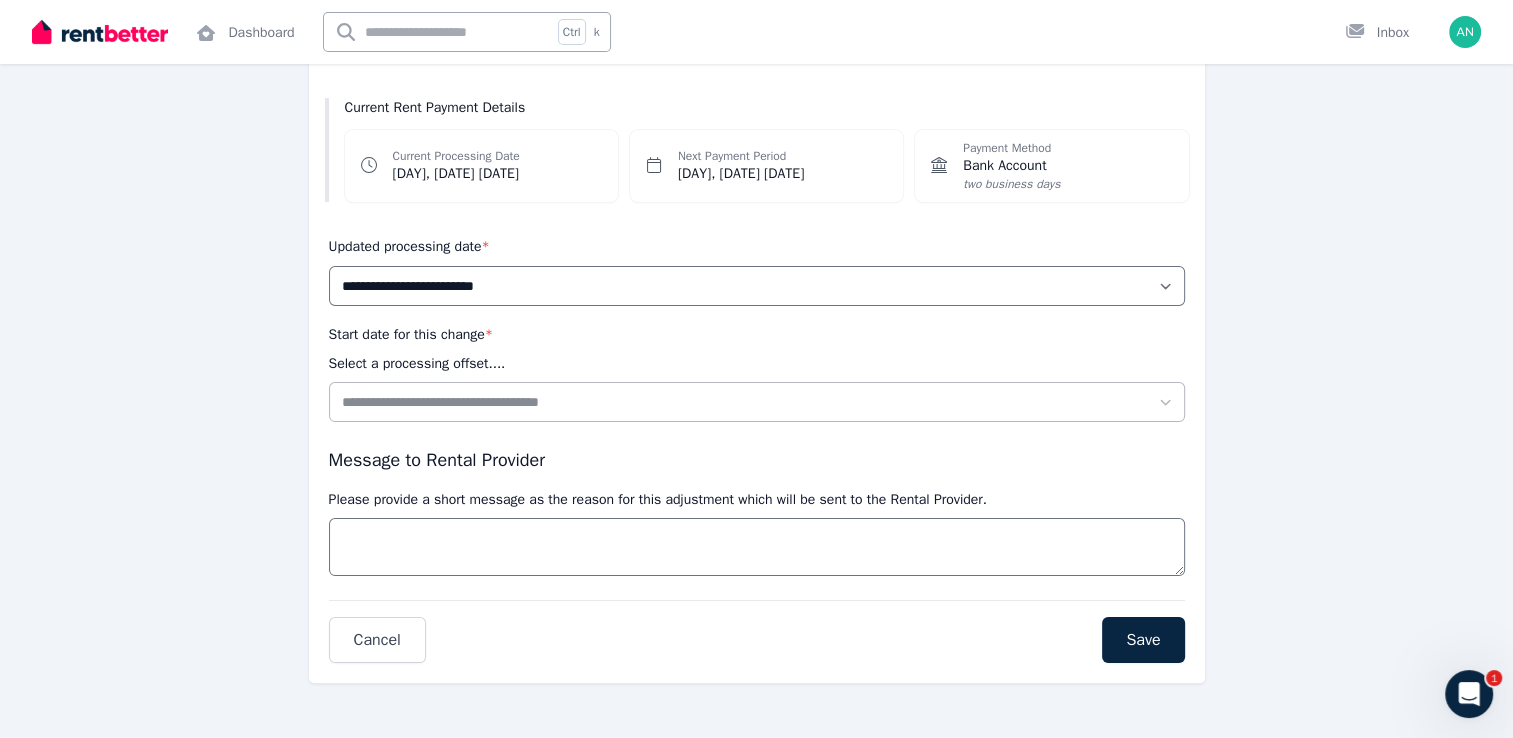 click on "**********" at bounding box center [756, 313] 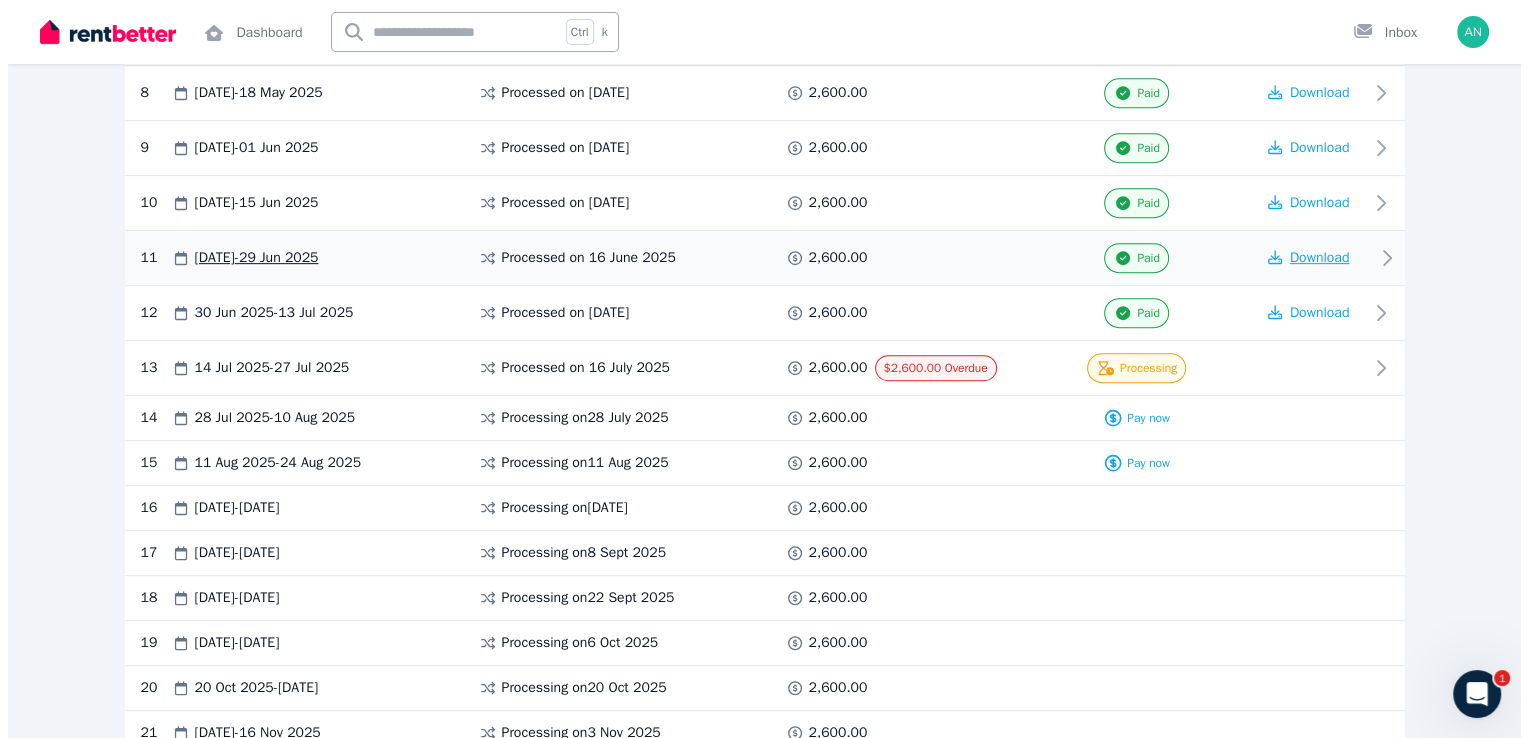 scroll, scrollTop: 666, scrollLeft: 0, axis: vertical 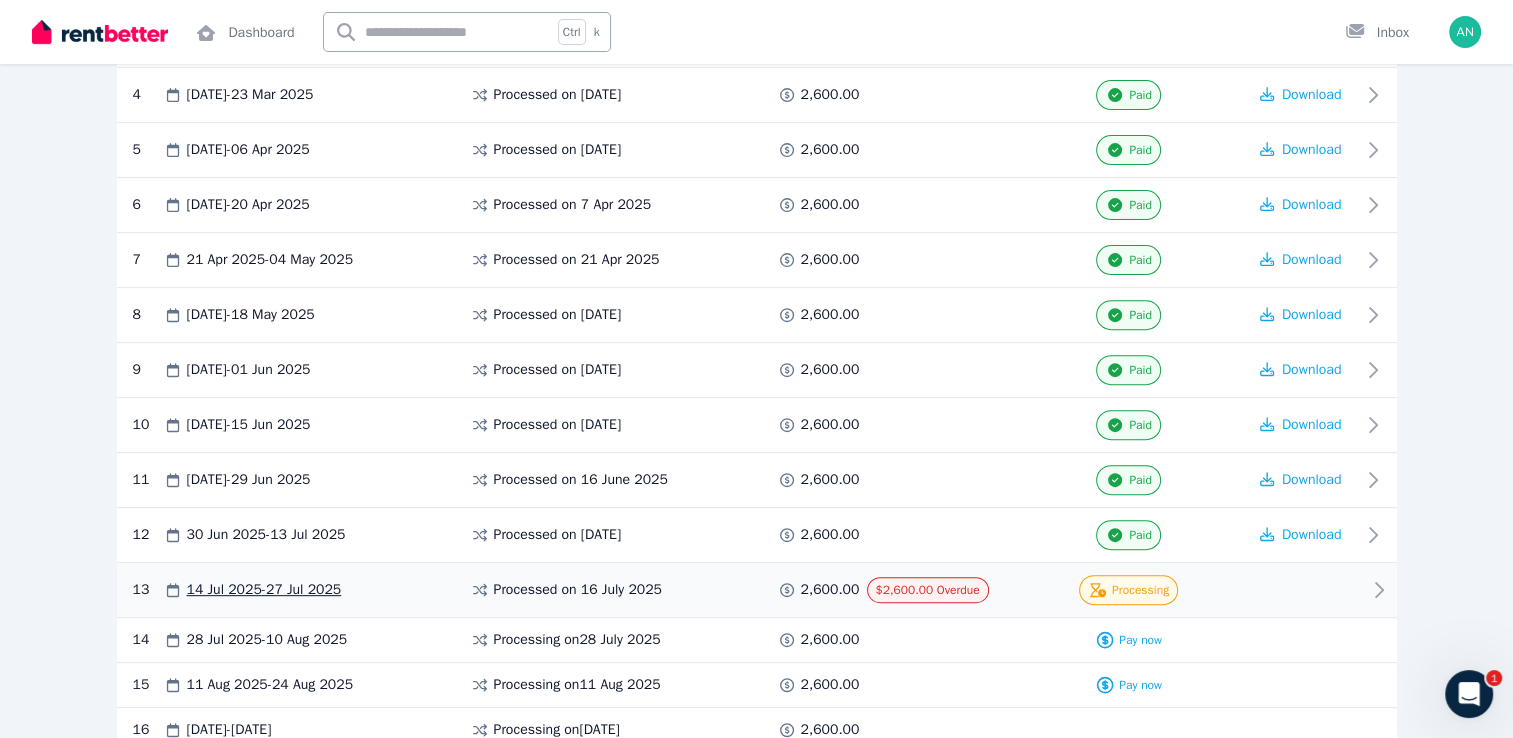 click on "[DATE] - [DATE]" at bounding box center (264, 590) 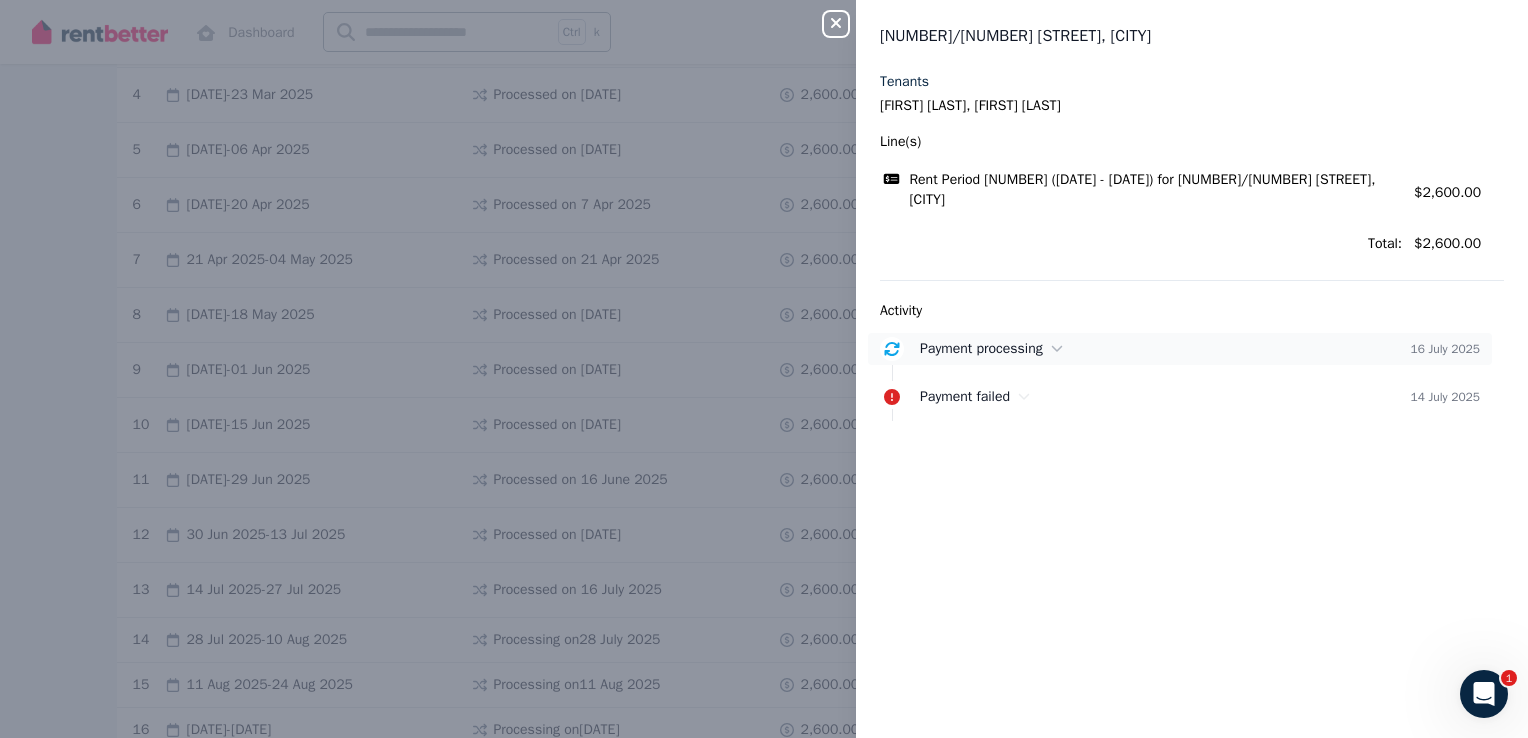 click on "Payment processing" at bounding box center [1165, 349] 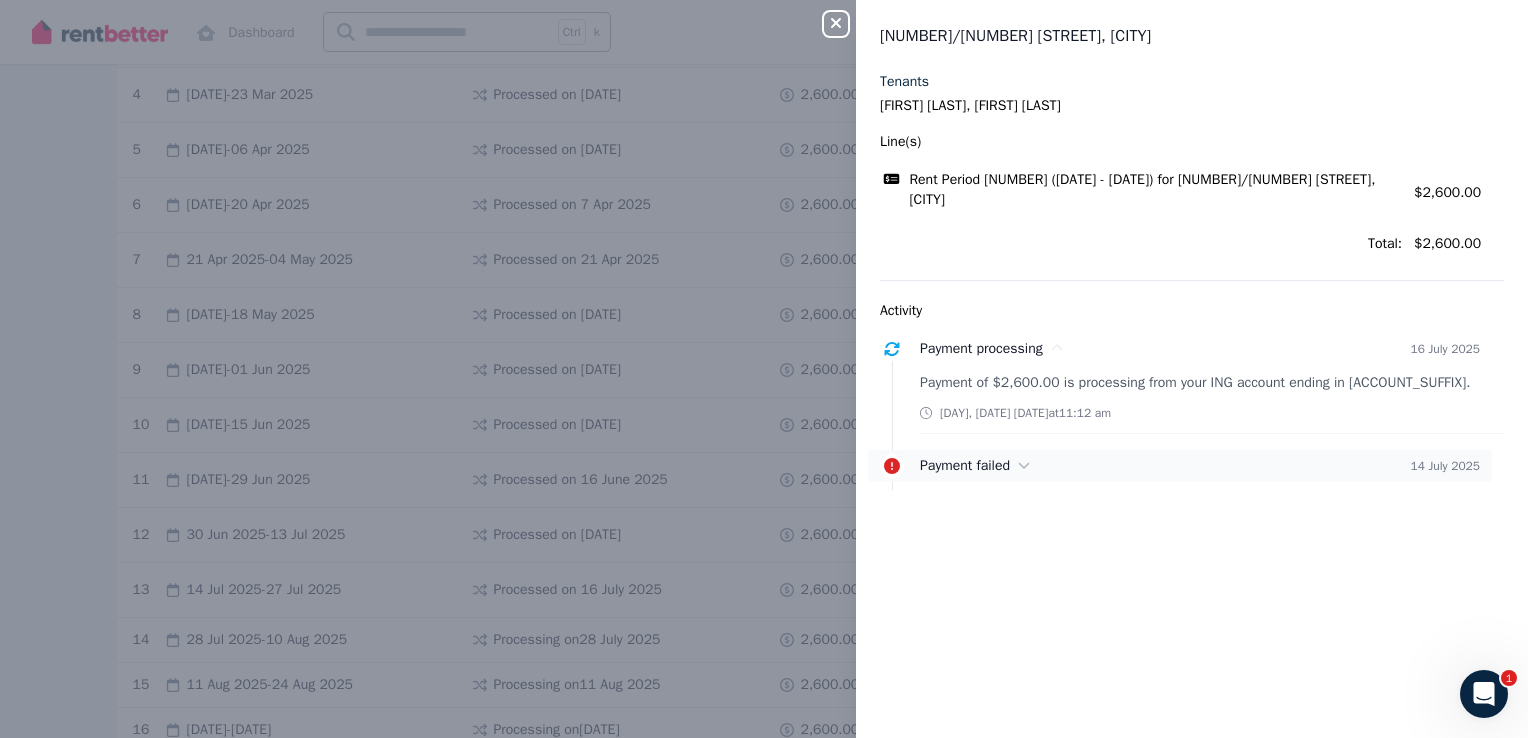 click on "Payment failed [DATE]" at bounding box center [1180, 466] 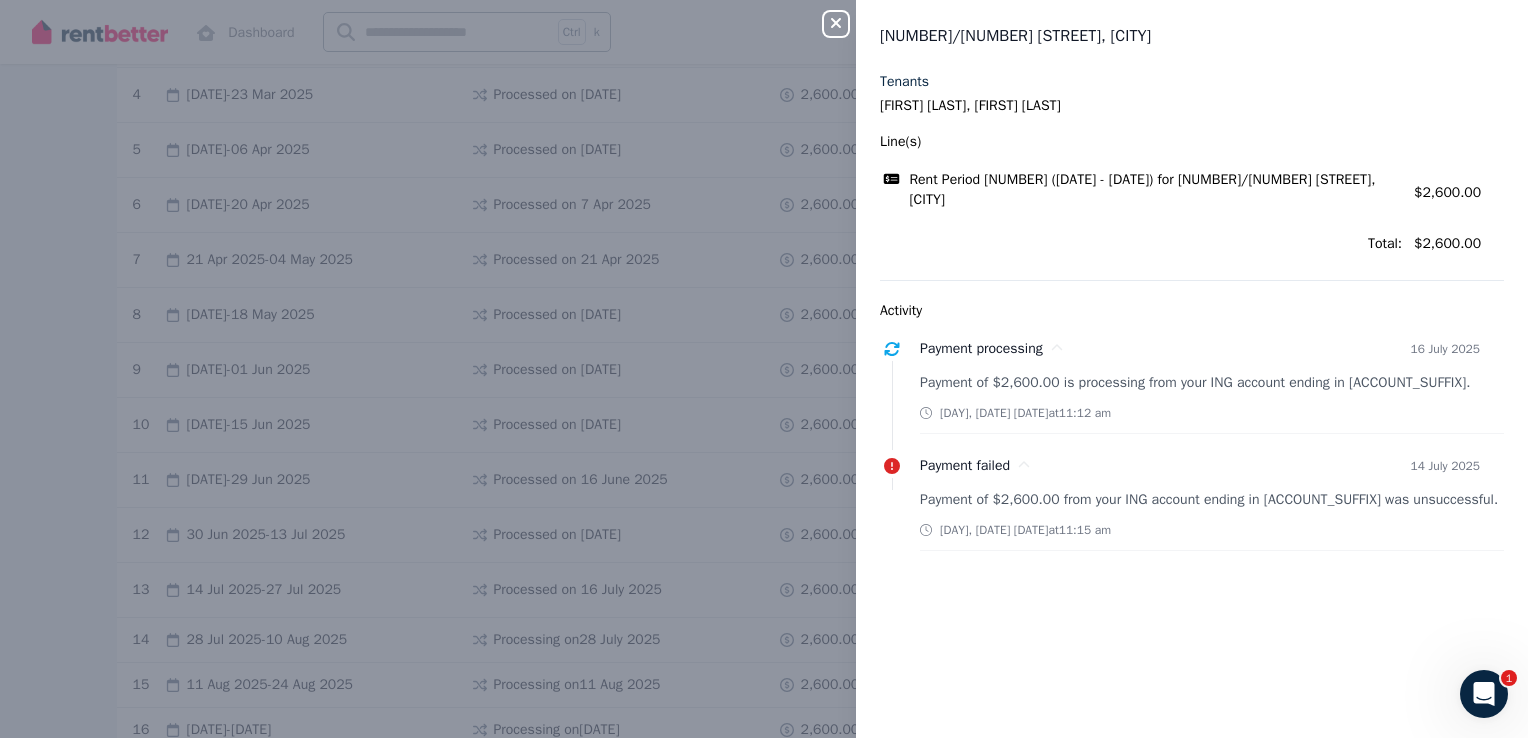 click 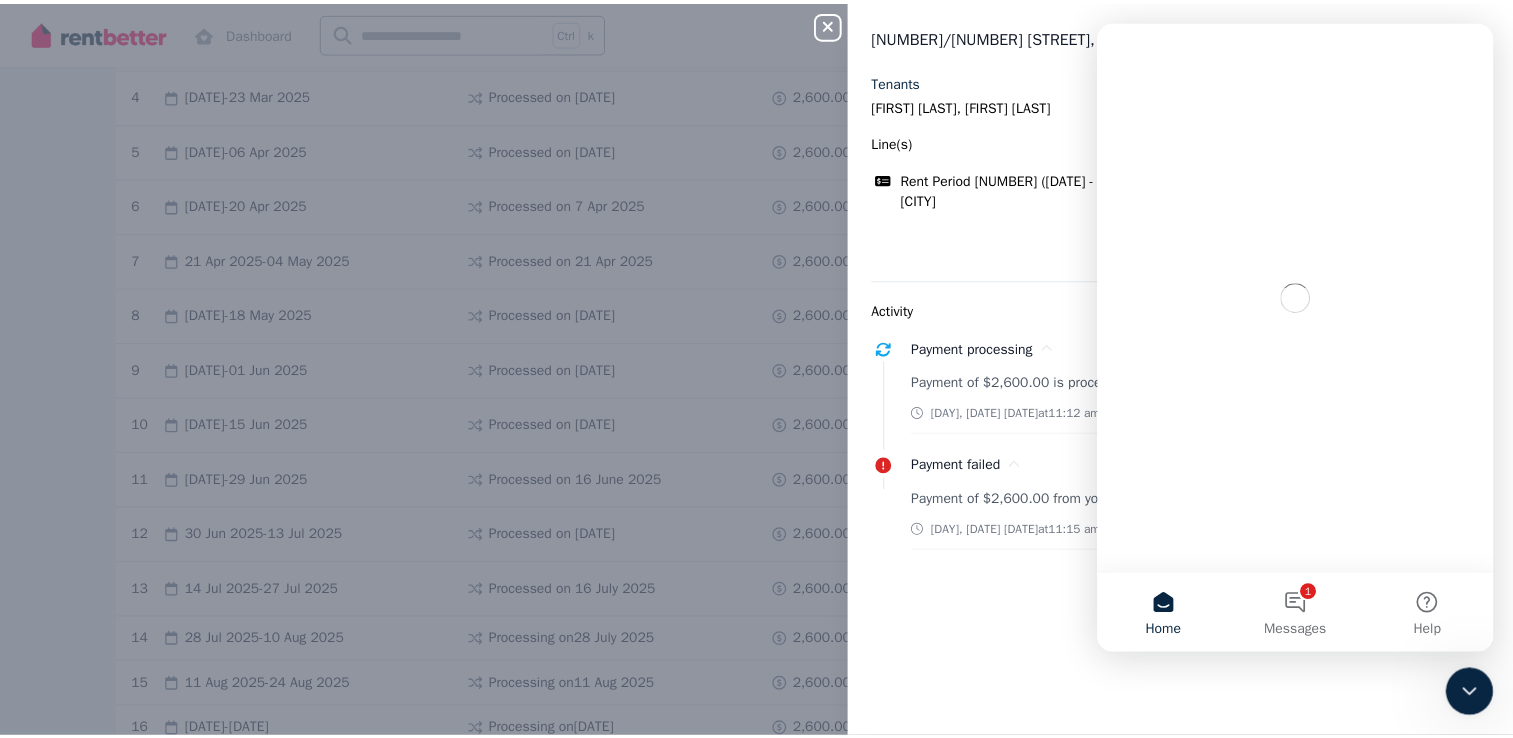 scroll, scrollTop: 0, scrollLeft: 0, axis: both 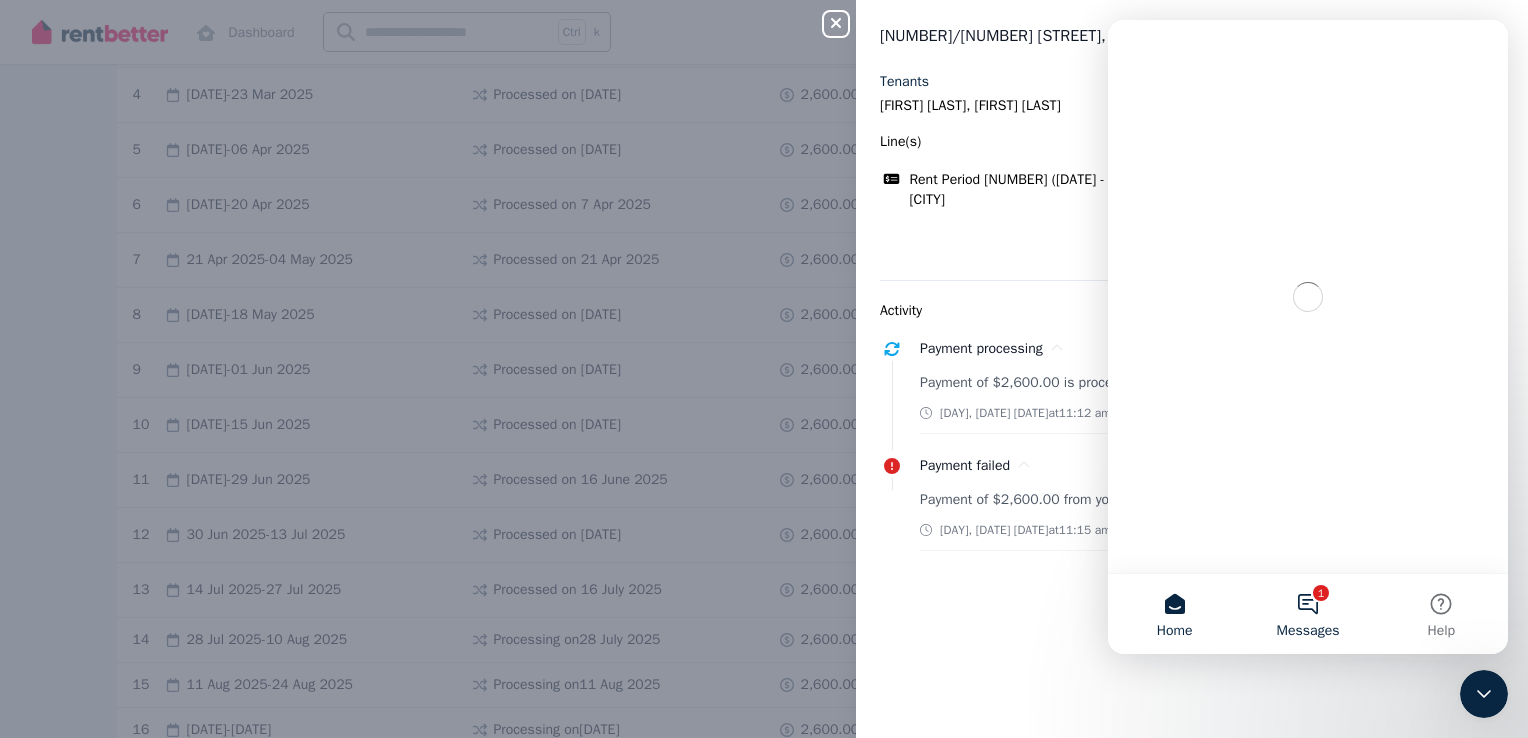 click on "1 Messages" at bounding box center (1307, 614) 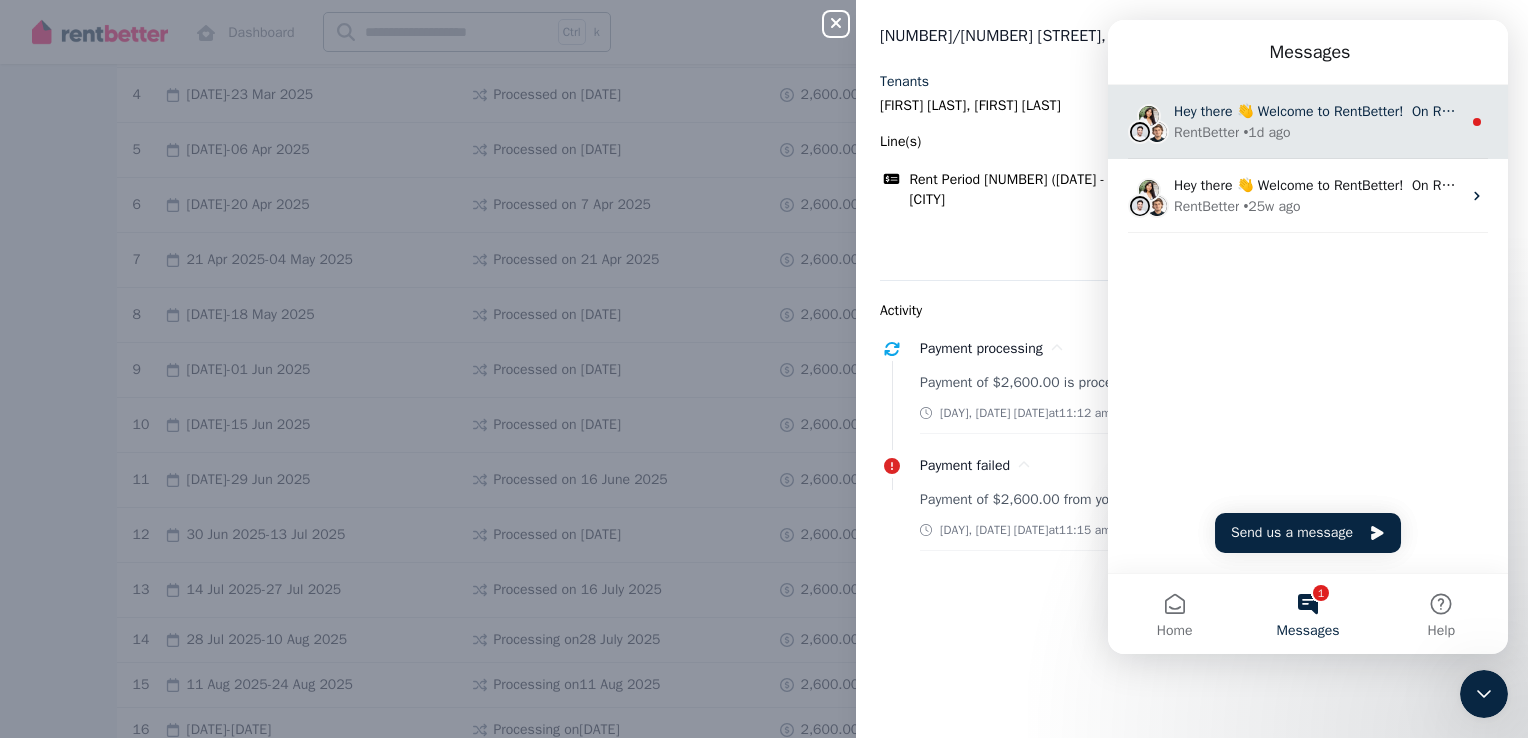 click on "Hey there 👋 Welcome to RentBetter!  On RentBetter, taking control and managing your property is easier than ever before.  What can we help you with today?" at bounding box center [1658, 111] 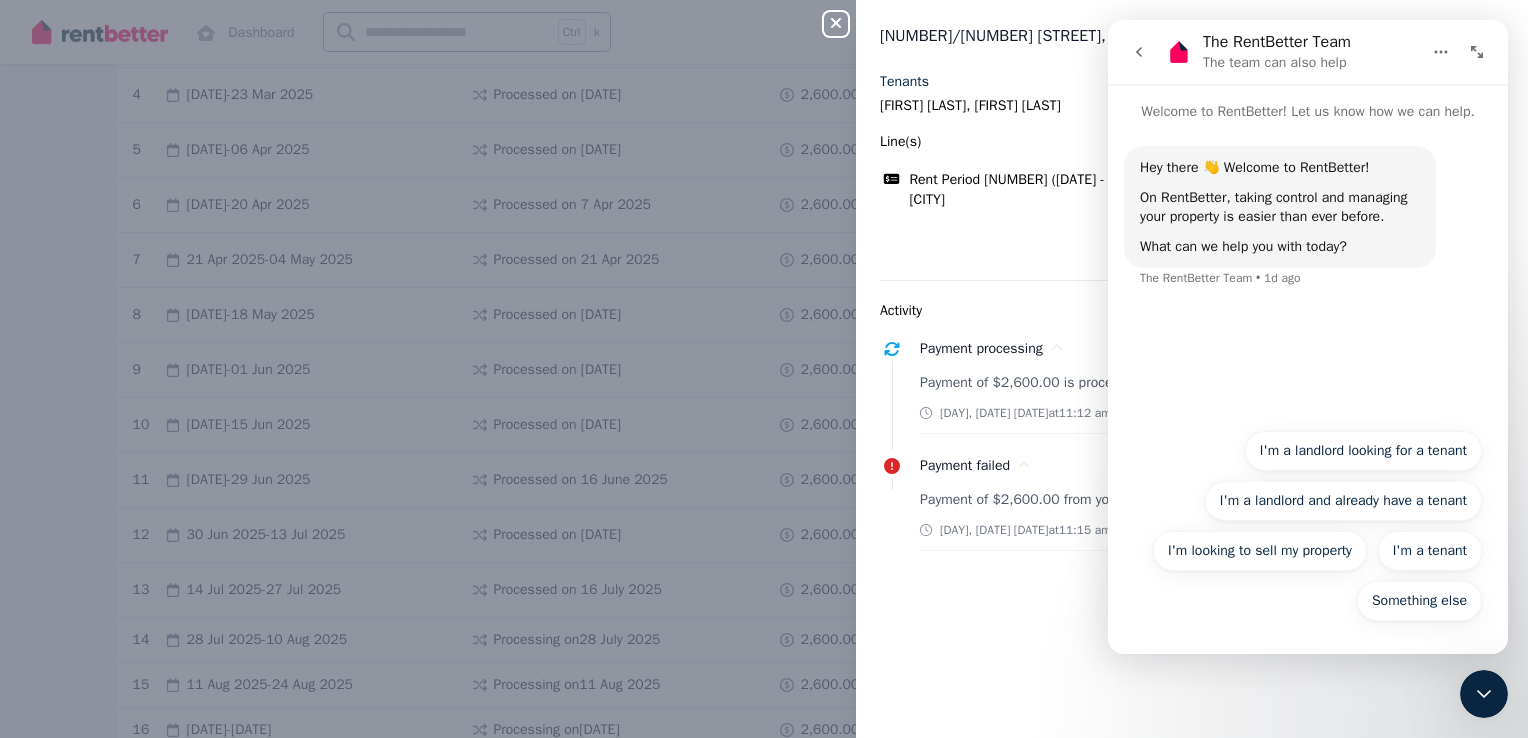 click on "Line(s)" at bounding box center [1141, 142] 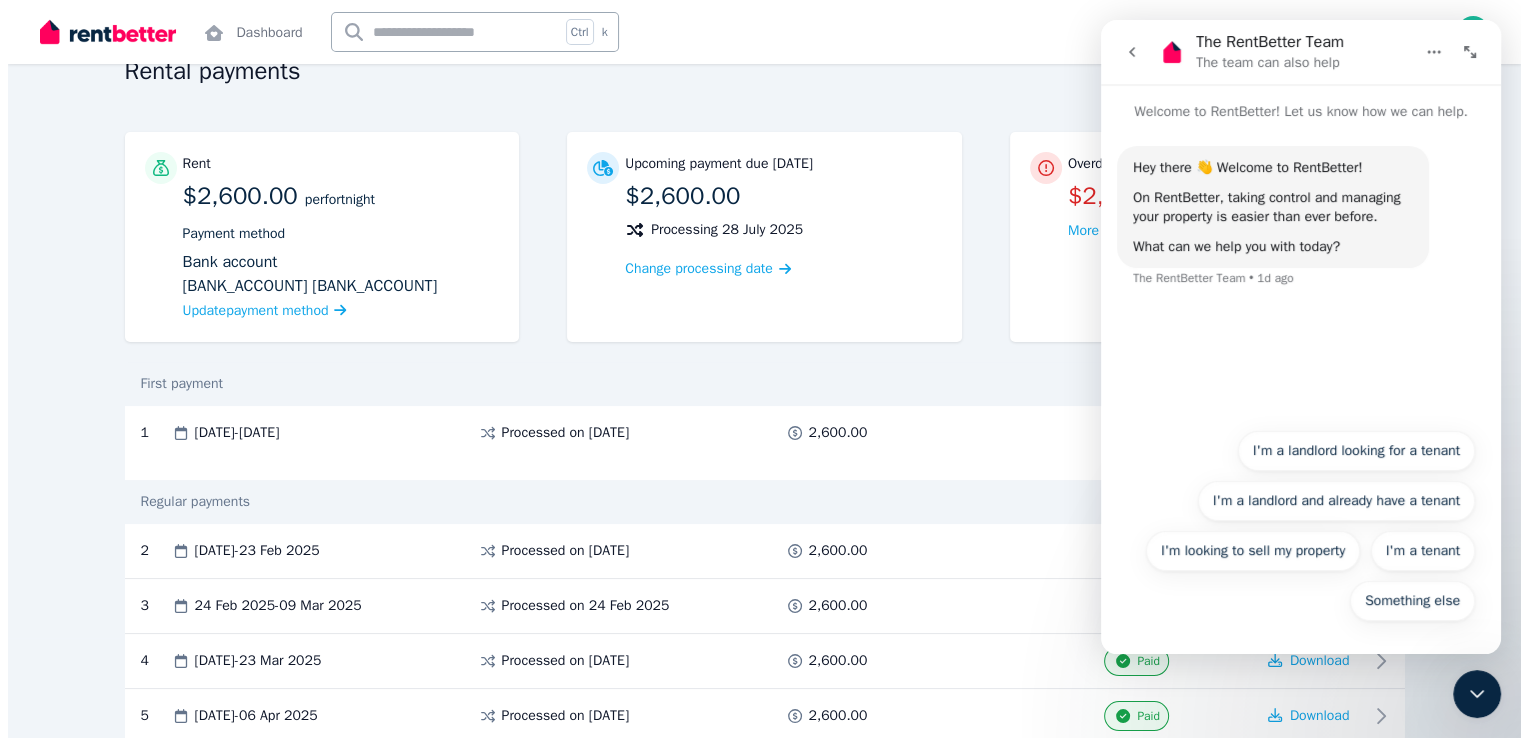 scroll, scrollTop: 0, scrollLeft: 0, axis: both 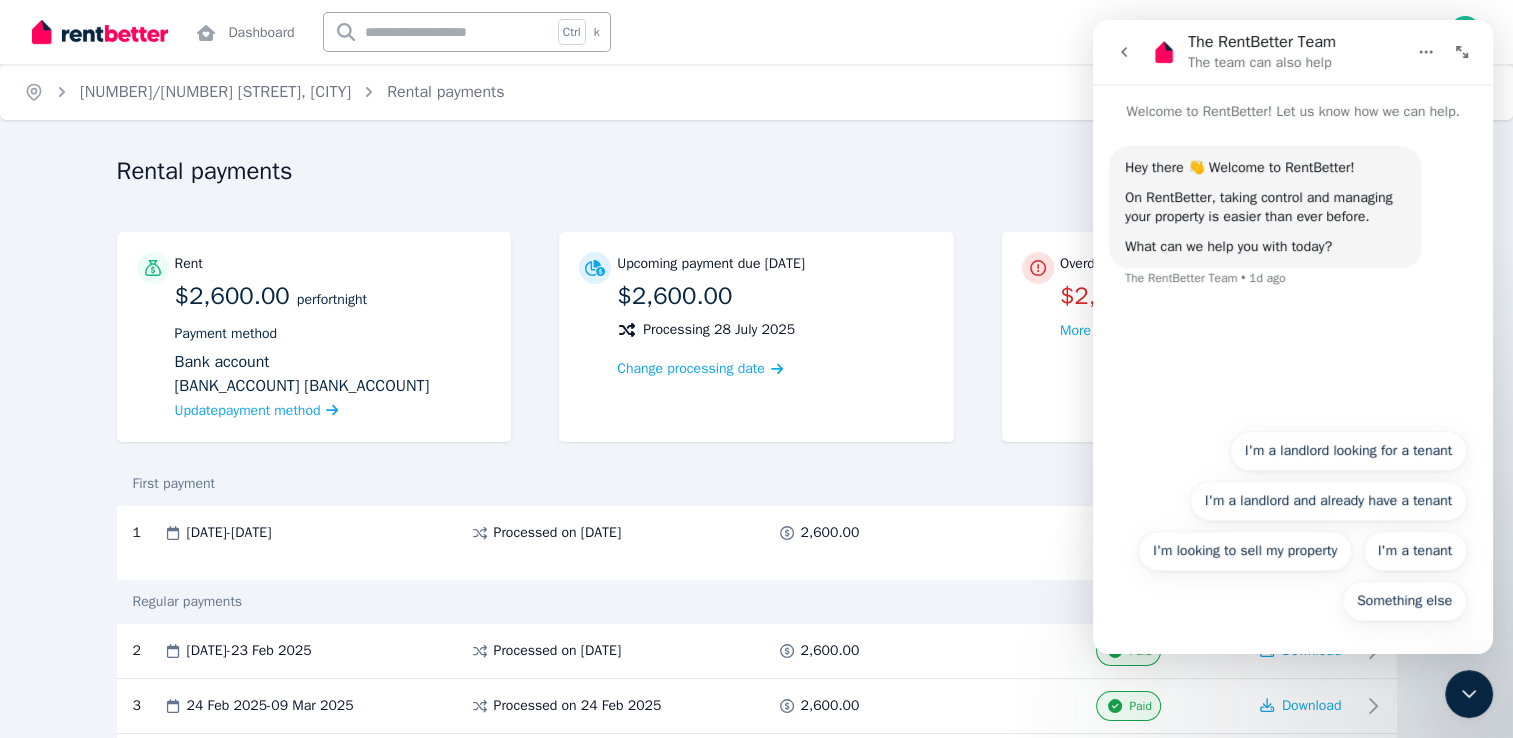 click on "Rental payments" at bounding box center [661, 174] 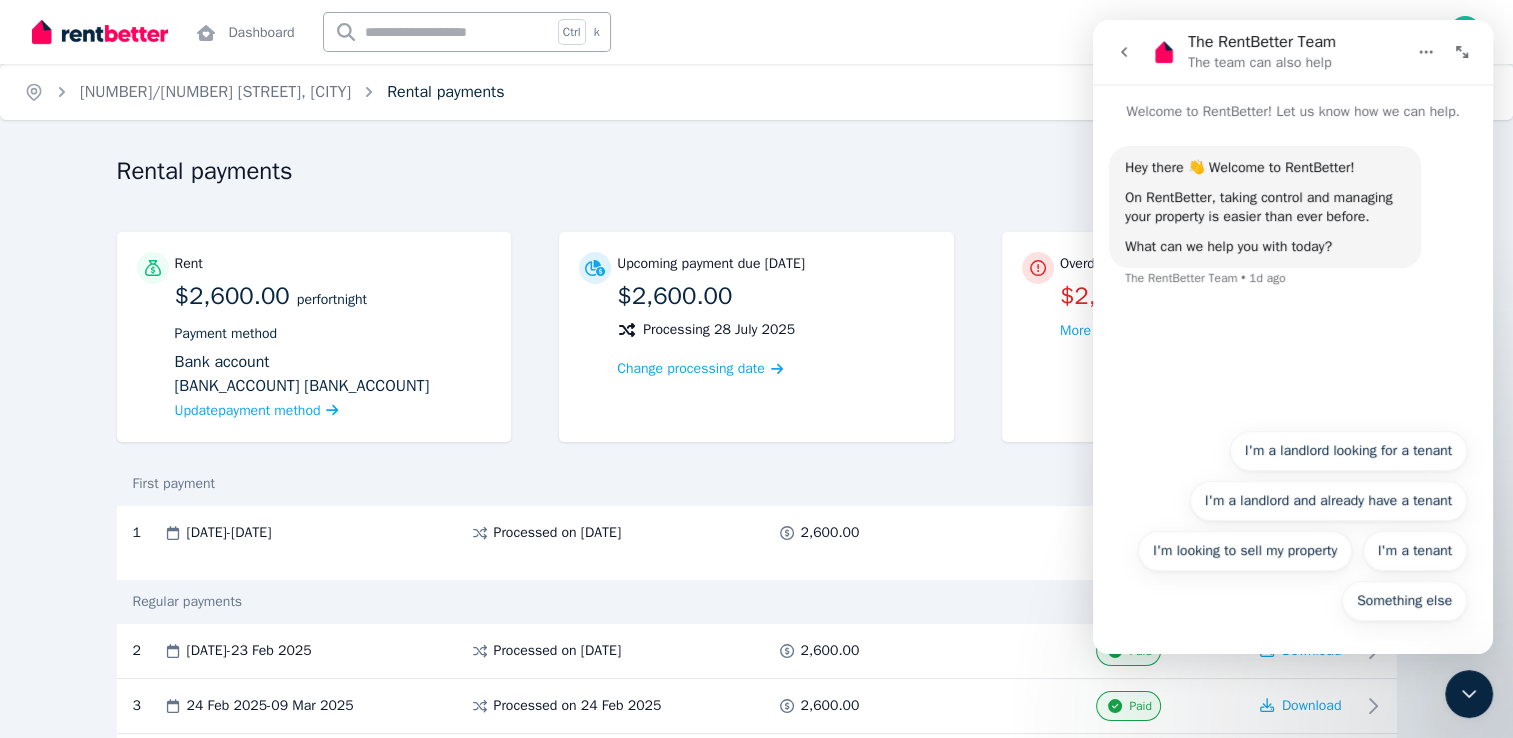 click on "Rental payments" at bounding box center (445, 92) 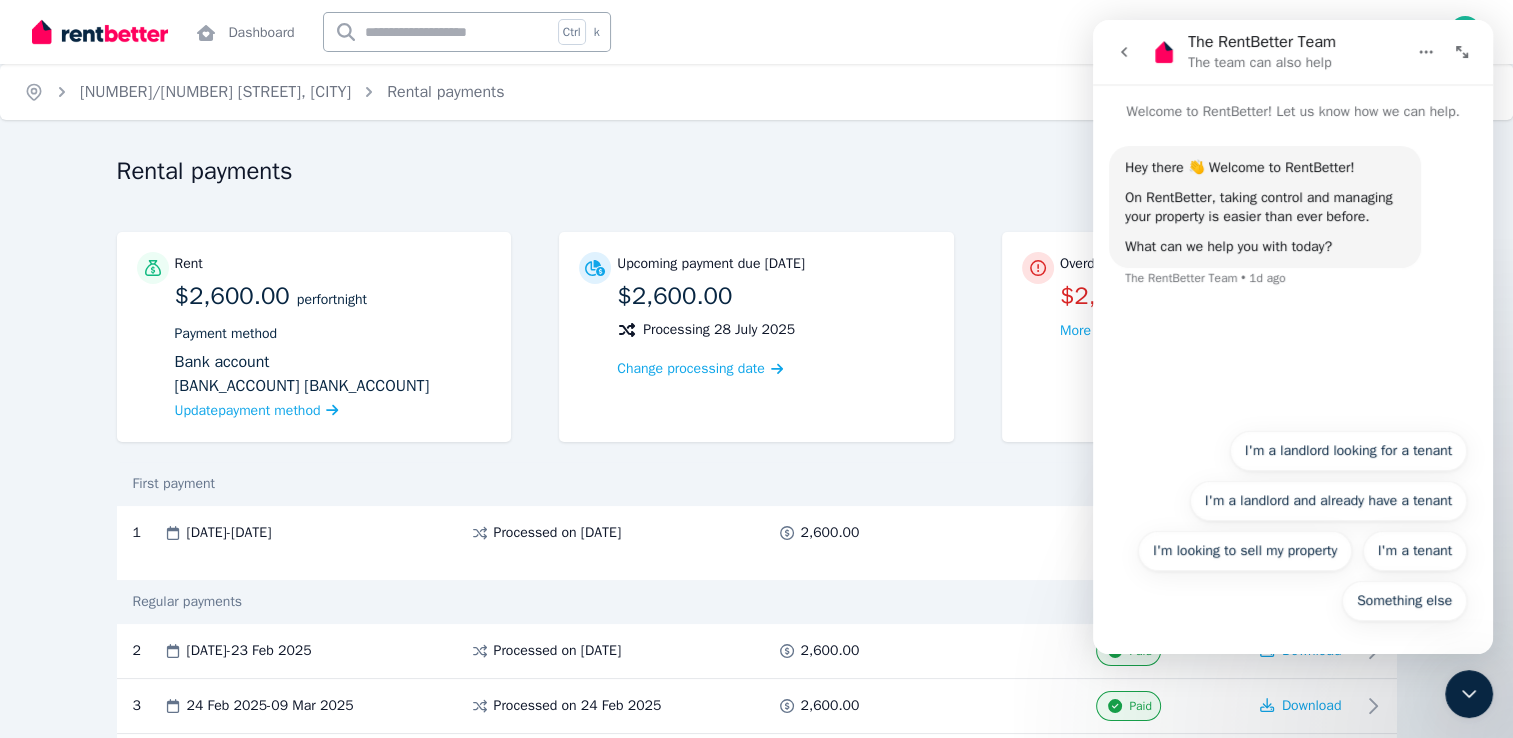 click at bounding box center [1124, 52] 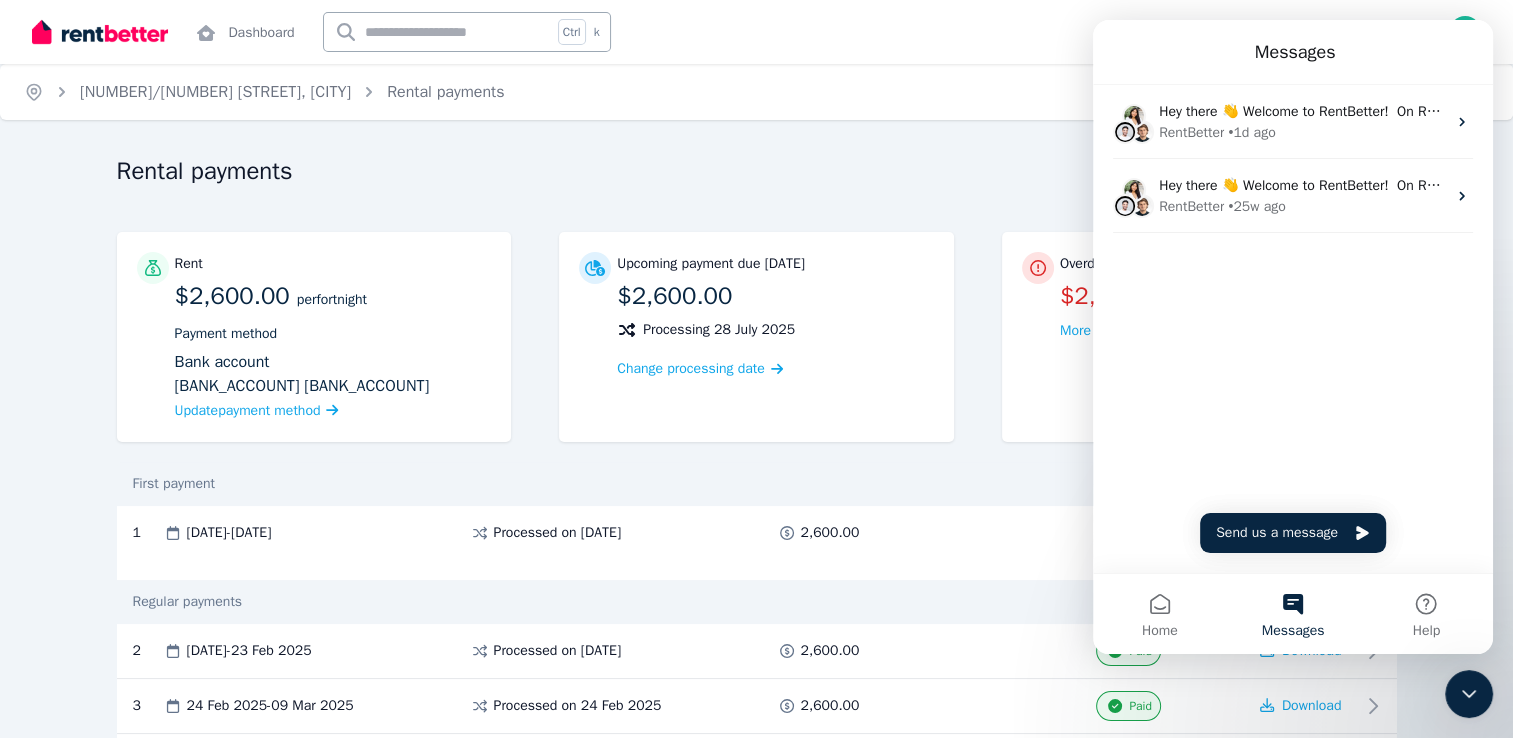click on "Bank account [BANK_ACCOUNT] [BANK_ACCOUNT]" at bounding box center (333, 374) 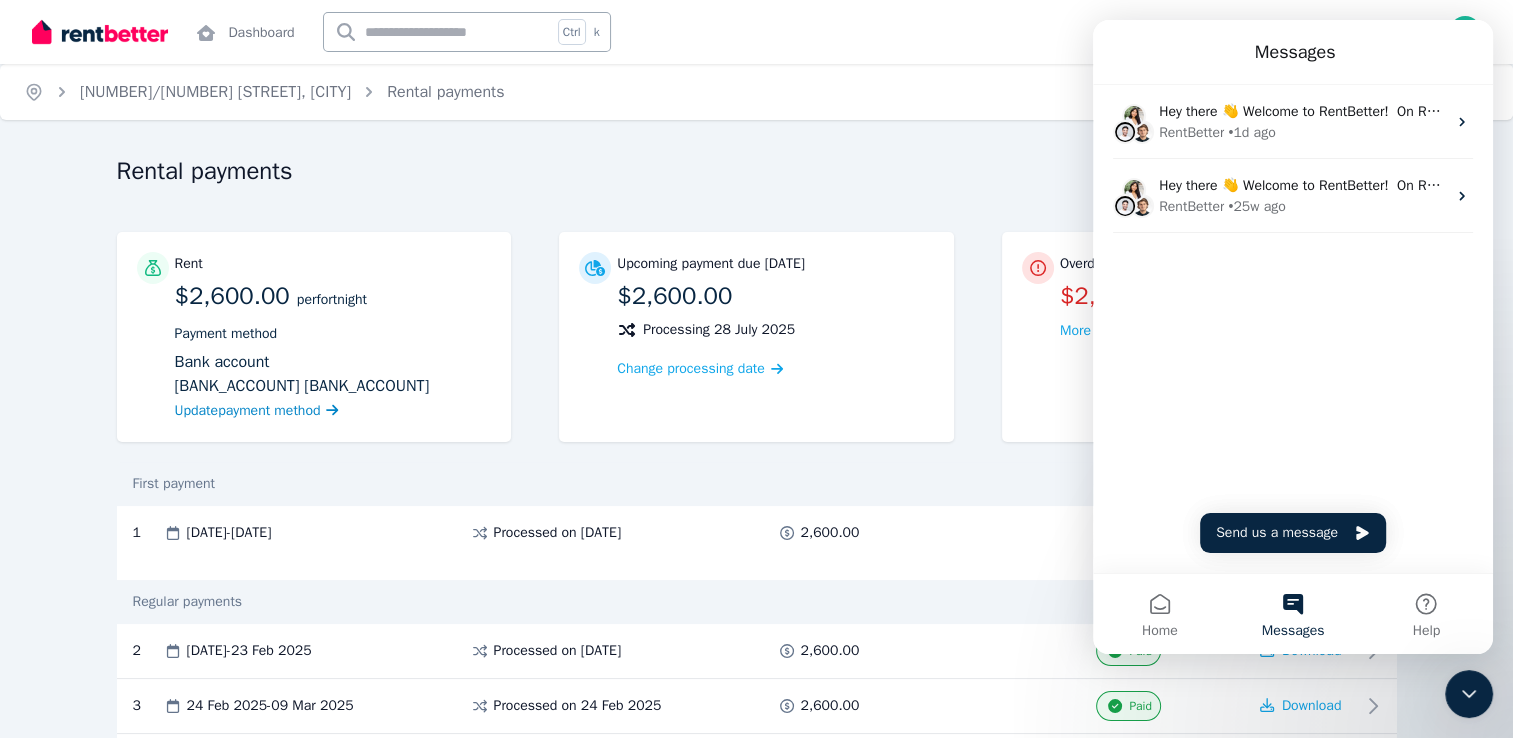 click on "Update  payment method" at bounding box center (248, 410) 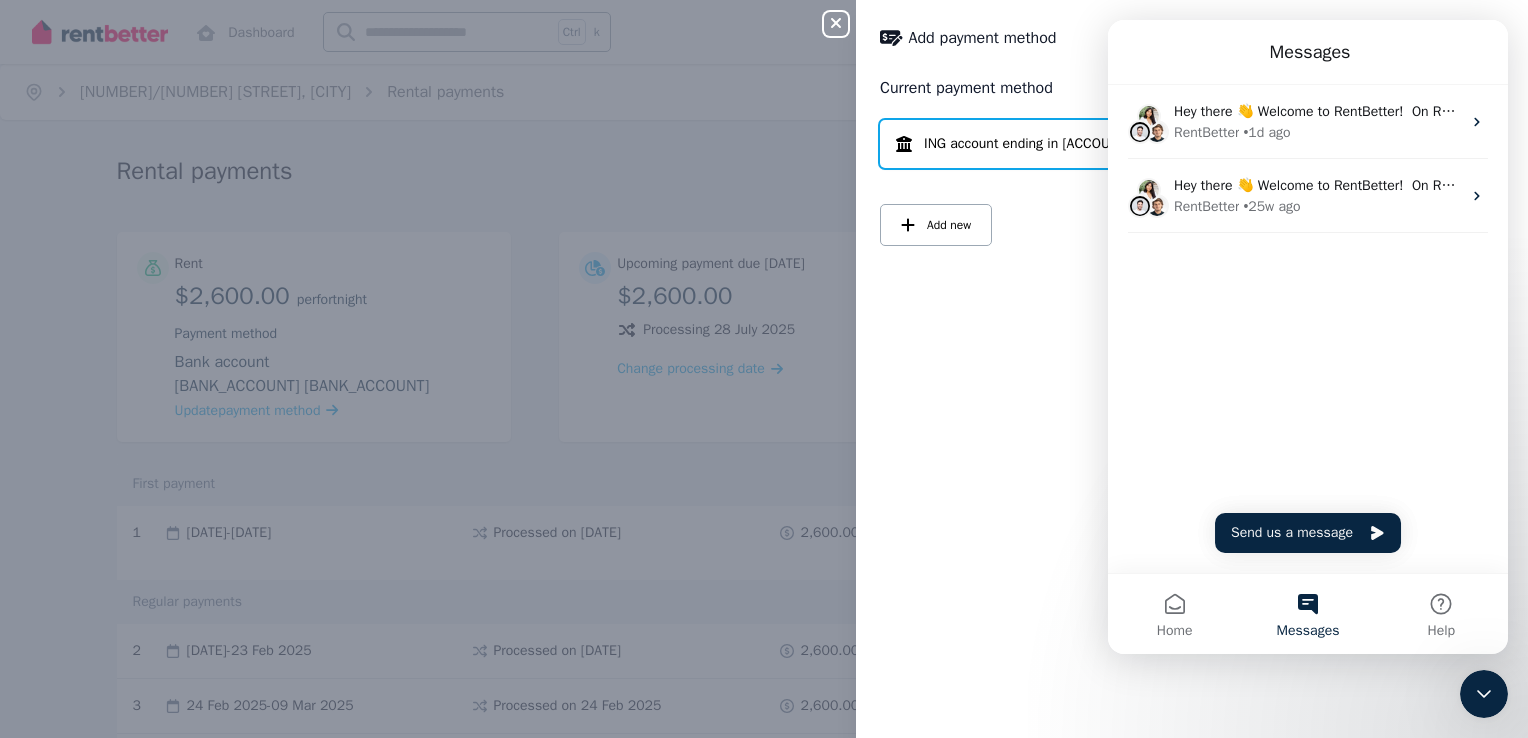 click on "Messages" at bounding box center (1307, 614) 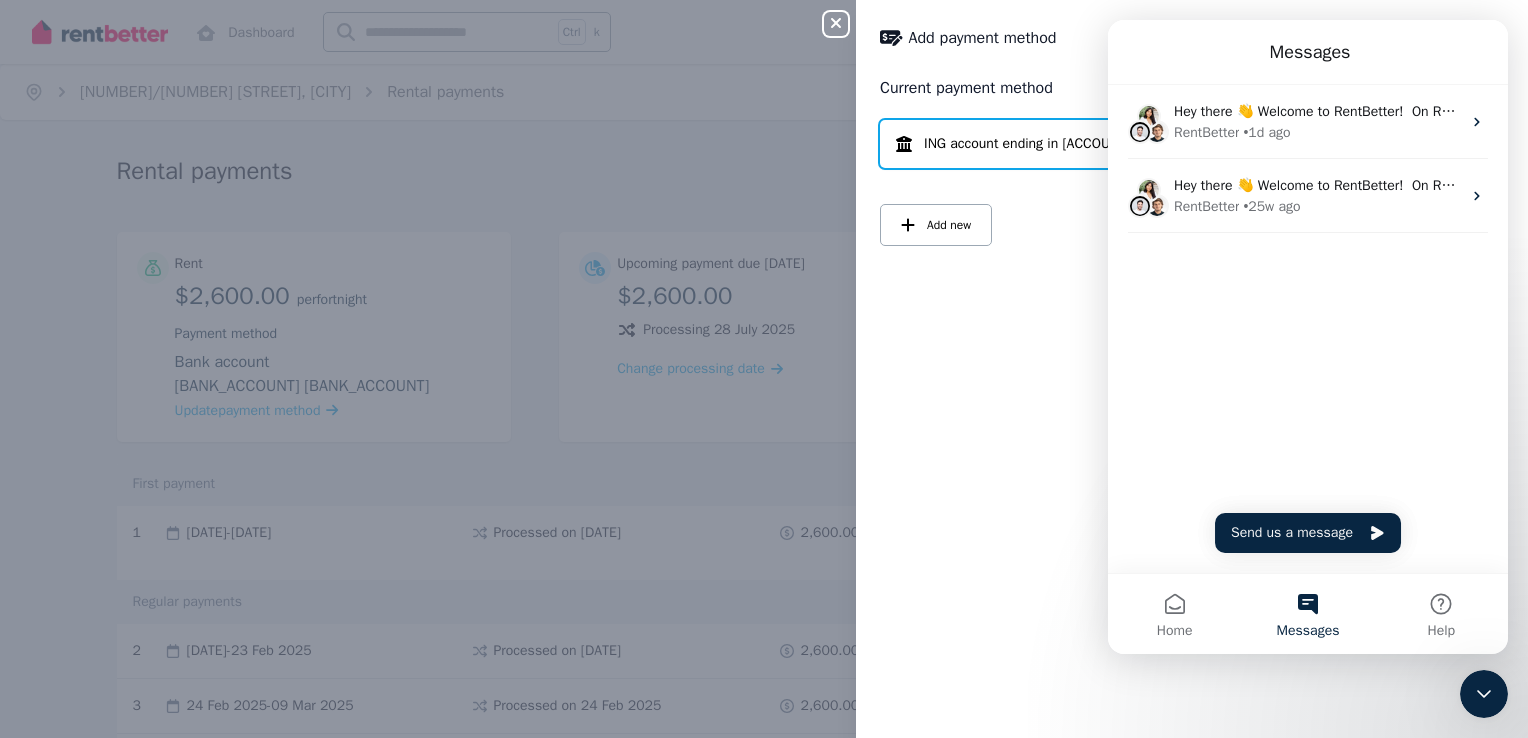 click 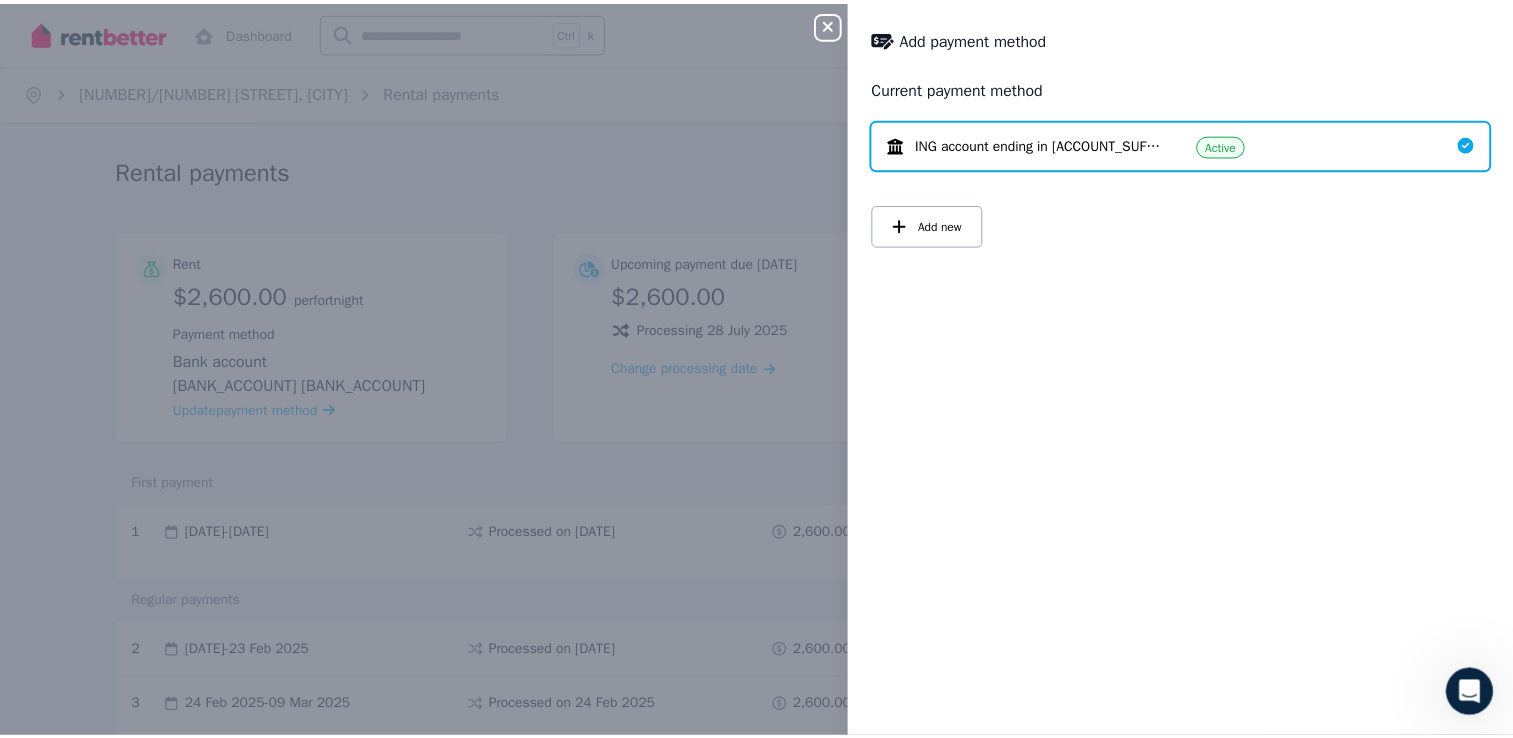 scroll, scrollTop: 0, scrollLeft: 0, axis: both 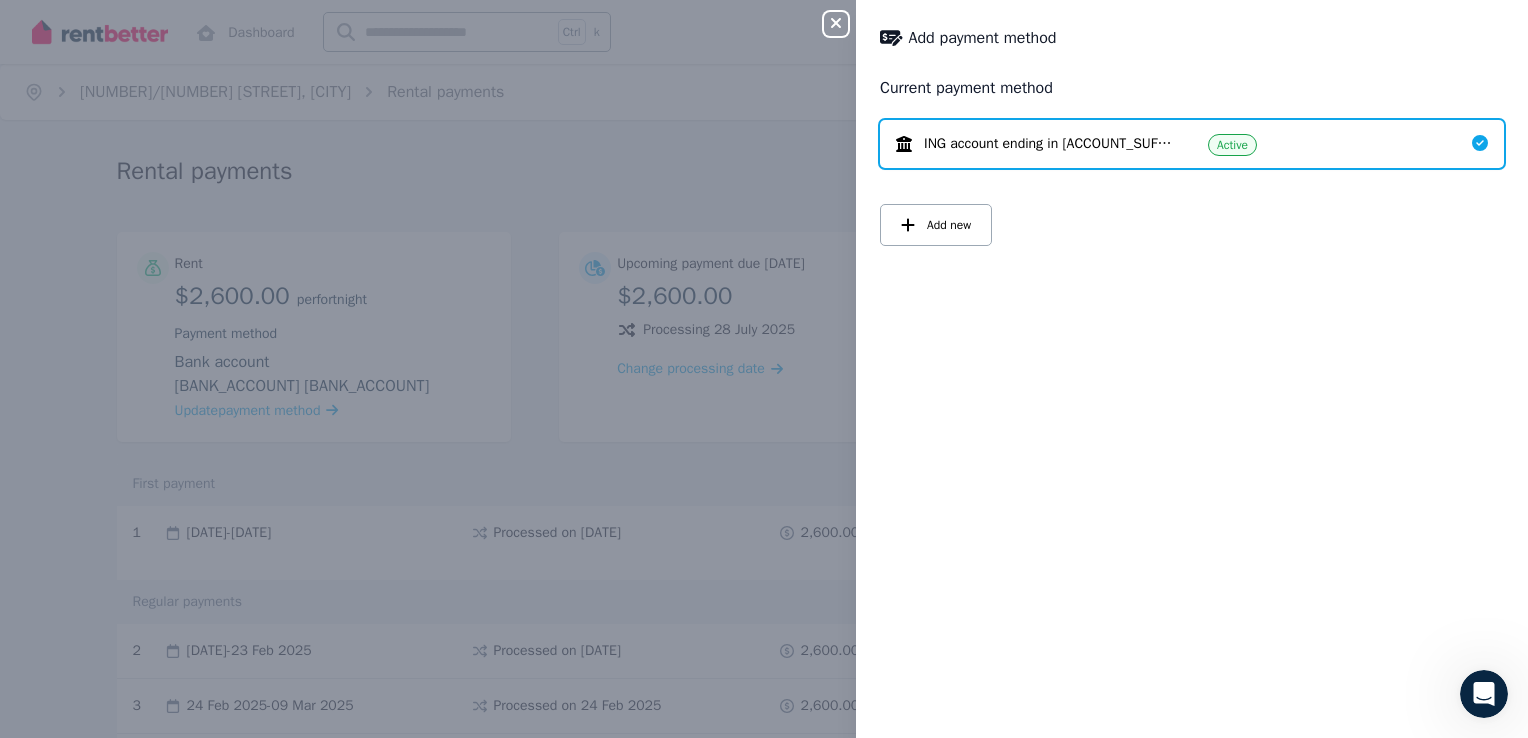 click 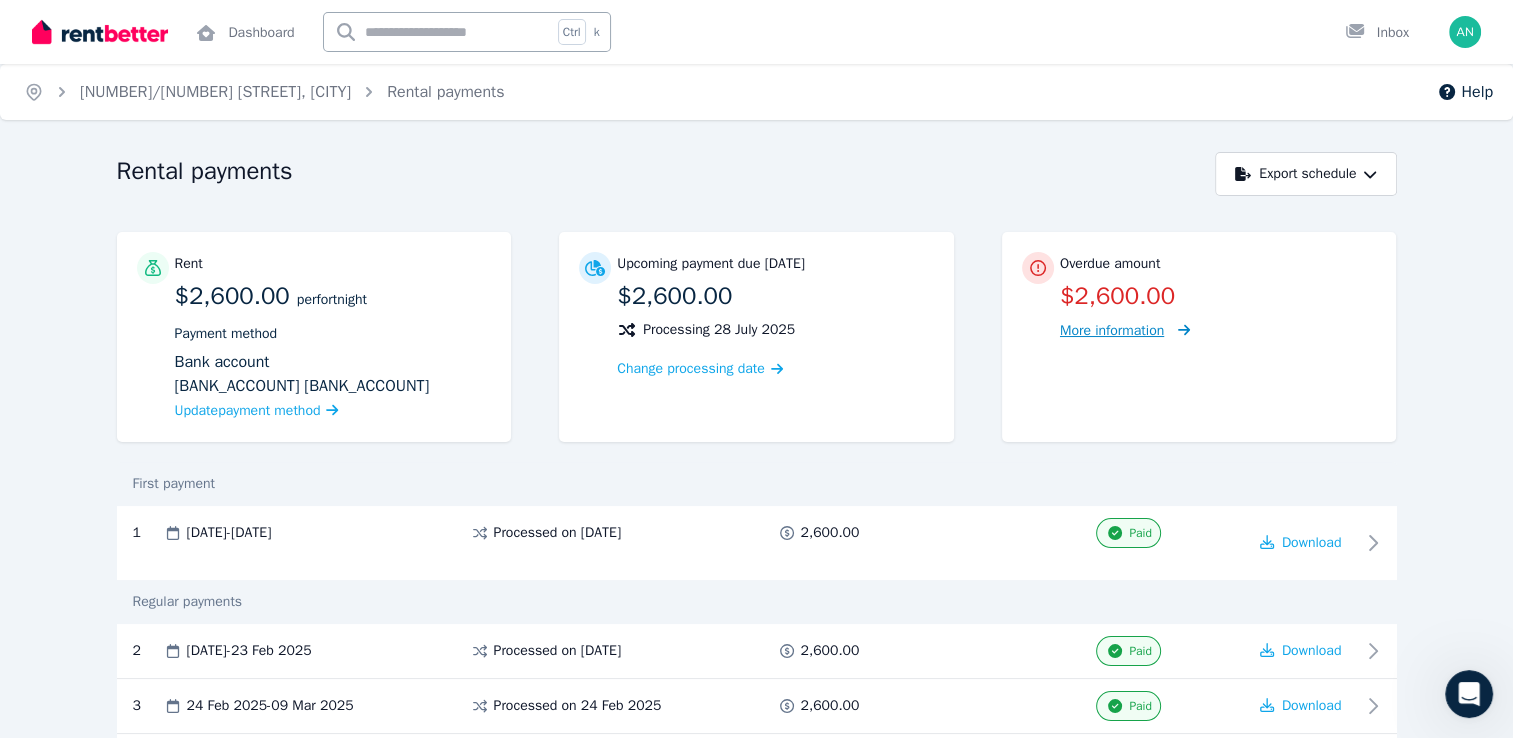 click on "More information" at bounding box center (1112, 330) 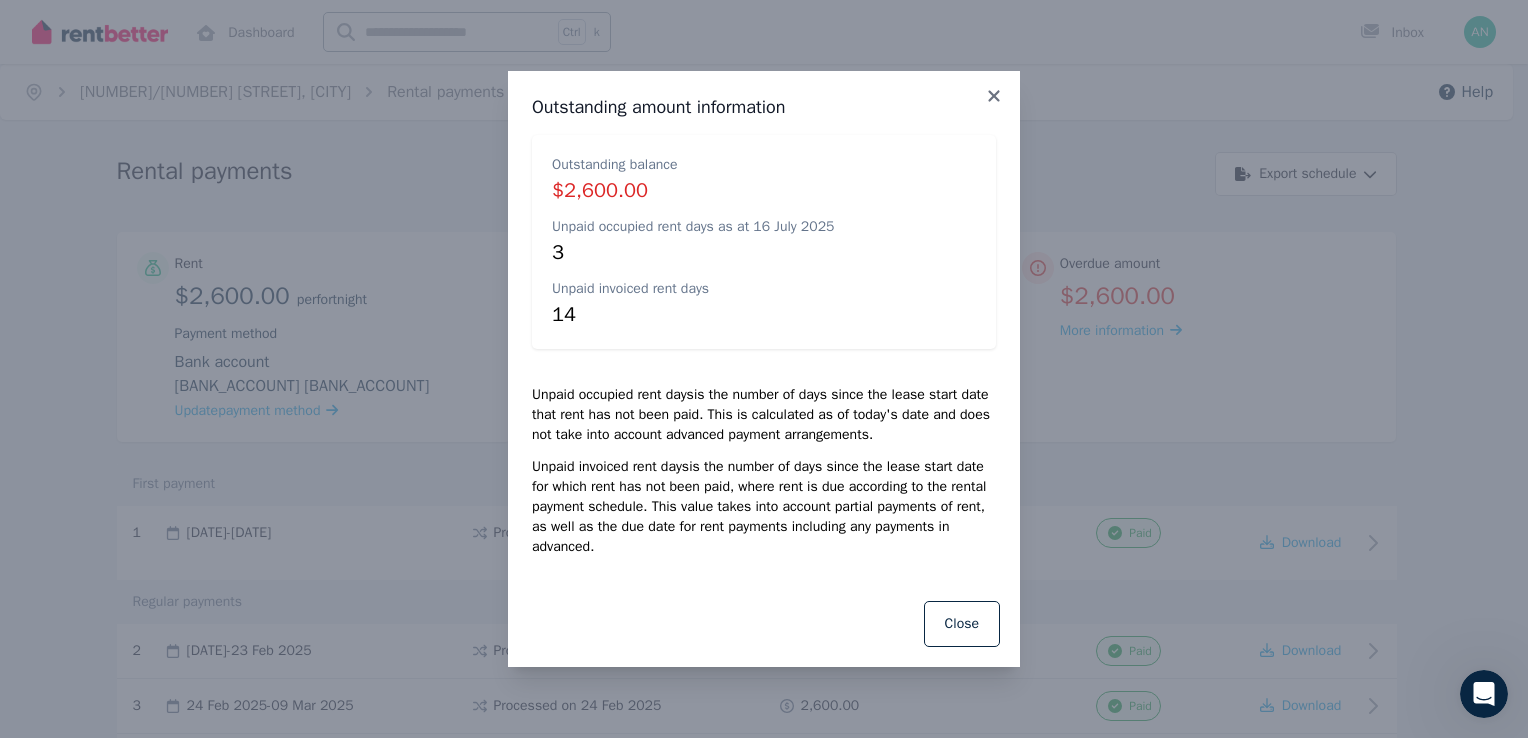 drag, startPoint x: 658, startPoint y: 530, endPoint x: 685, endPoint y: 516, distance: 30.413813 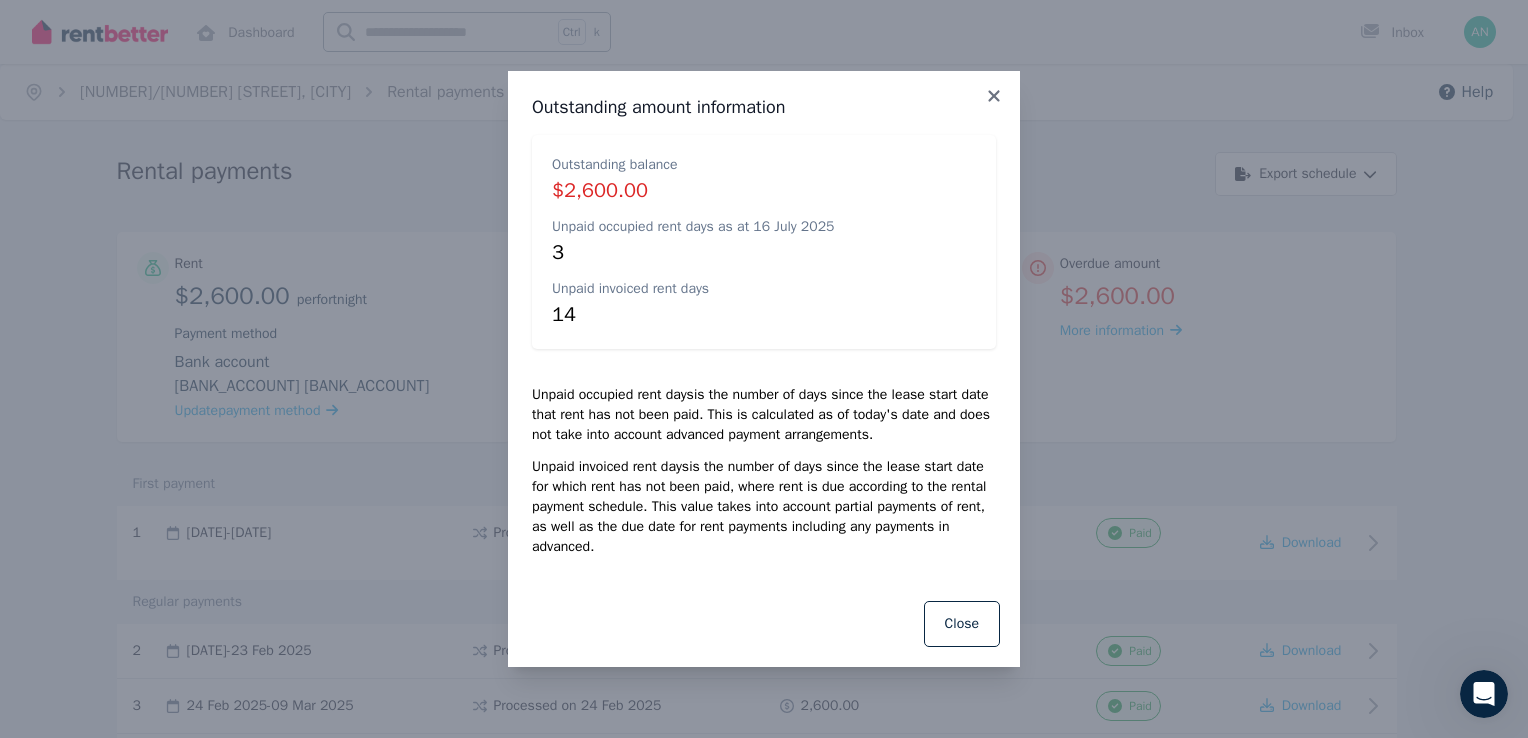 click on "Close" at bounding box center [764, 624] 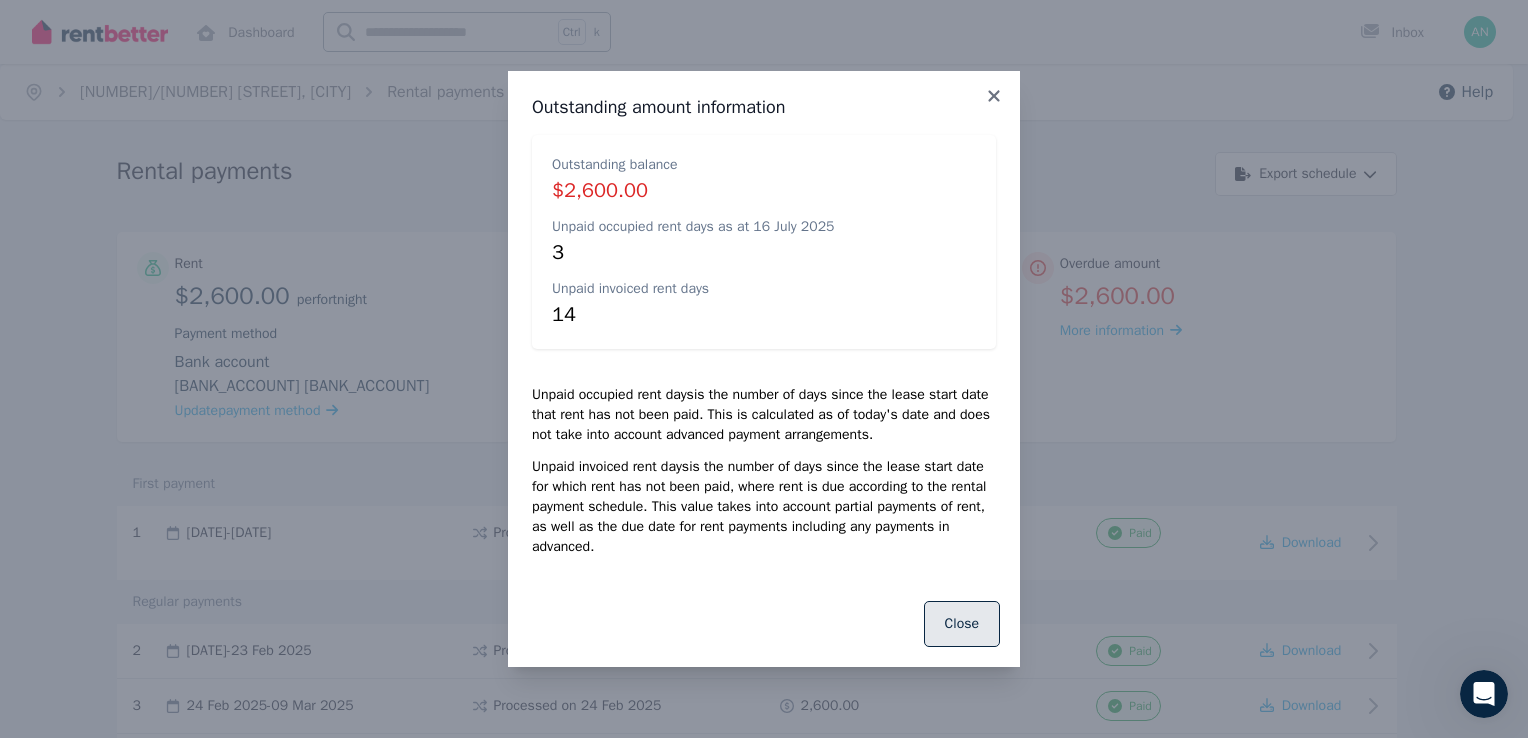 click on "Close" at bounding box center [962, 624] 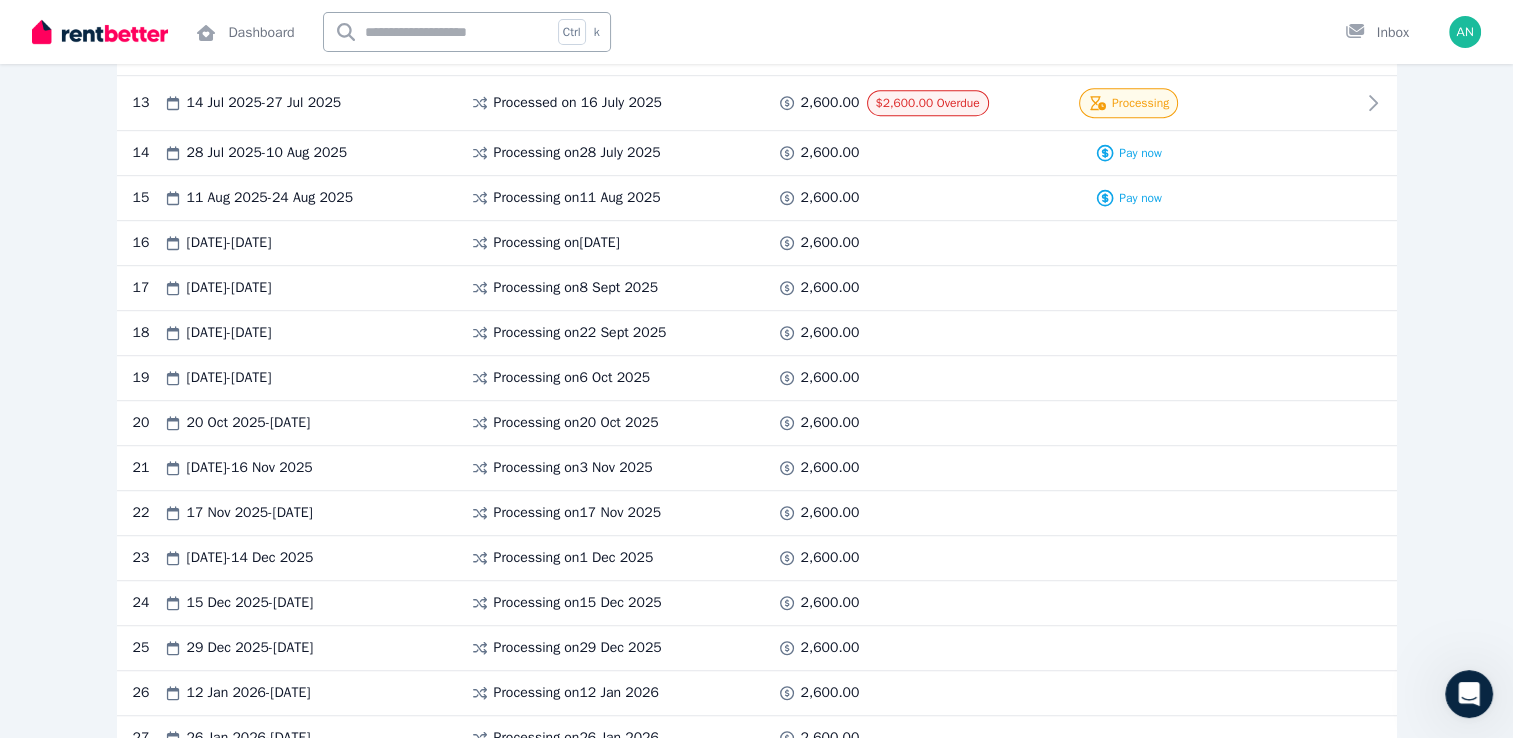 scroll, scrollTop: 820, scrollLeft: 0, axis: vertical 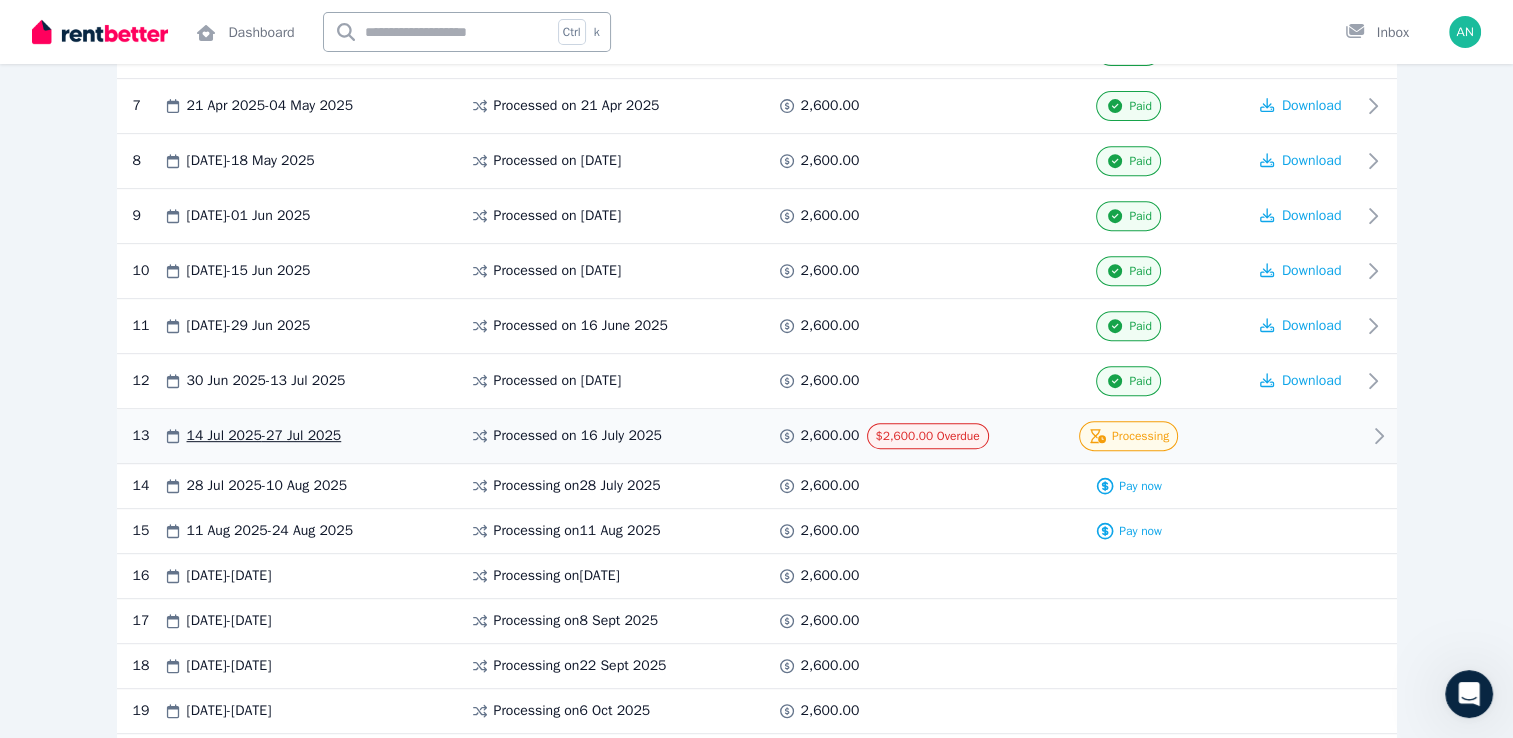 click on "Processing" at bounding box center [1128, 436] 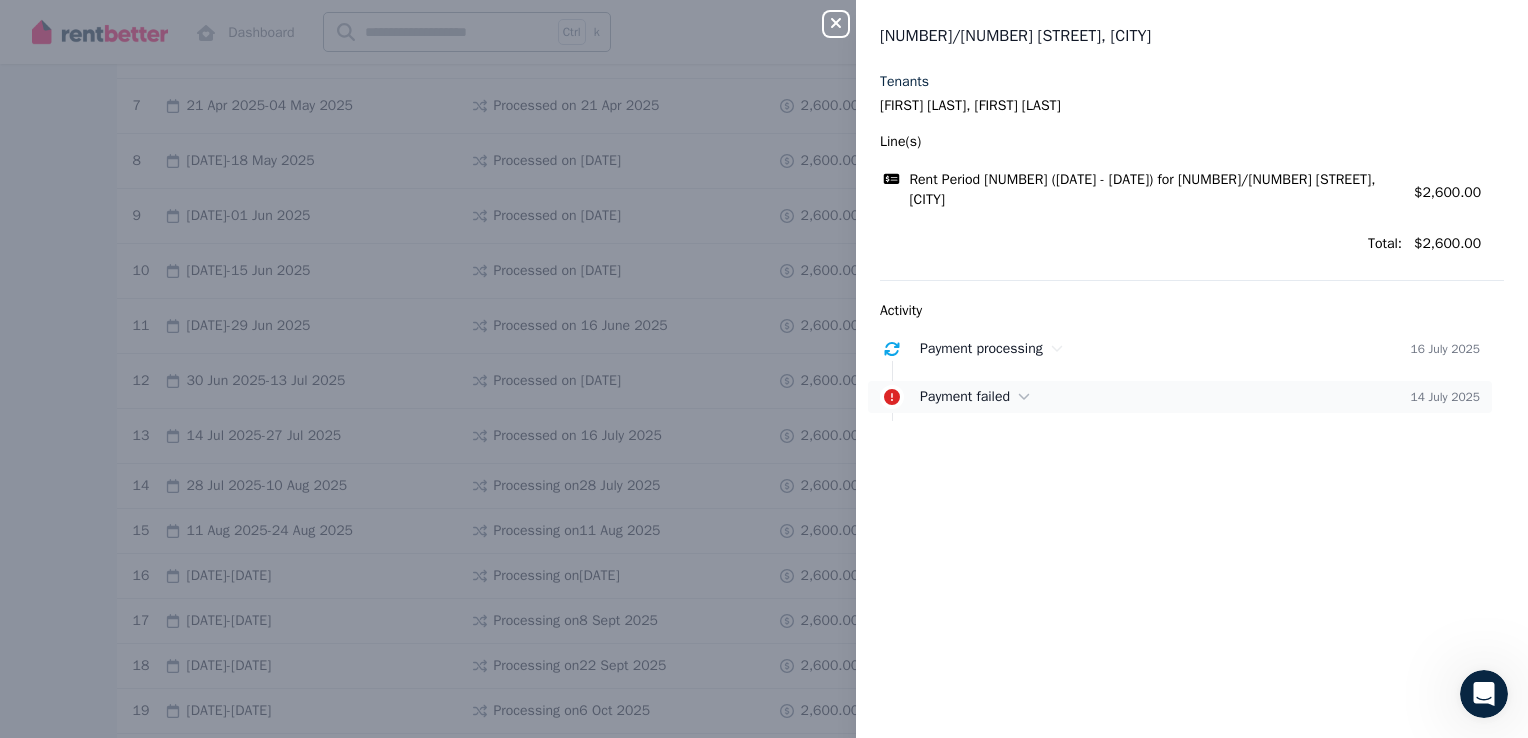 click on "Payment failed [DATE]" at bounding box center (1180, 397) 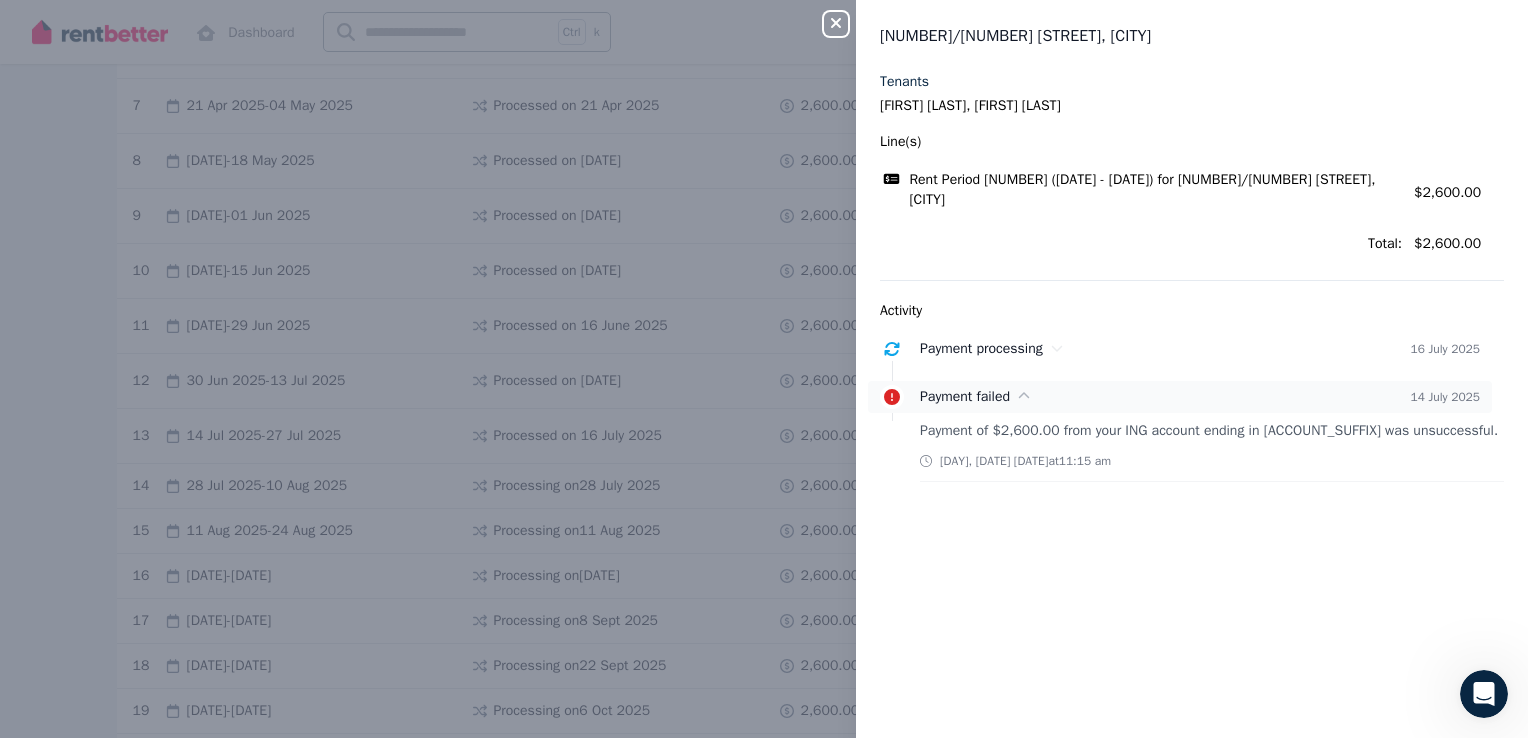 click on "Payment failed [DATE]" at bounding box center [1180, 397] 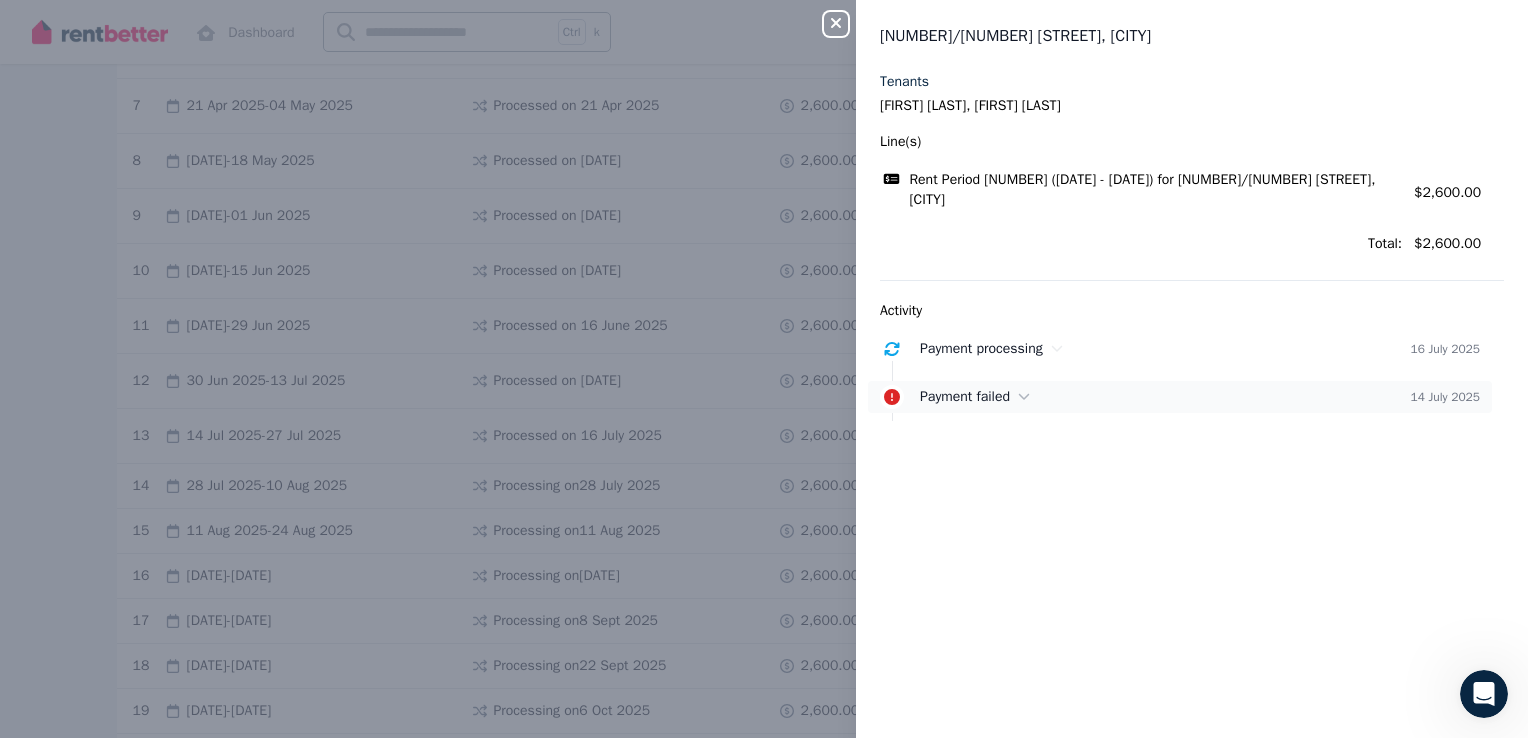 click on "Payment failed" at bounding box center [965, 396] 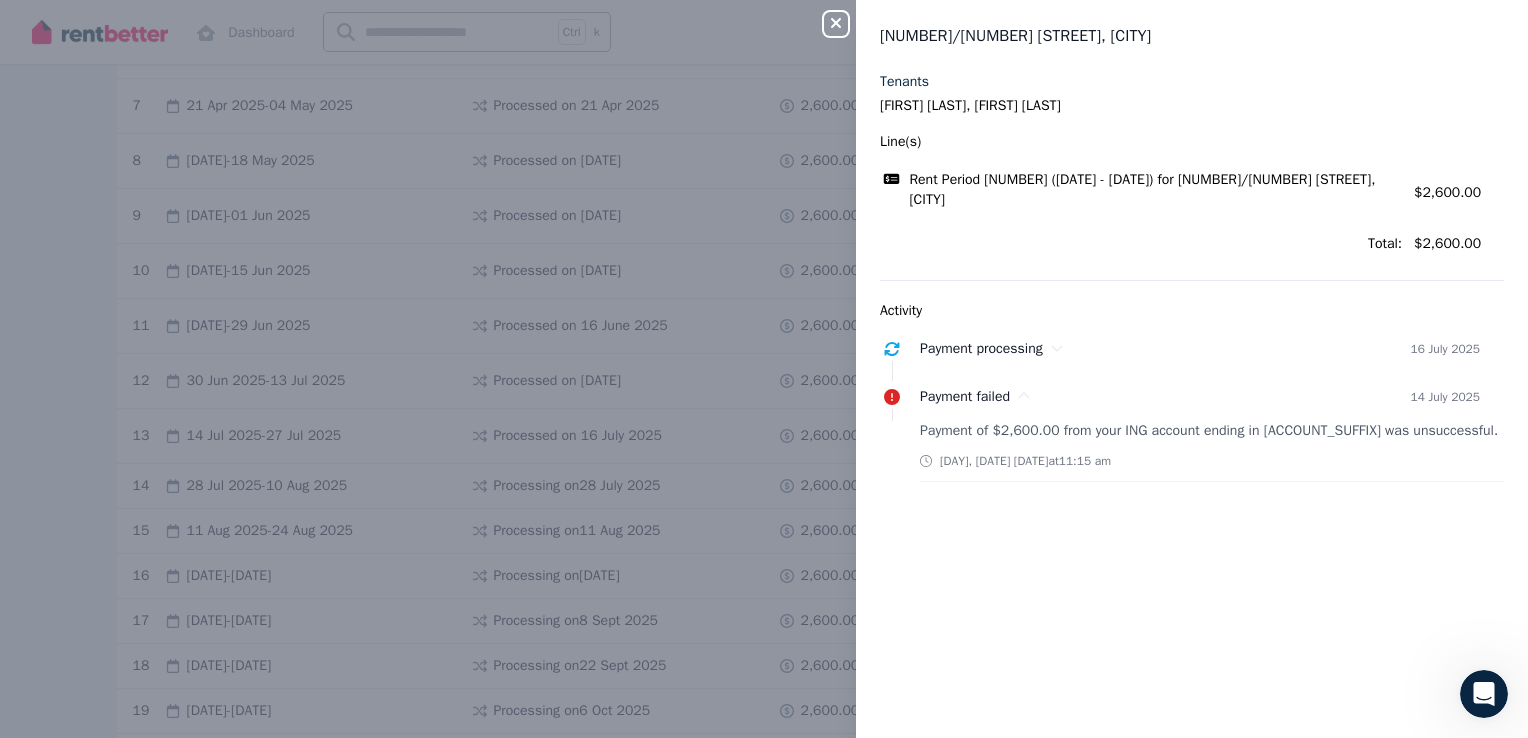 click 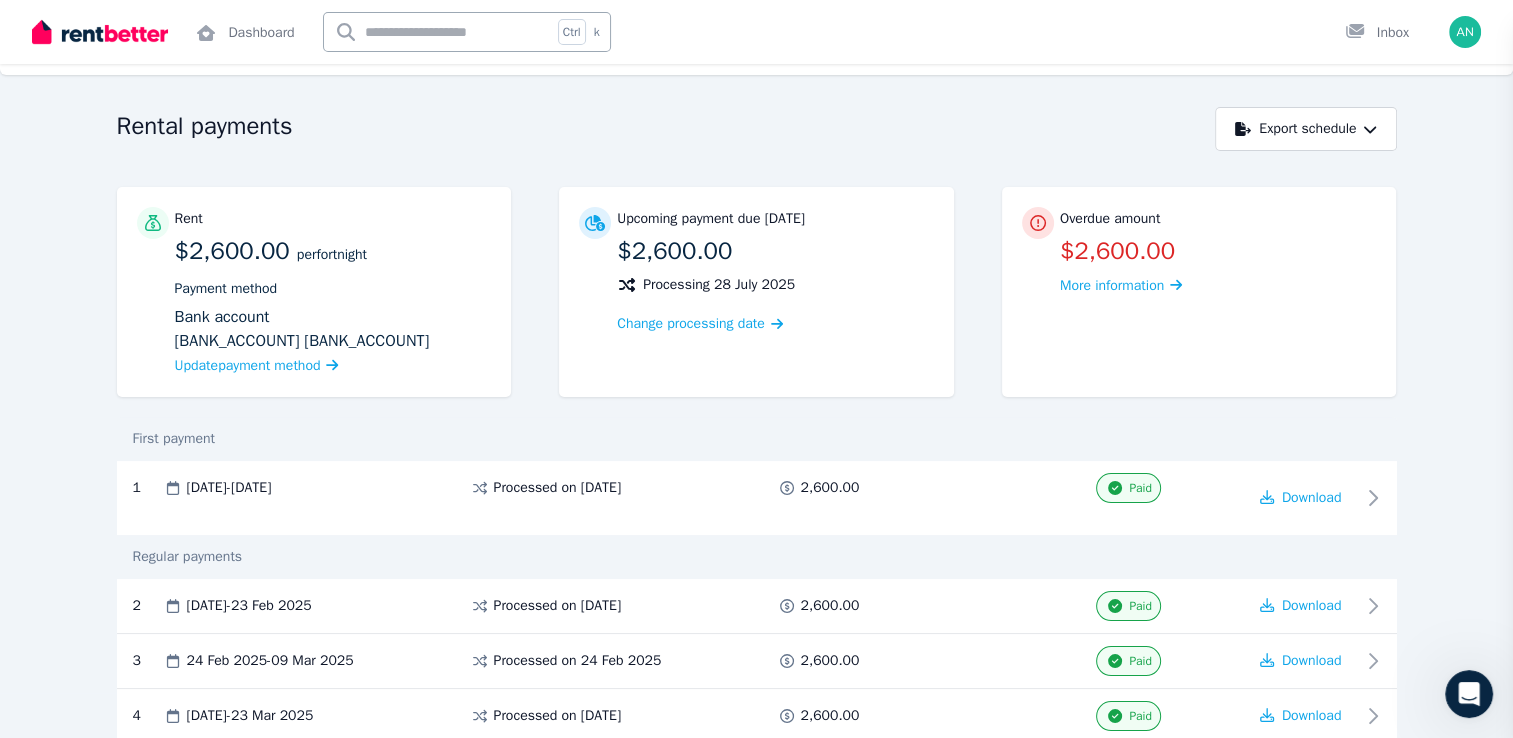 scroll, scrollTop: 0, scrollLeft: 0, axis: both 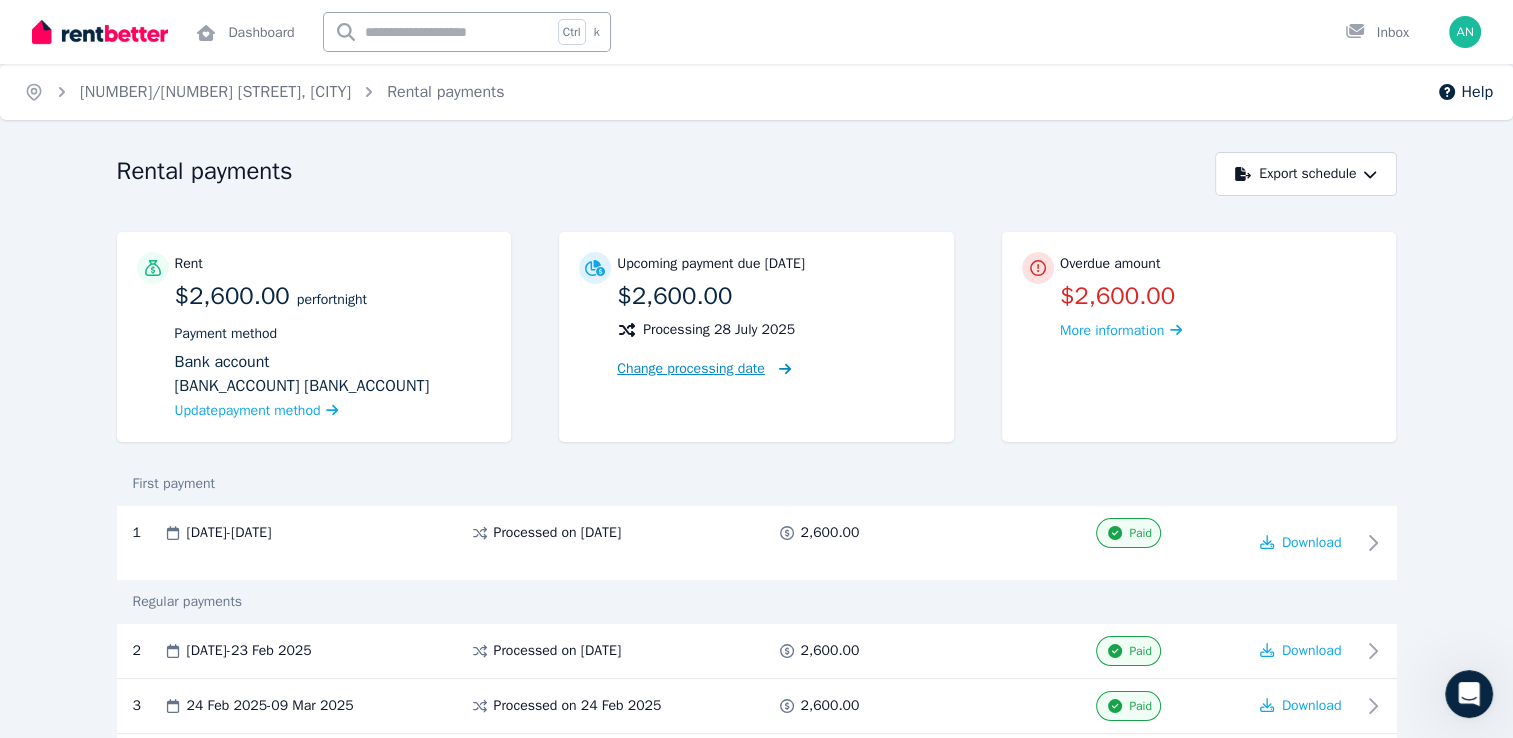 click on "Change processing date" at bounding box center [691, 369] 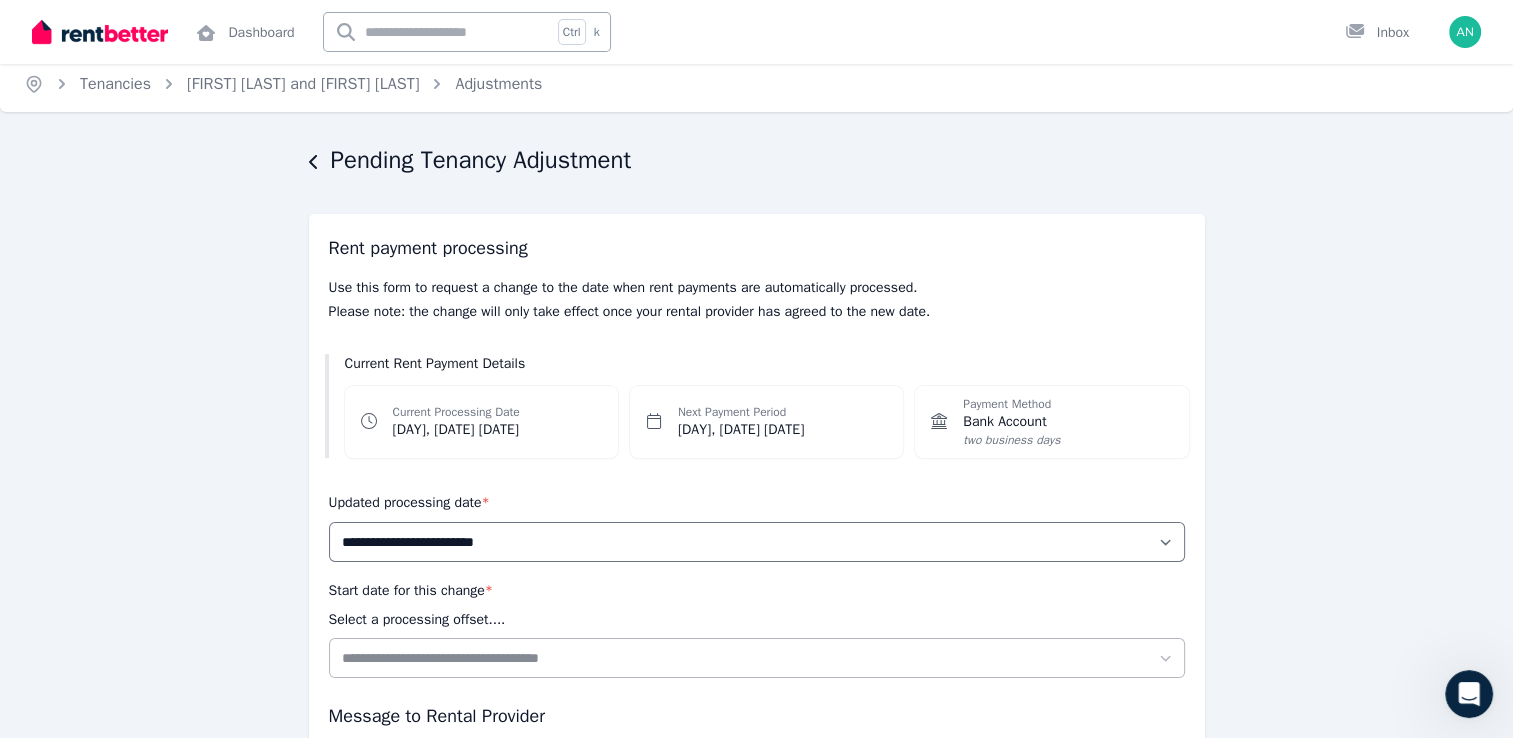 scroll, scrollTop: 0, scrollLeft: 0, axis: both 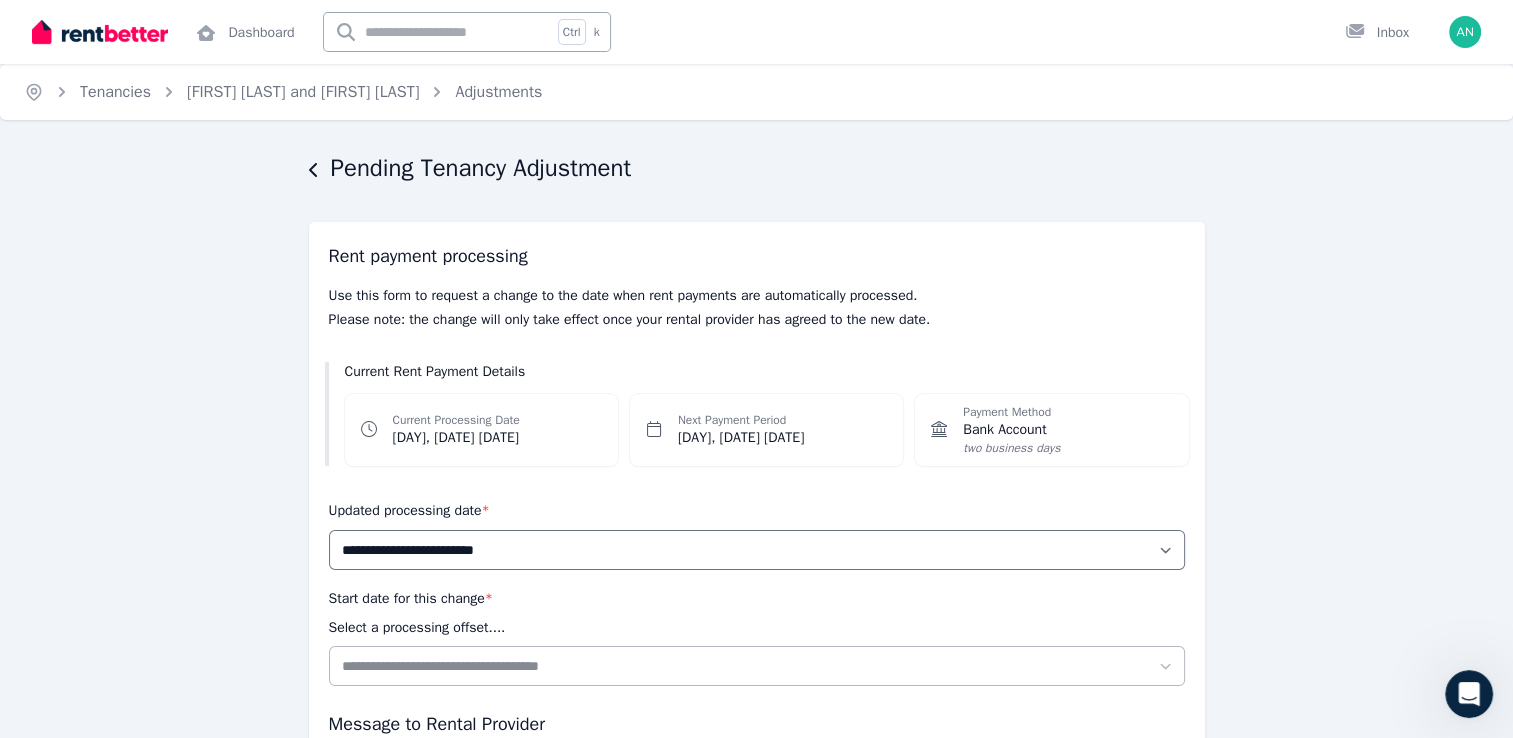 click on "**********" at bounding box center (756, 577) 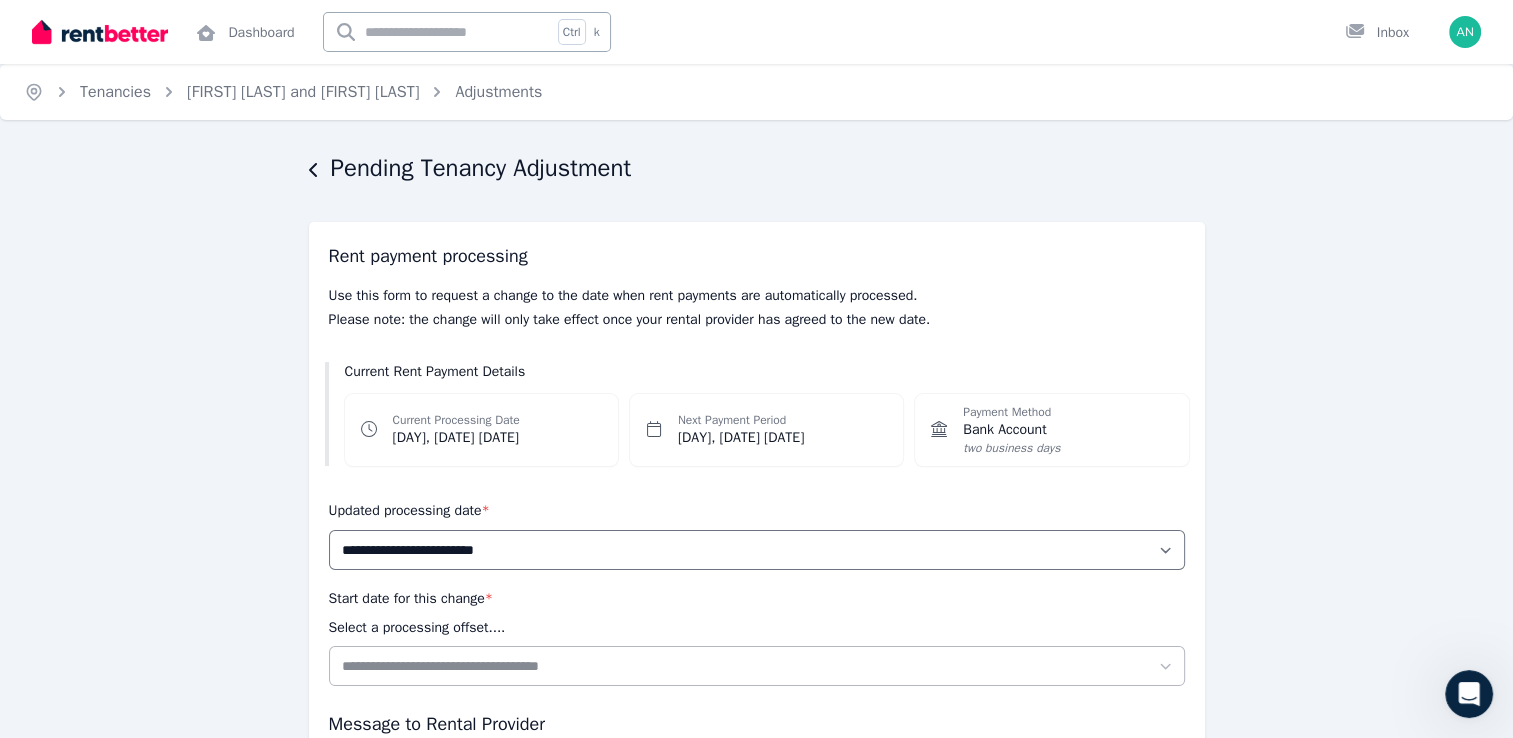 click 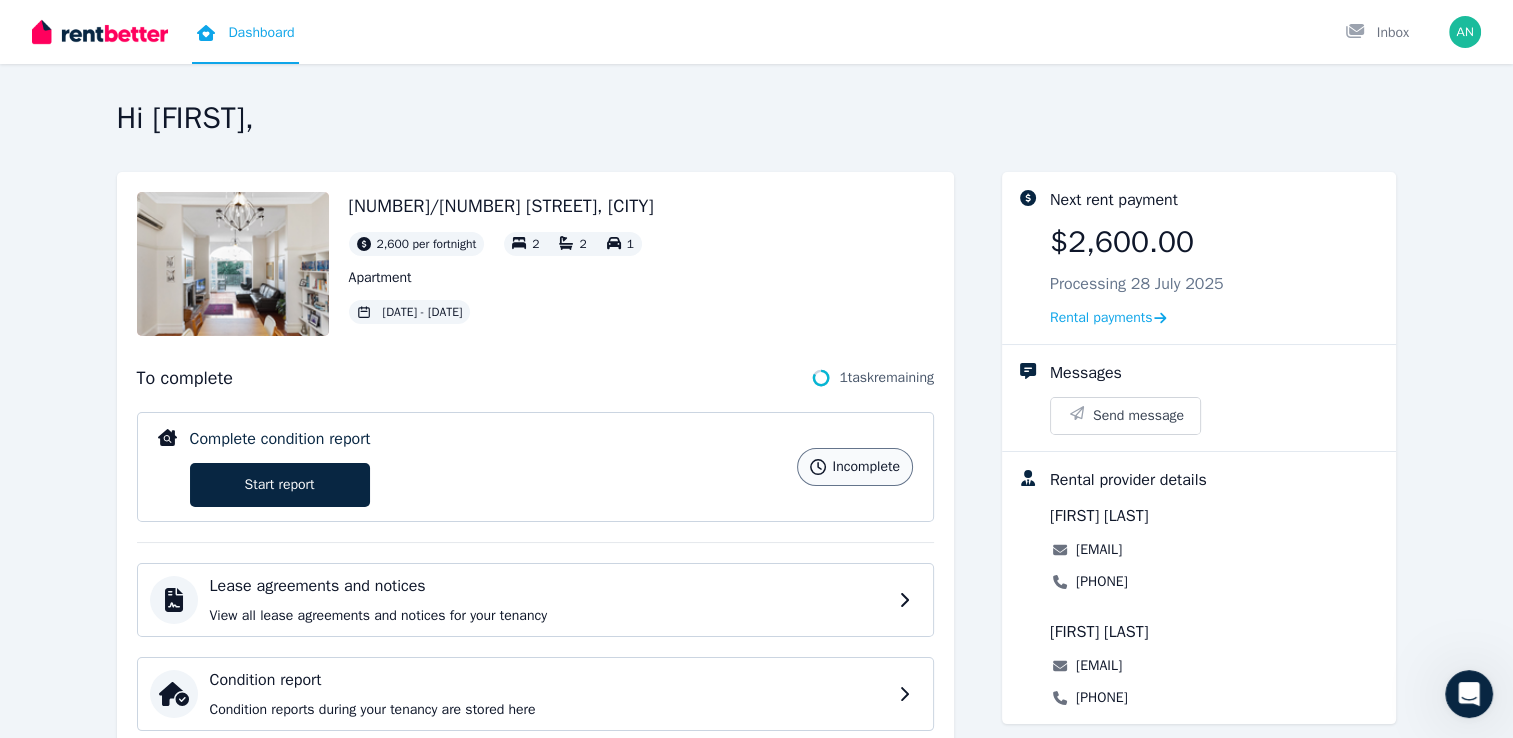 scroll, scrollTop: 333, scrollLeft: 0, axis: vertical 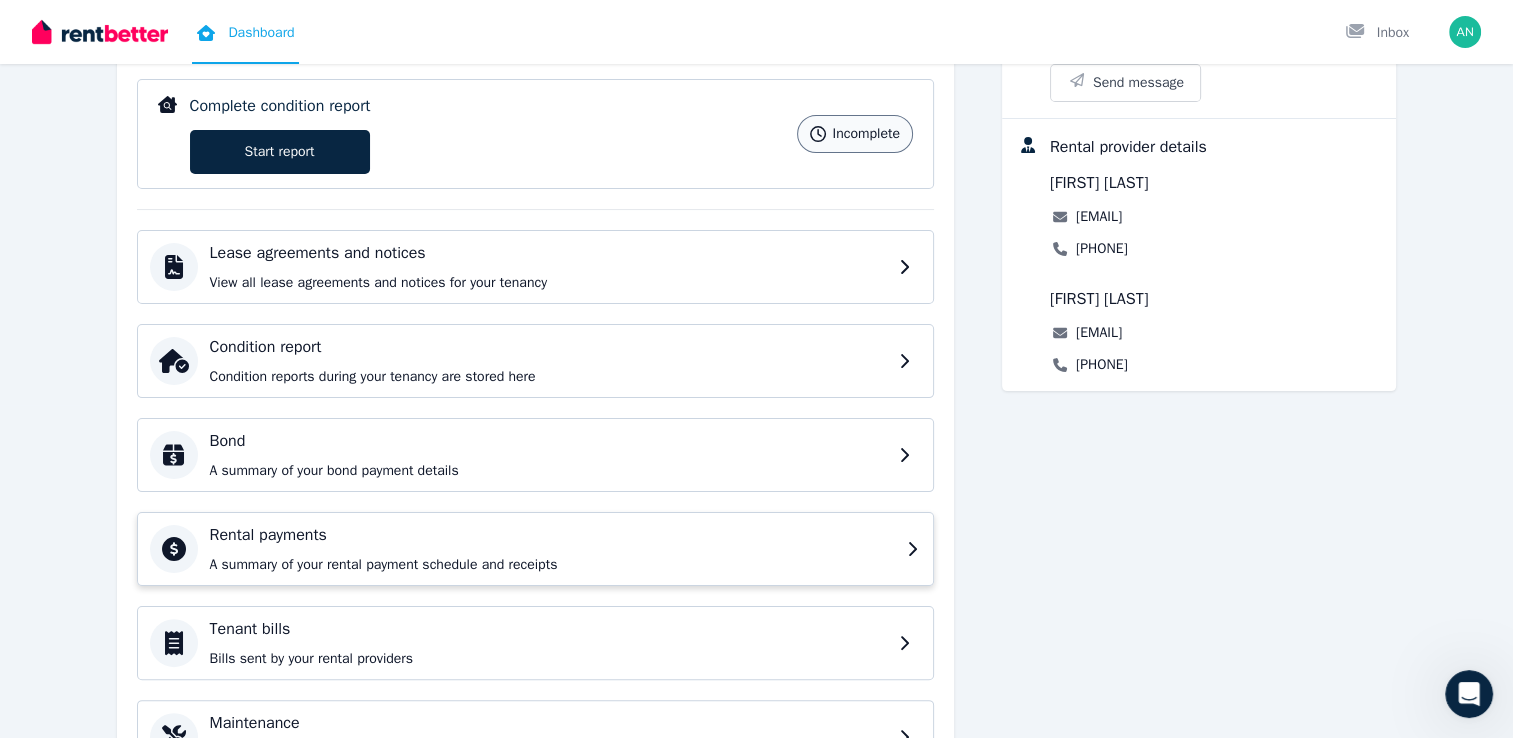 click on "Rental payments A summary of your rental payment schedule and receipts" at bounding box center (552, 549) 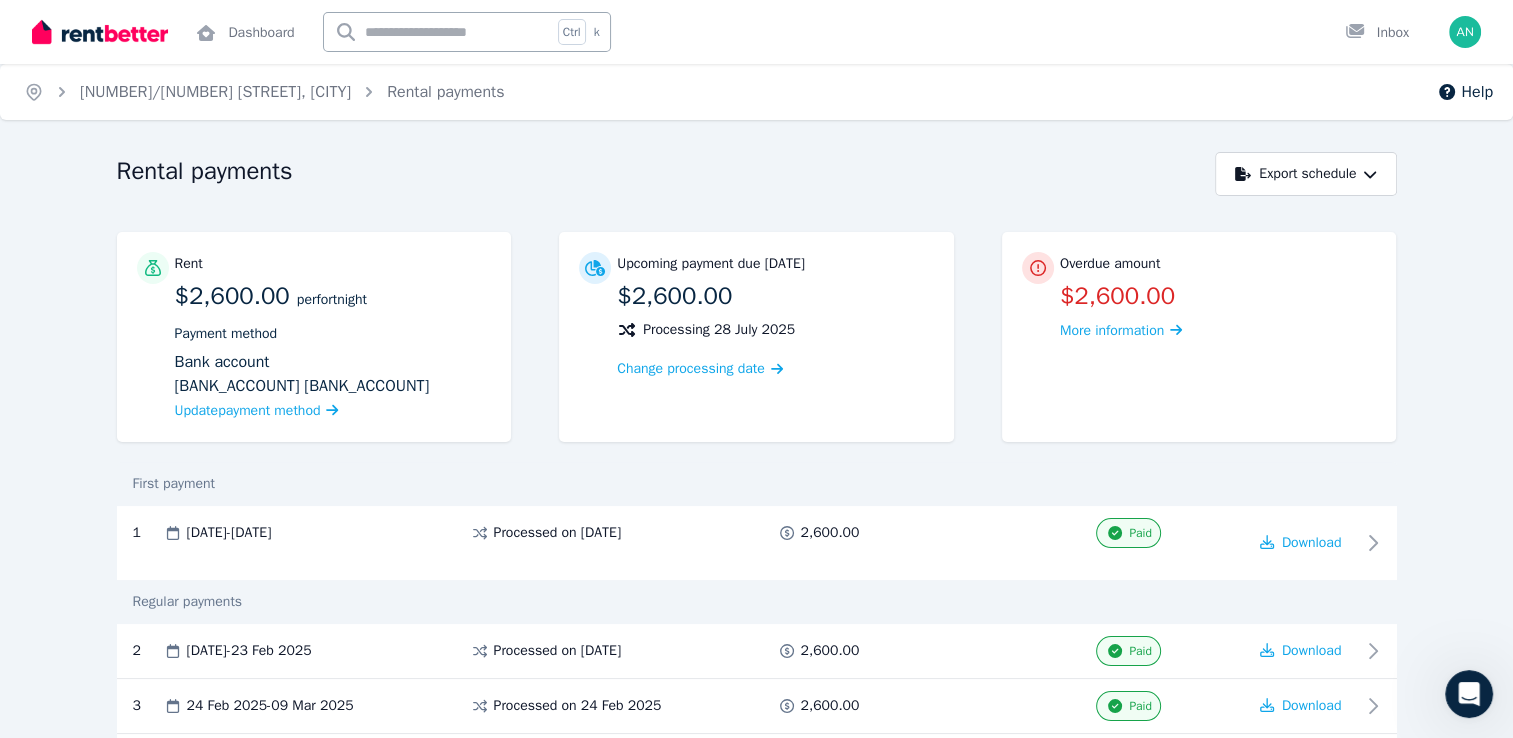 scroll, scrollTop: 666, scrollLeft: 0, axis: vertical 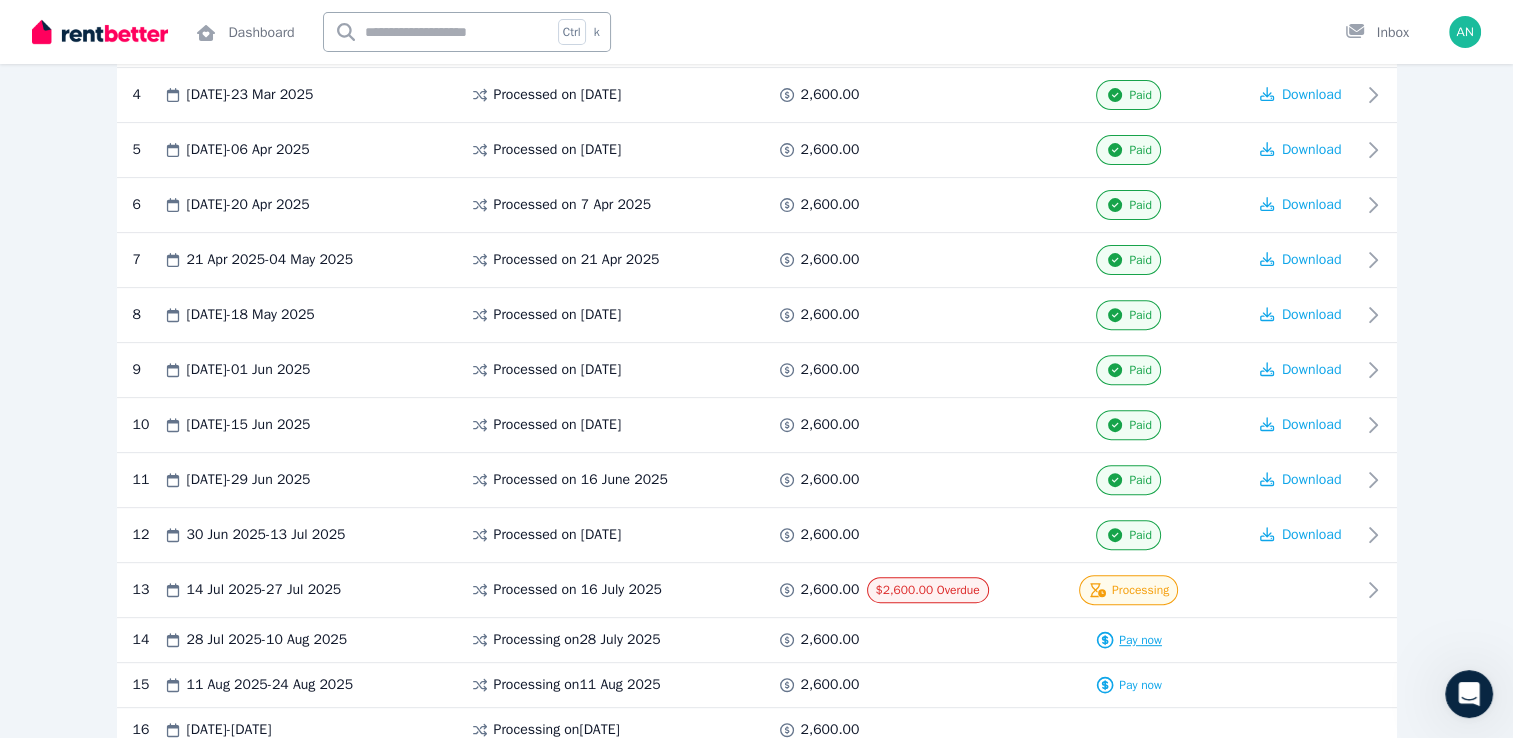 click on "Pay now" at bounding box center [1128, 640] 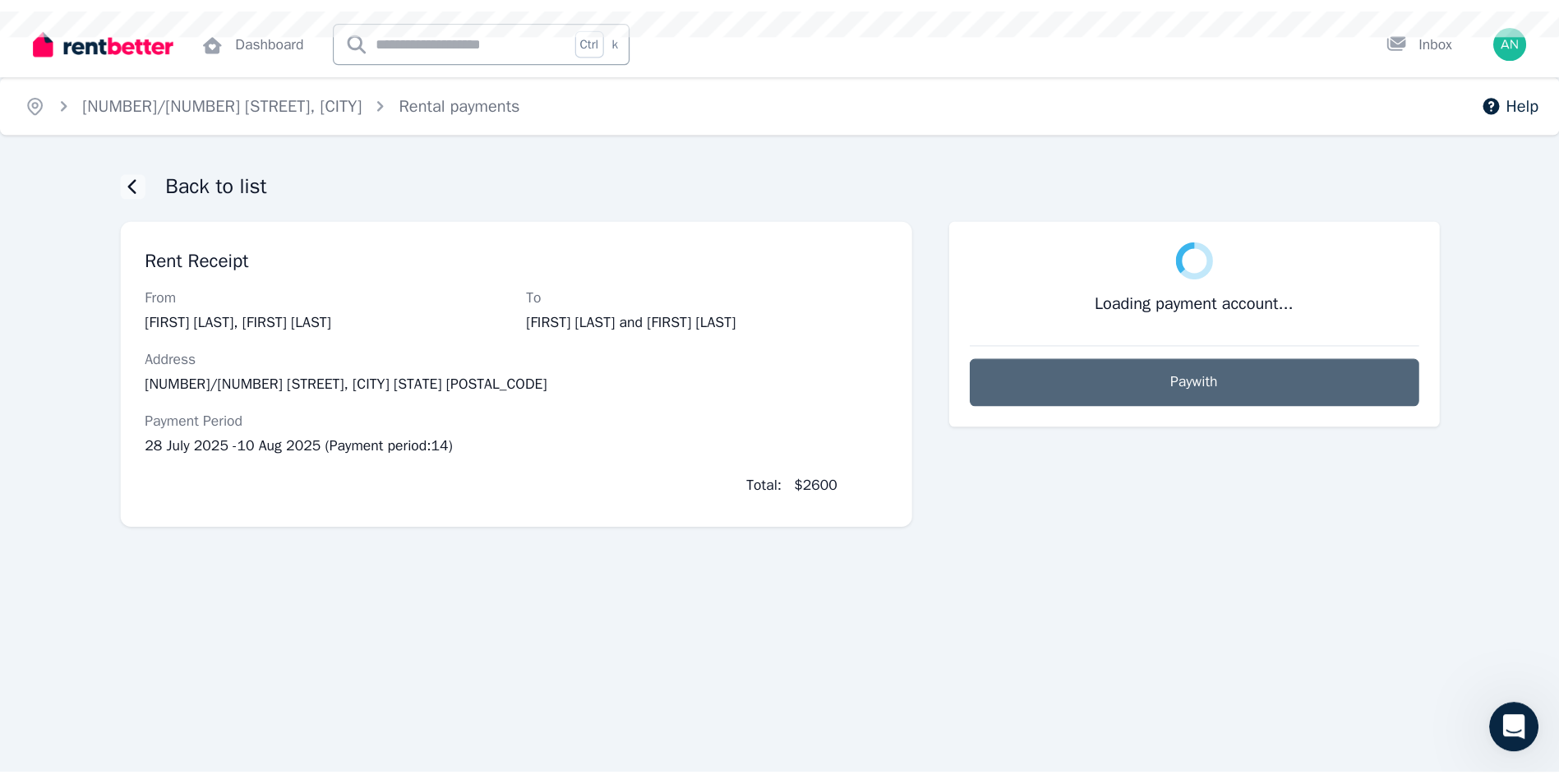 scroll, scrollTop: 0, scrollLeft: 0, axis: both 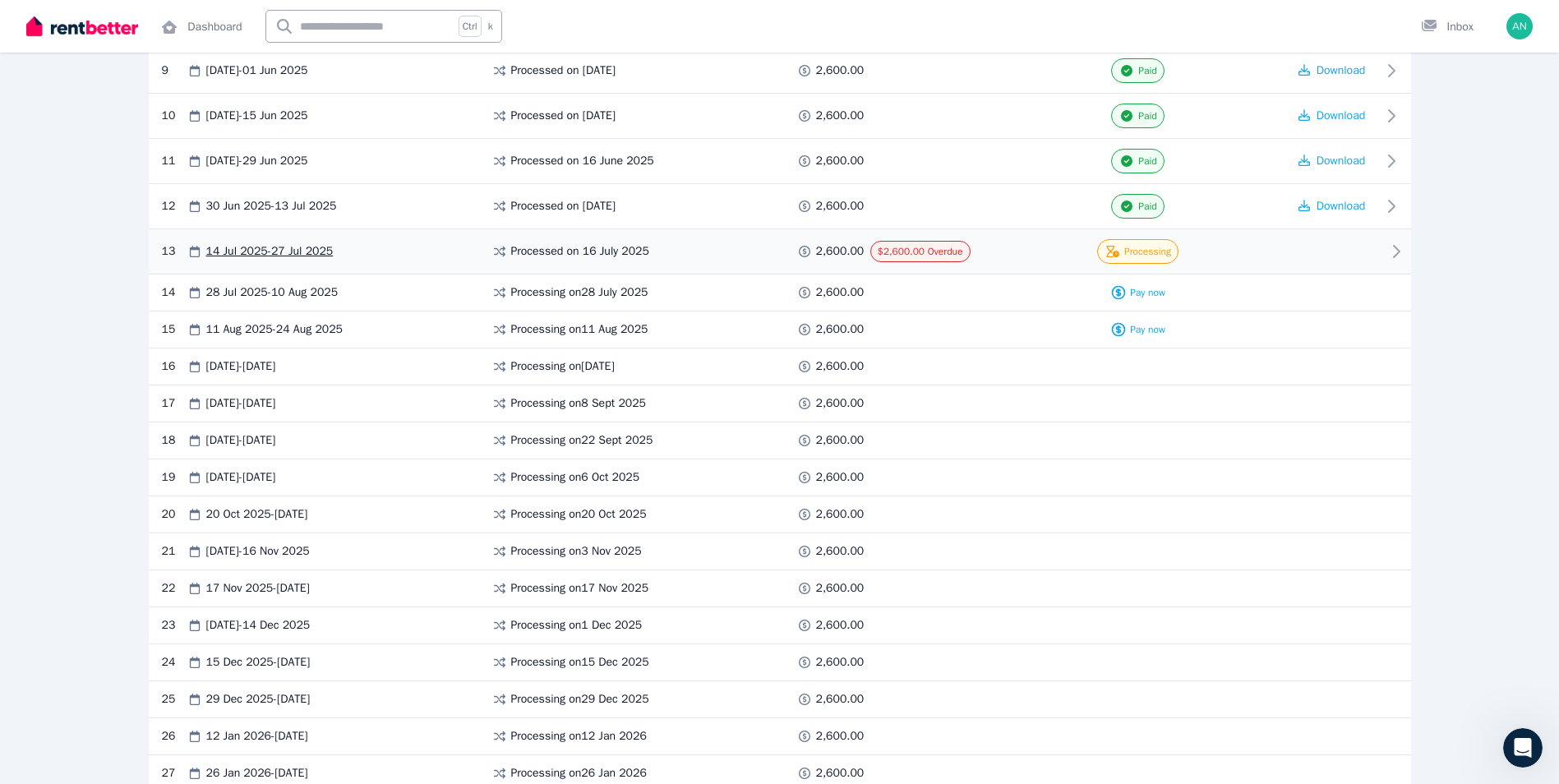 click on "$2,600.00 Overdue" at bounding box center (920, 251) 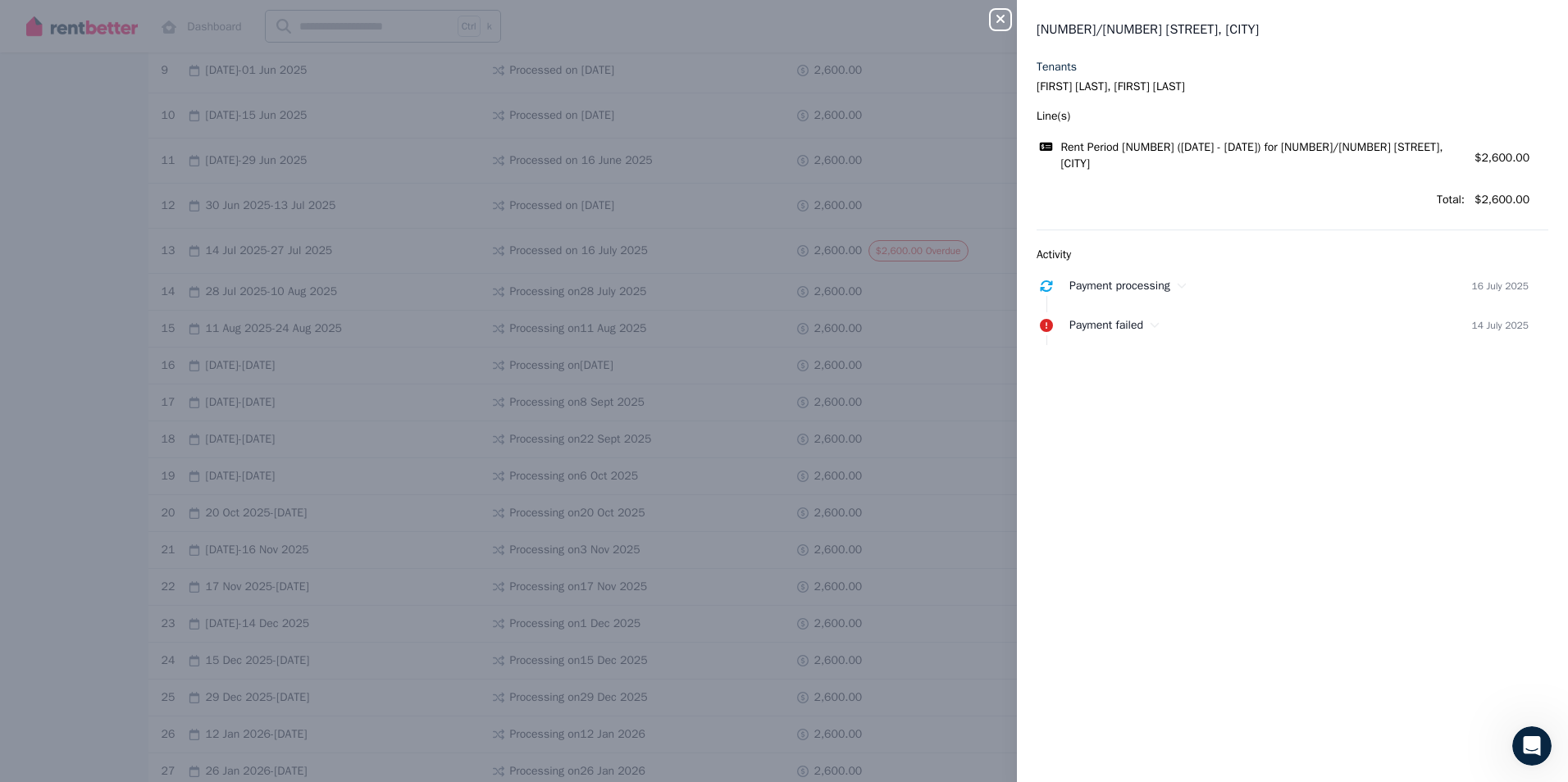 click on "Tenants [FIRST] [LAST], [FIRST] [LAST] Line(s) Rent Period [NUMBER] ([DATE] - [DATE]) for [NUMBER]/[NUMBER] [STREET], [CITY] Amount: $2,600.00 Total: $2,600.00" at bounding box center [1292, 136] 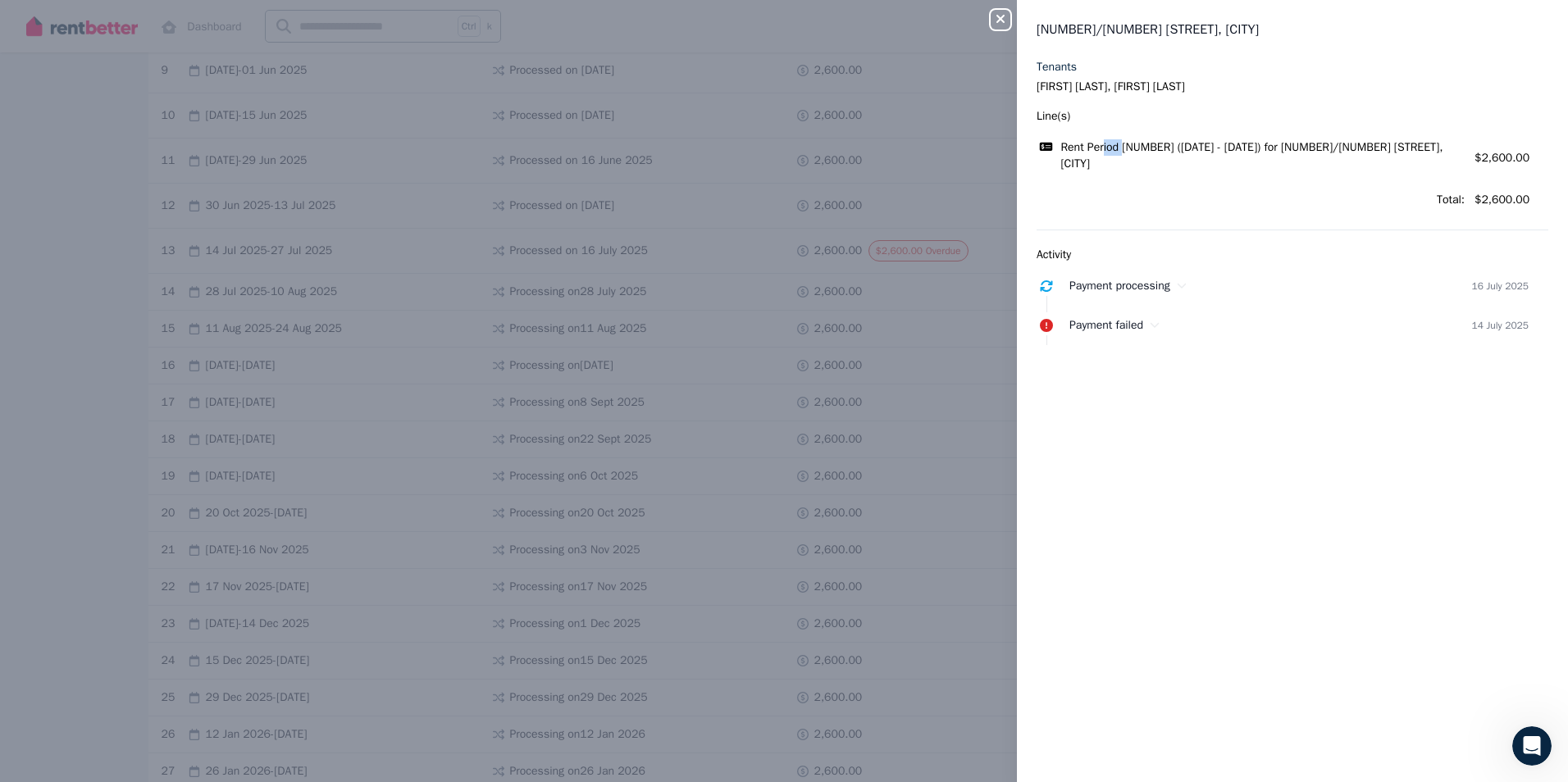 click on "Tenants [FIRST] [LAST], [FIRST] [LAST] Line(s) Rent Period [NUMBER] ([DATE] - [DATE]) for [NUMBER]/[NUMBER] [STREET], [CITY] Amount: $2,600.00 Total: $2,600.00" at bounding box center (1292, 136) 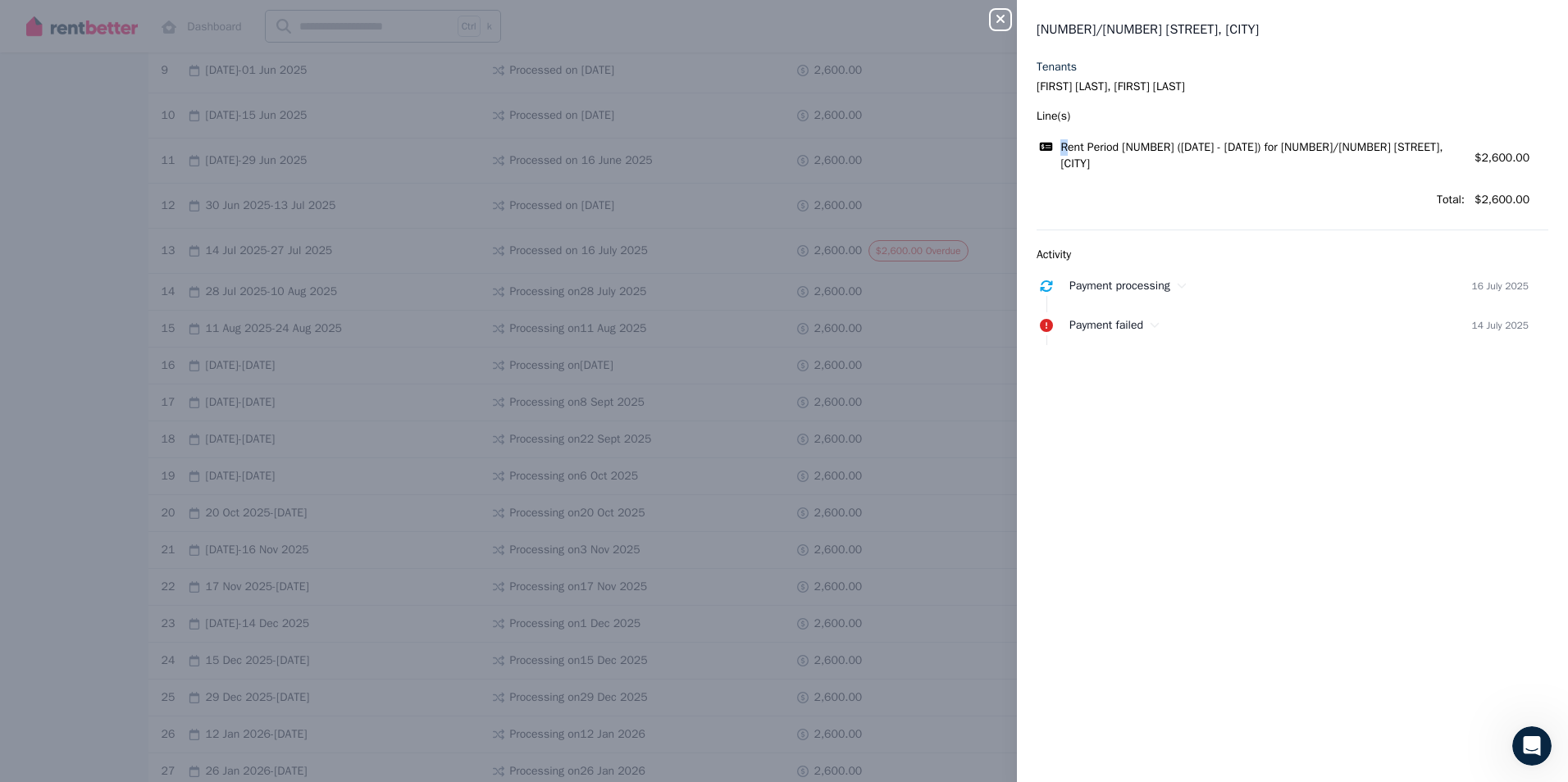 drag, startPoint x: 1096, startPoint y: 128, endPoint x: 1062, endPoint y: 125, distance: 34.132096 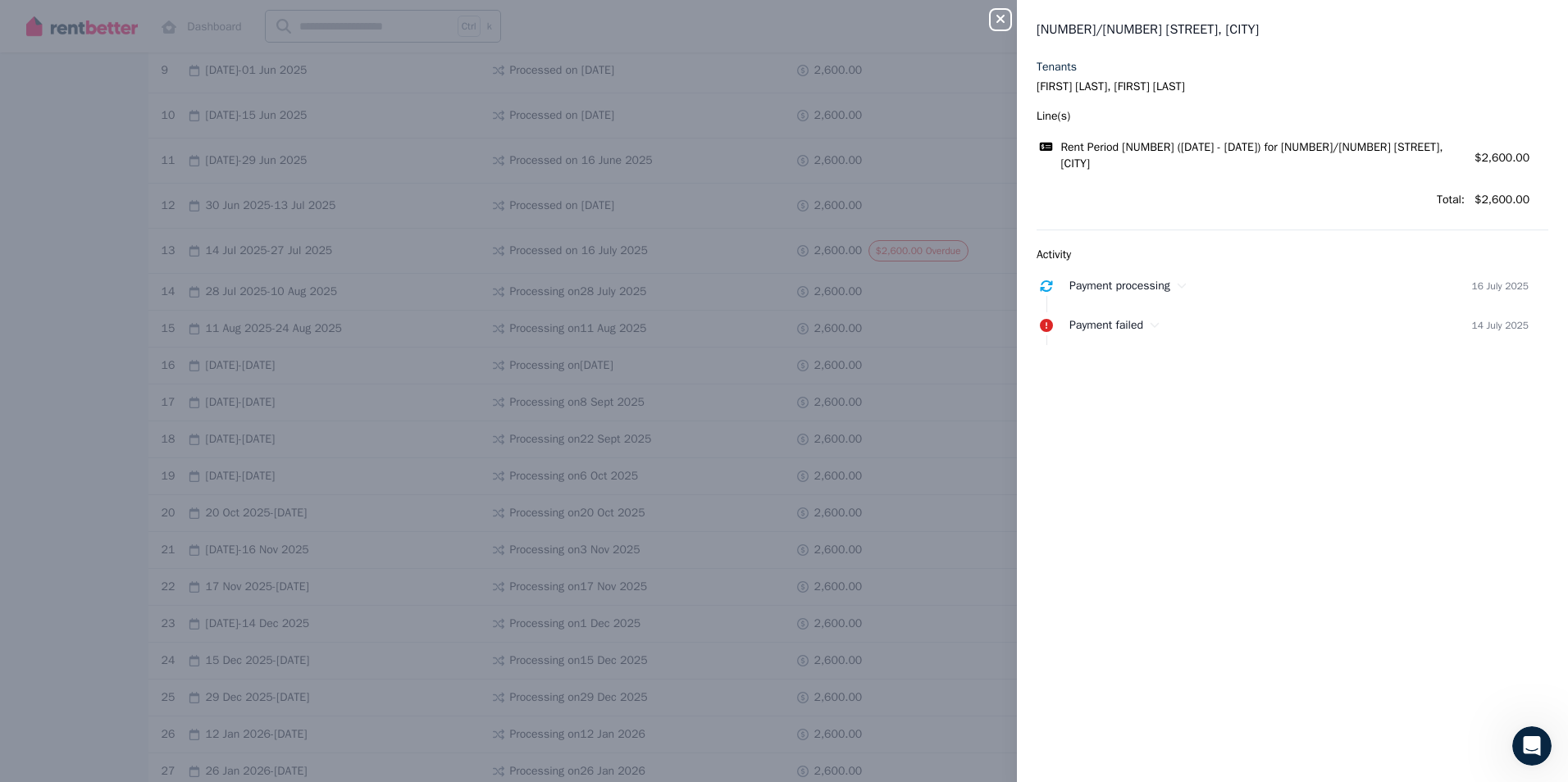 drag, startPoint x: 1062, startPoint y: 125, endPoint x: 1053, endPoint y: 91, distance: 35.171011 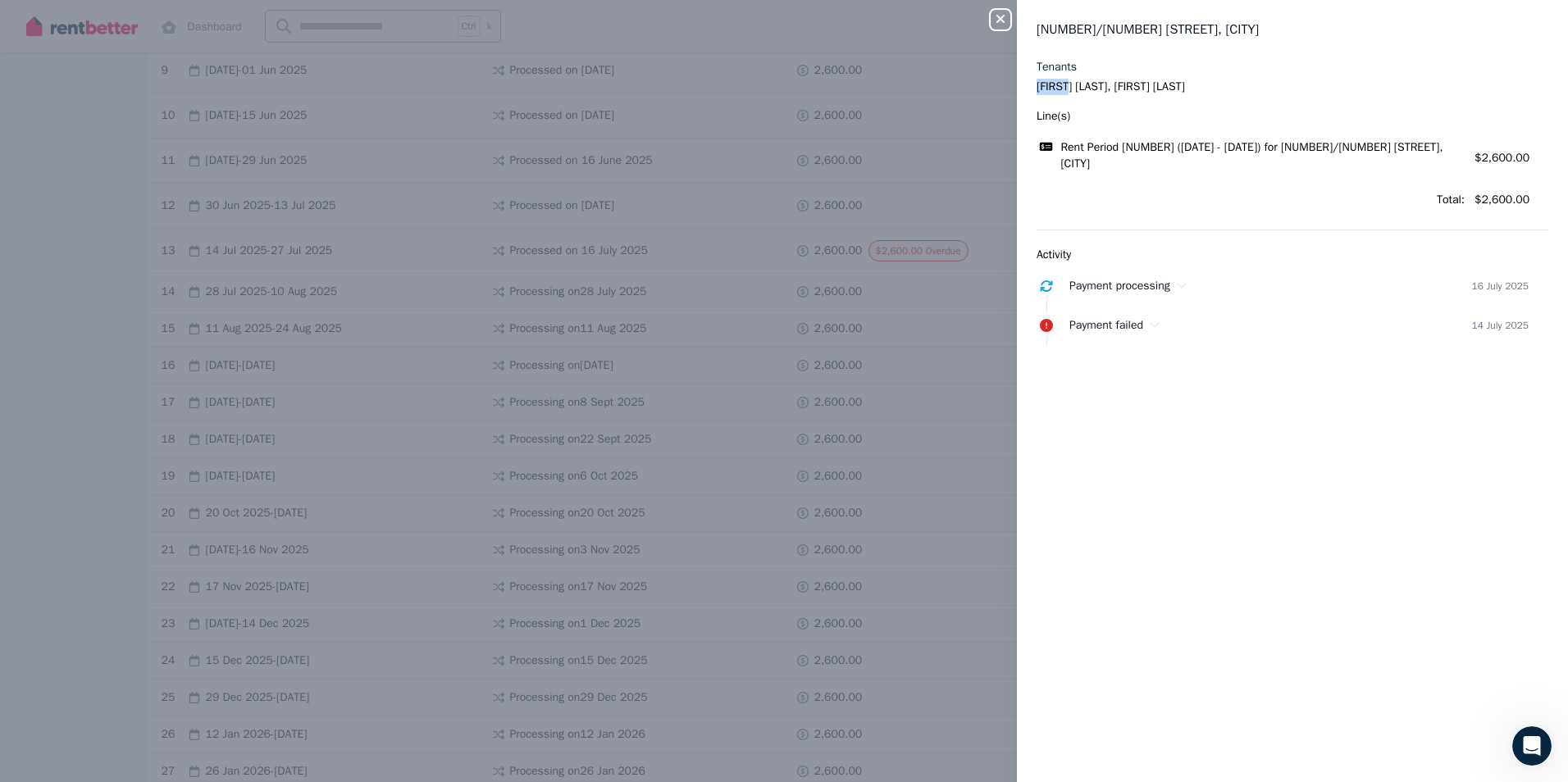 click on "[FIRST] [LAST], [FIRST] [LAST]" at bounding box center [1292, 87] 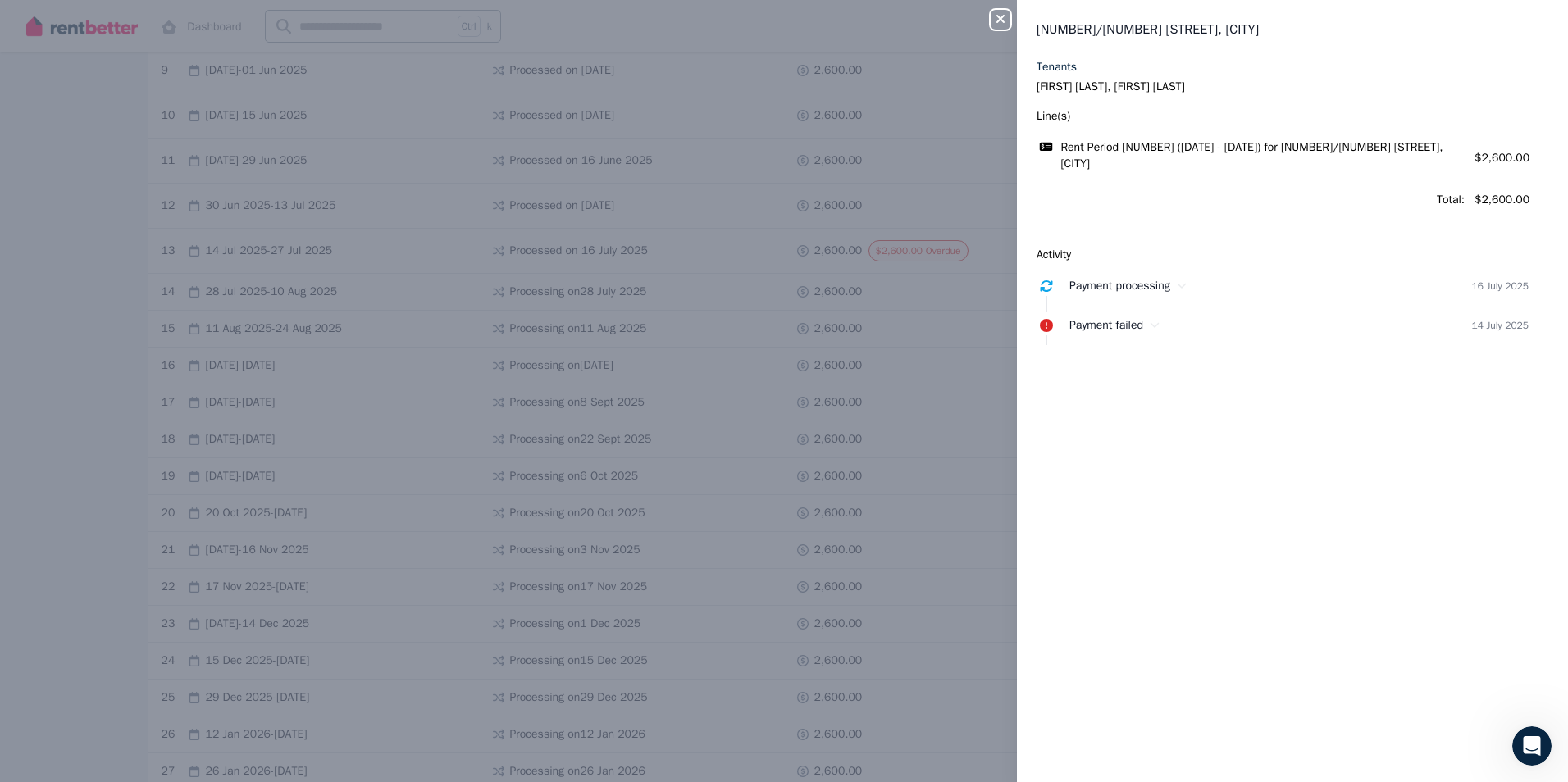 drag, startPoint x: 1053, startPoint y: 91, endPoint x: 1320, endPoint y: 100, distance: 267.15164 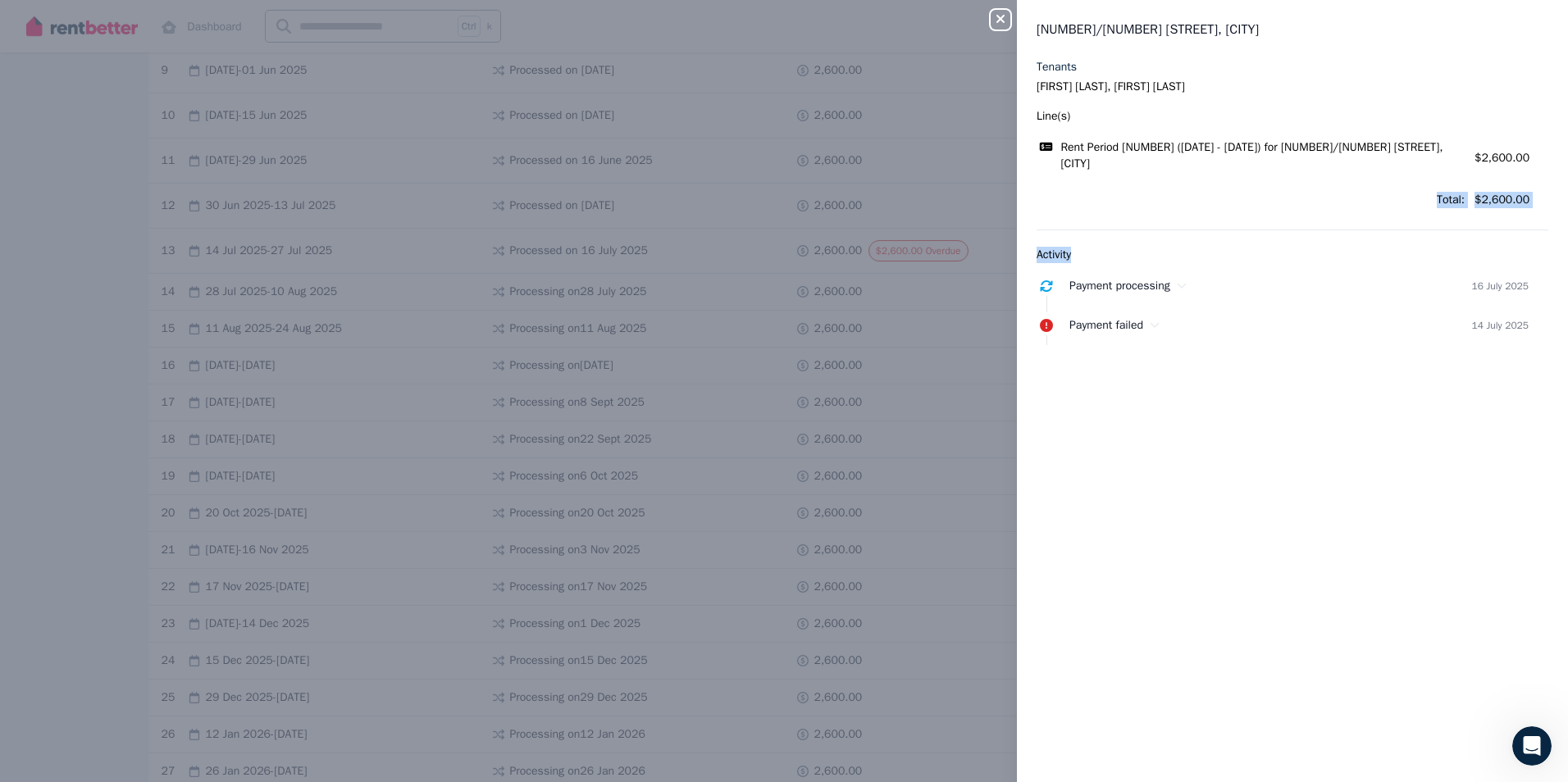 click on "Tenants [FIRST] [LAST], [FIRST] [LAST] Line(s) Rent Period [NUMBER] ([DATE] - [DATE]) for [NUMBER]/[NUMBER] [STREET], [CITY] Amount: $2,600.00 Total: $2,600.00 Activity Payment processing [DATE] Payment failed [DATE]" at bounding box center [1292, 207] 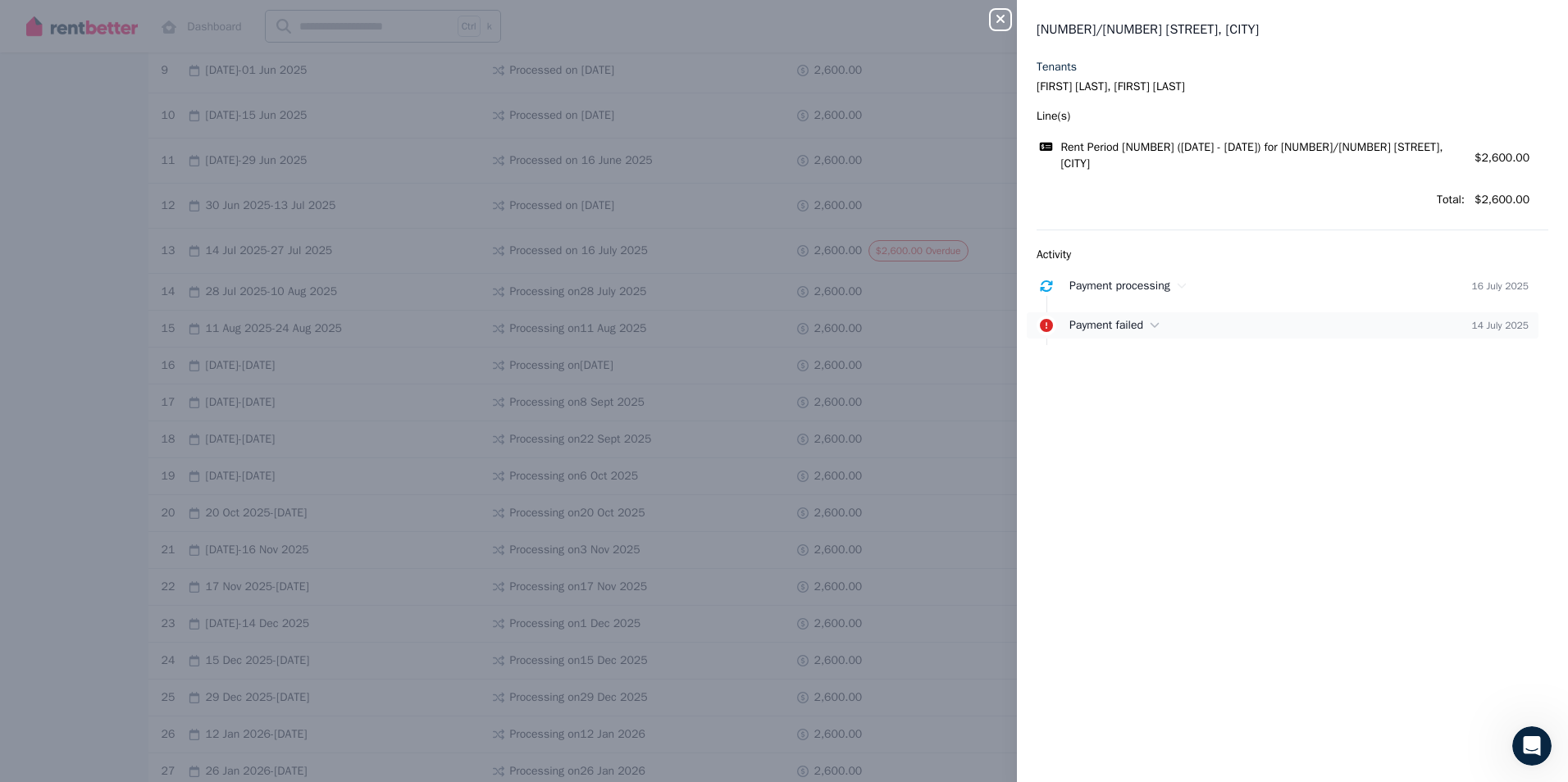drag, startPoint x: 1420, startPoint y: 202, endPoint x: 1196, endPoint y: 302, distance: 245.30797 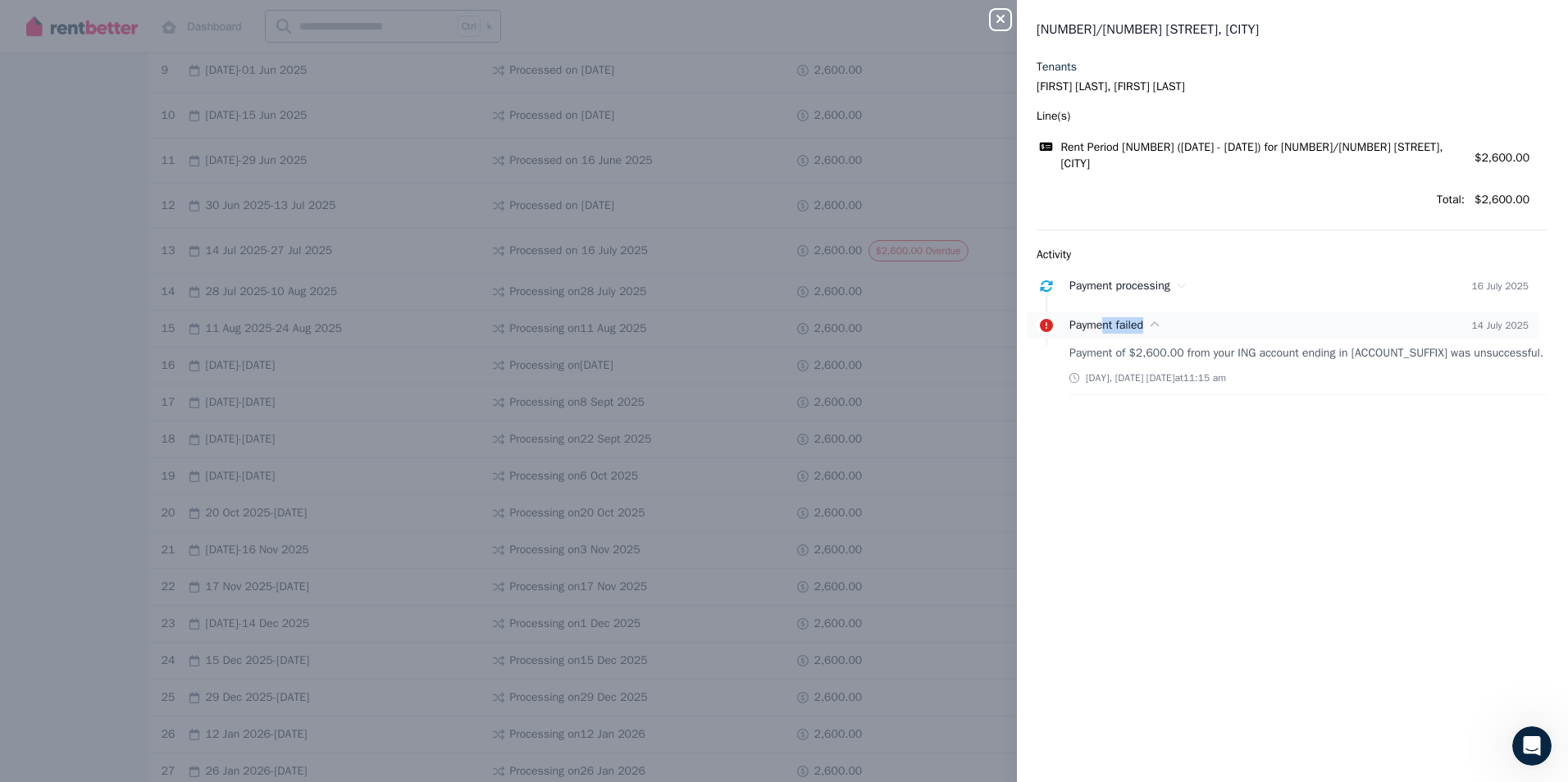 drag, startPoint x: 1107, startPoint y: 303, endPoint x: 1095, endPoint y: 307, distance: 12.649111 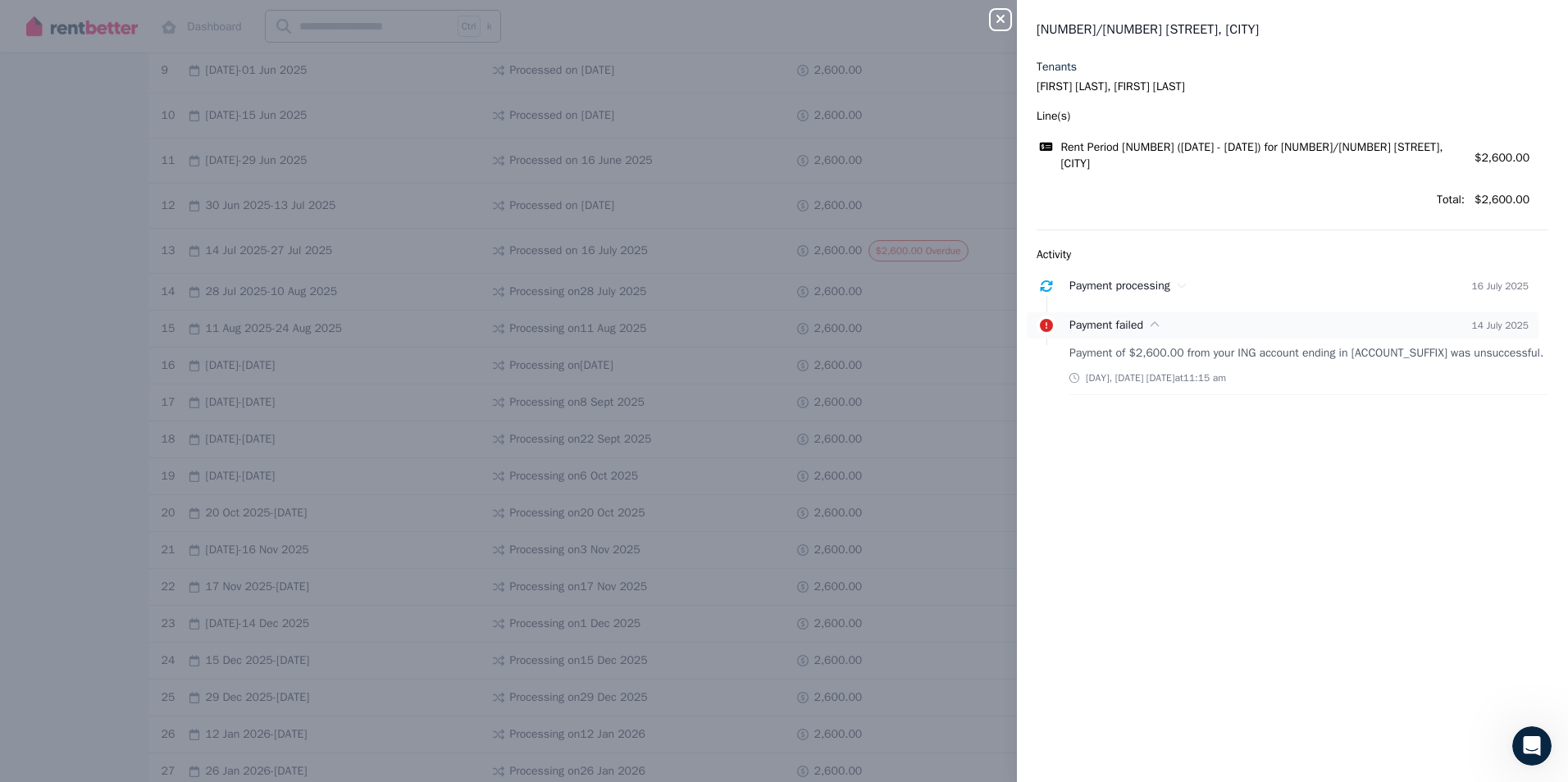 click on "Payment failed" at bounding box center (1106, 325) 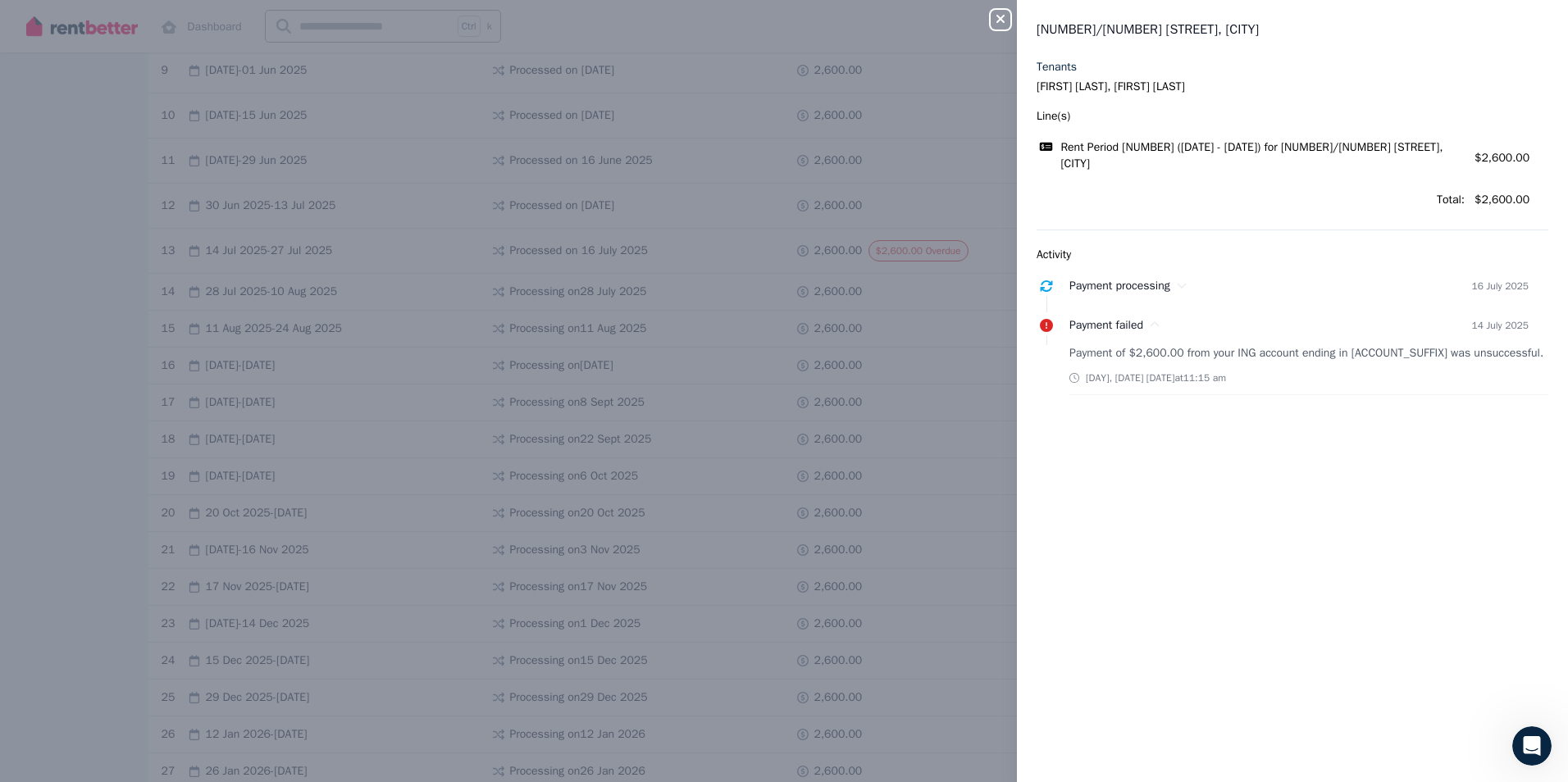 click on "Payment processing [DATE] Payment failed [DATE] Payment of $2,600.00 from your ING account ending in [ACCOUNT_SUFFIX] was unsuccessful. [DAY], [DATE] at [TIME]" at bounding box center (1292, 334) 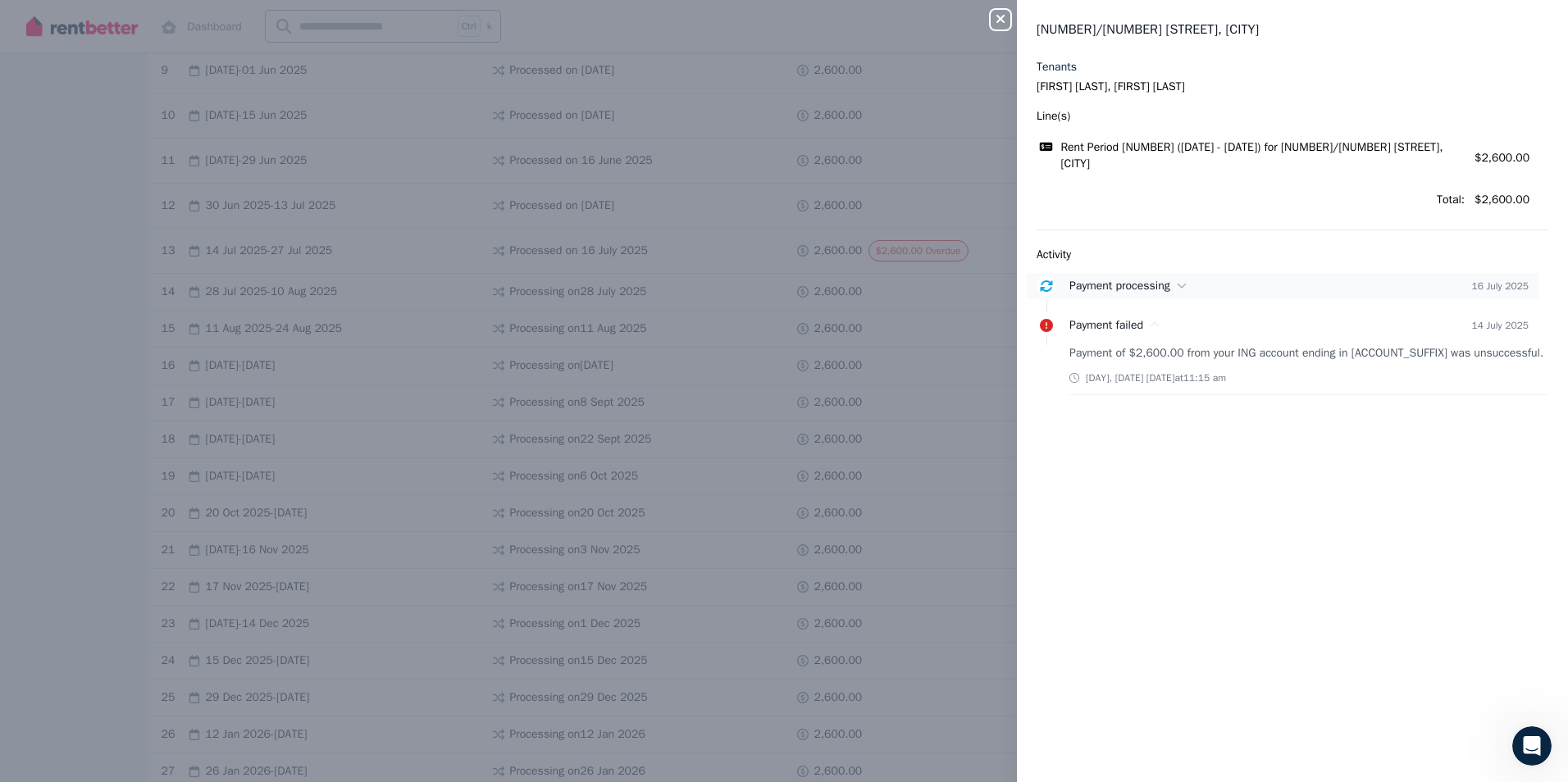 click on "Payment processing" at bounding box center (1119, 285) 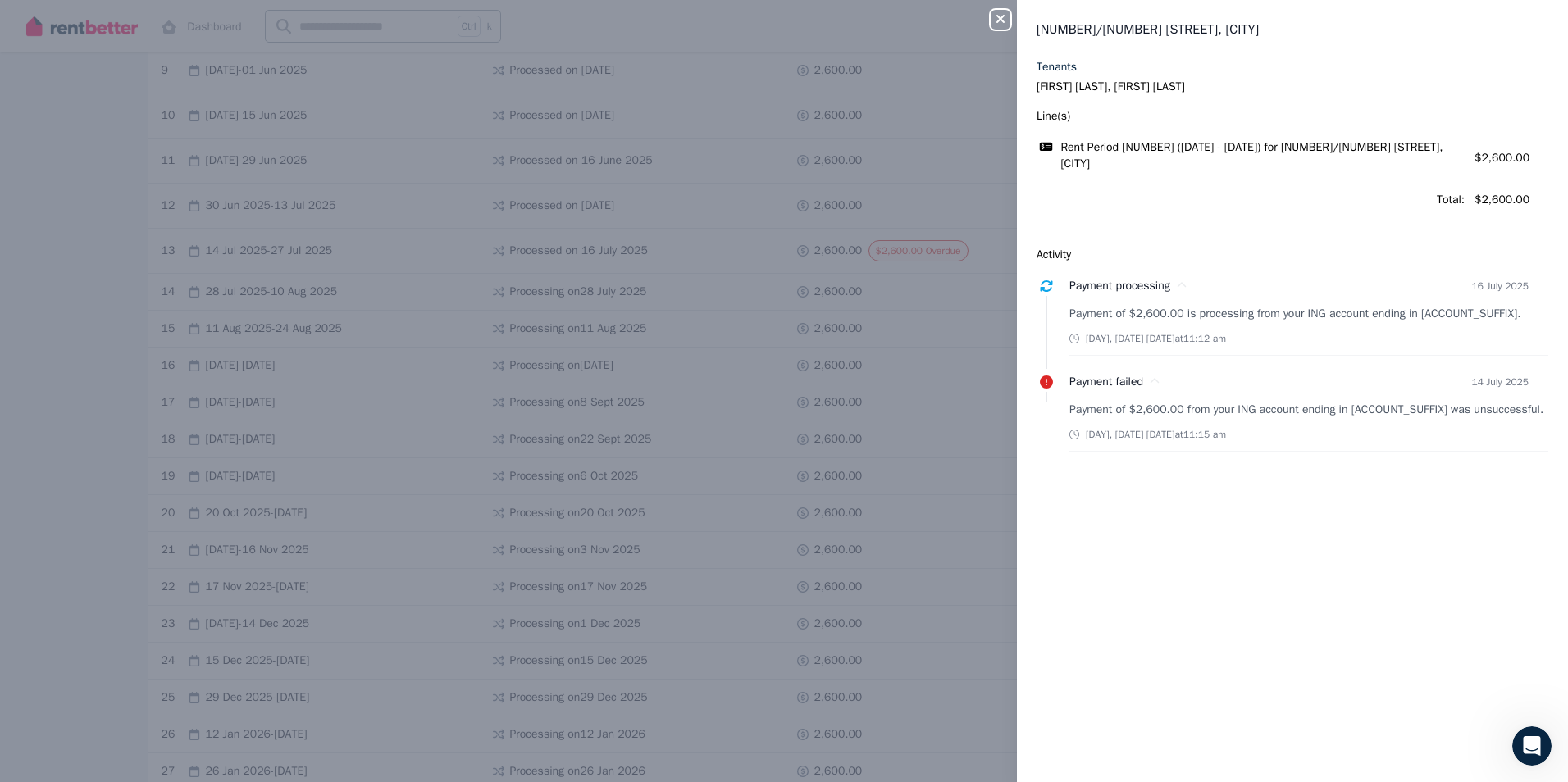click on "Payment of $2,600.00 is processing from your ING account ending in [ACCOUNT_SUFFIX]." at bounding box center (1309, 314) 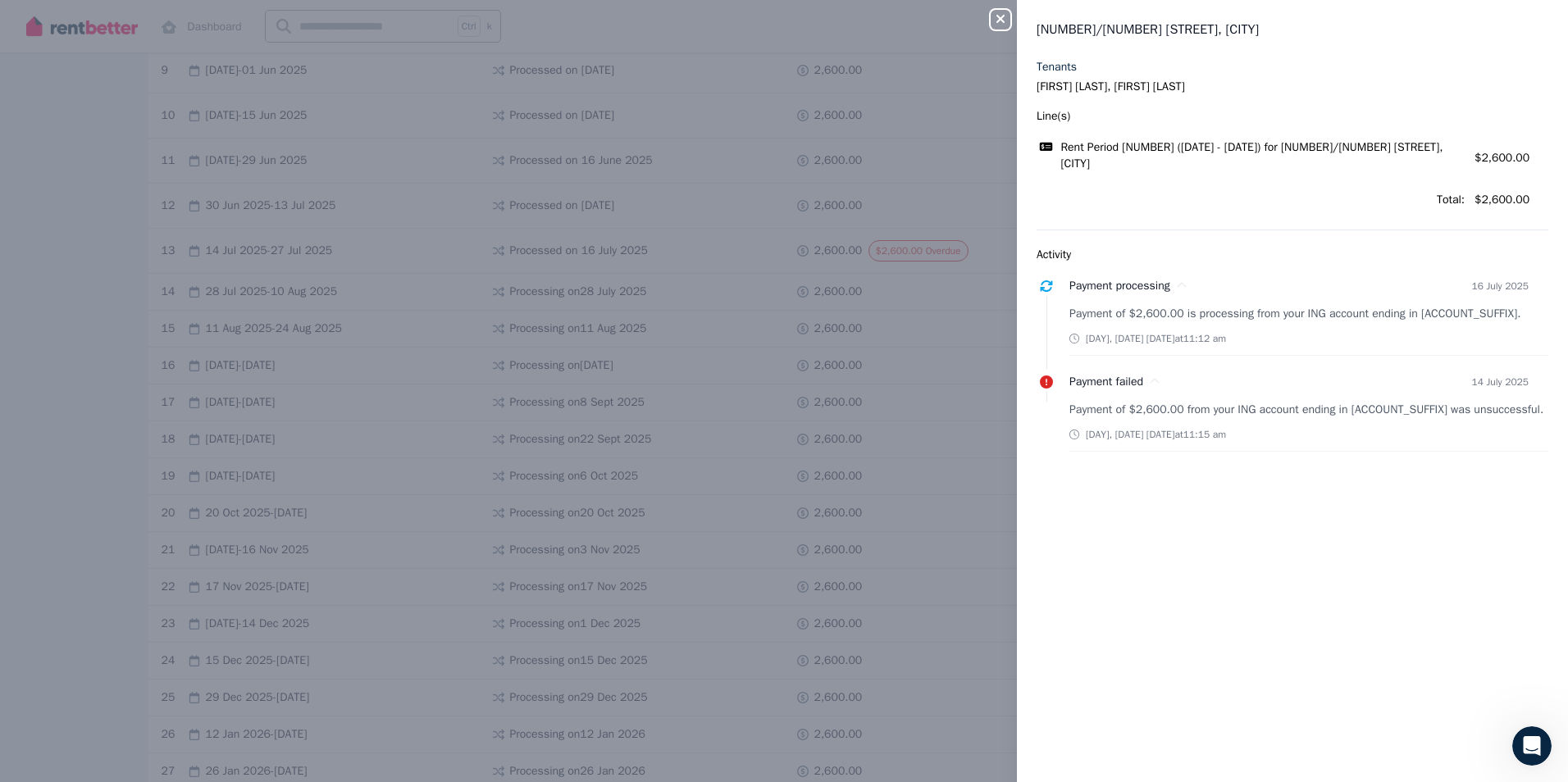 click 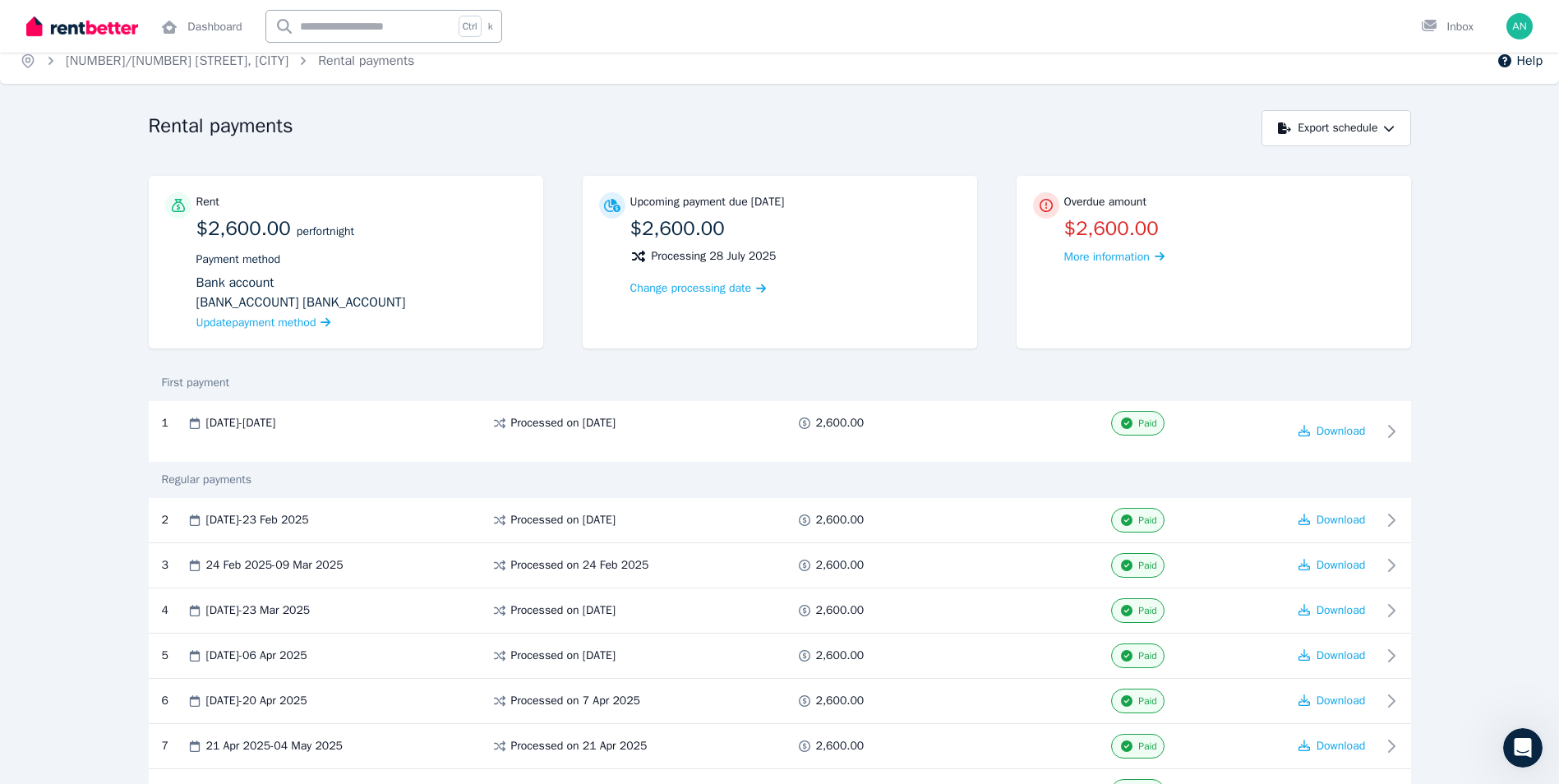 scroll, scrollTop: 0, scrollLeft: 0, axis: both 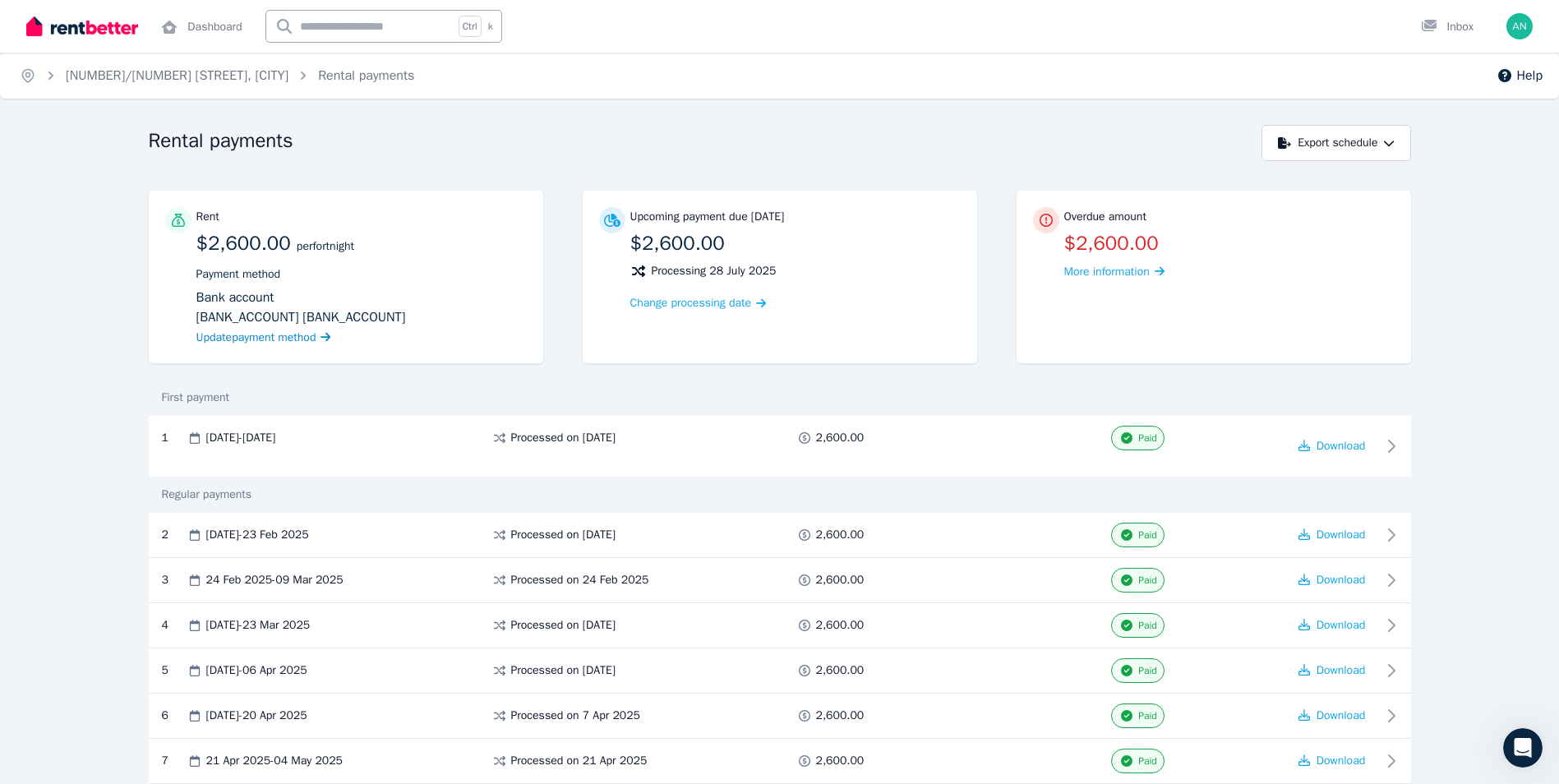 click on "Update  payment method" at bounding box center (256, 337) 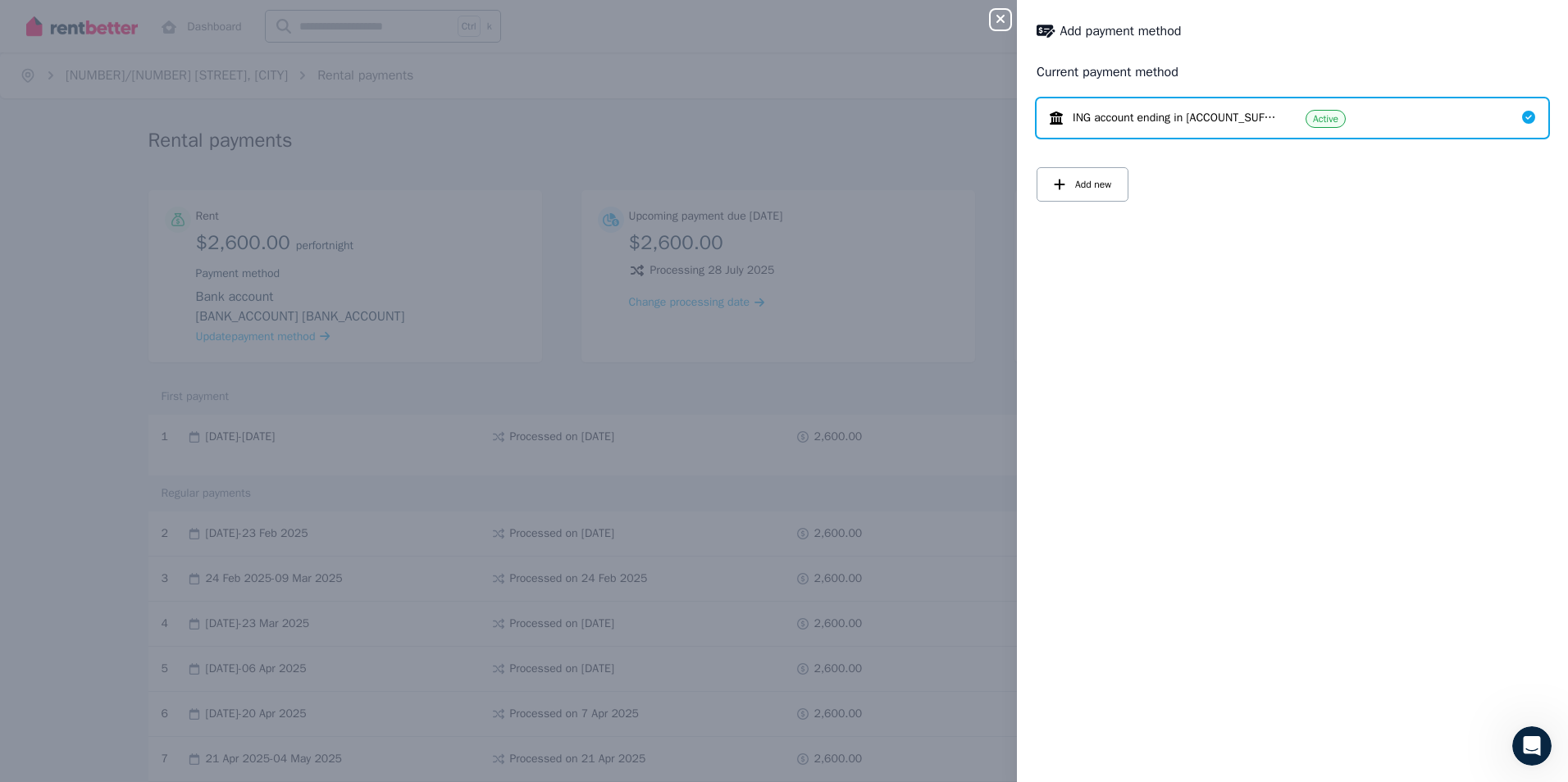 click on "Active" at bounding box center [1325, 119] 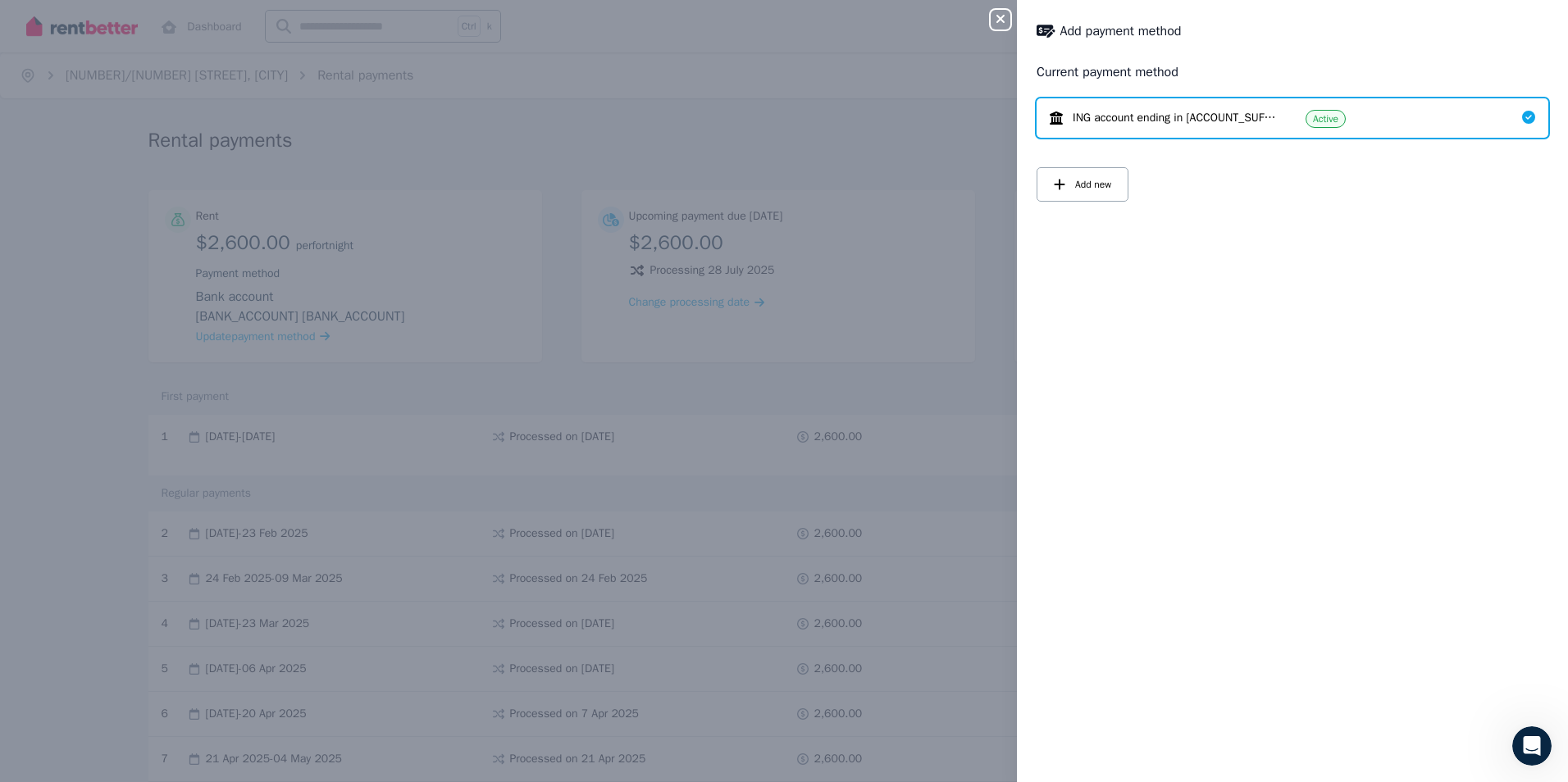 click 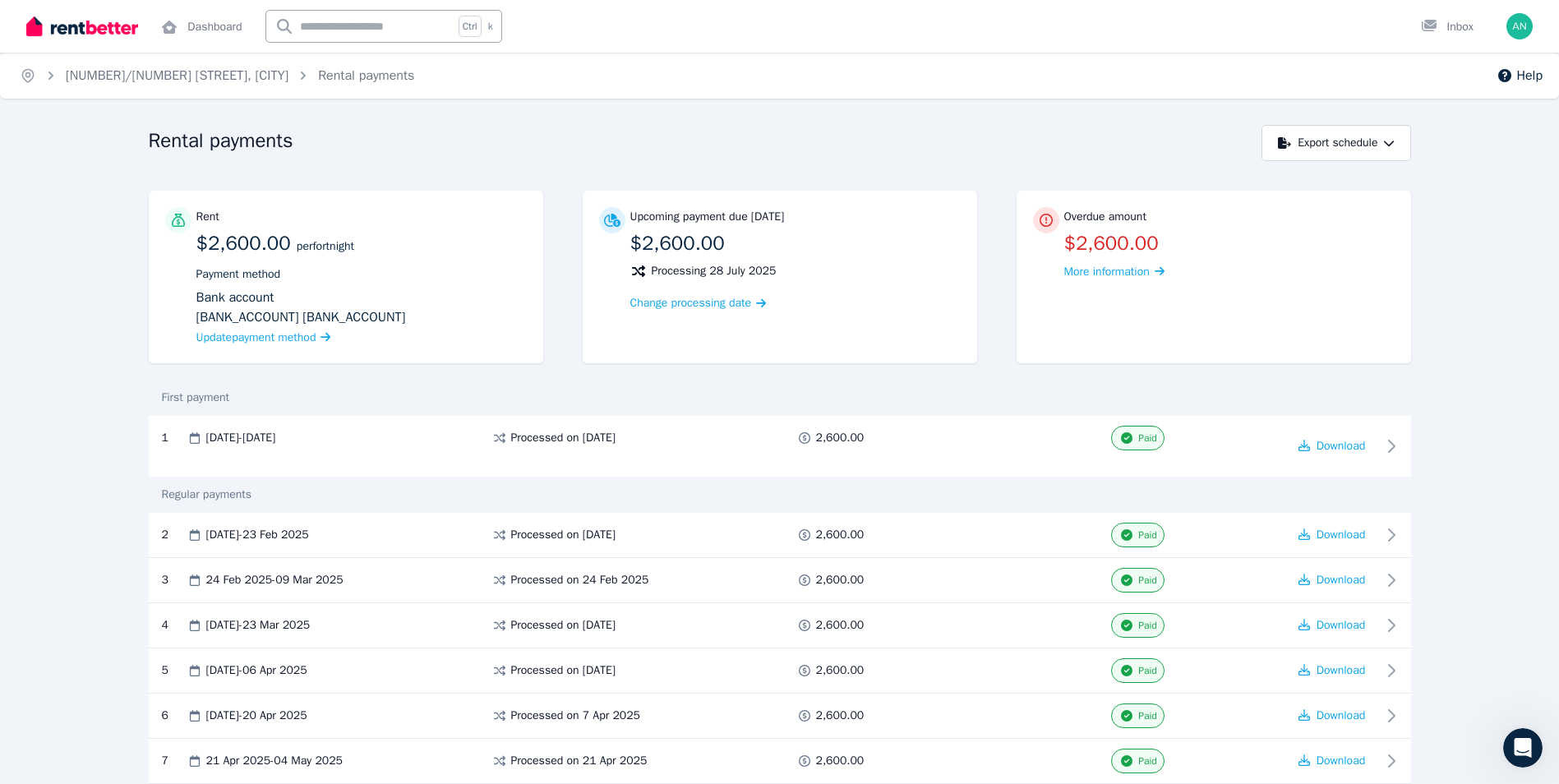 click on "Overdue amount $2,600.00 More information" at bounding box center [1229, 244] 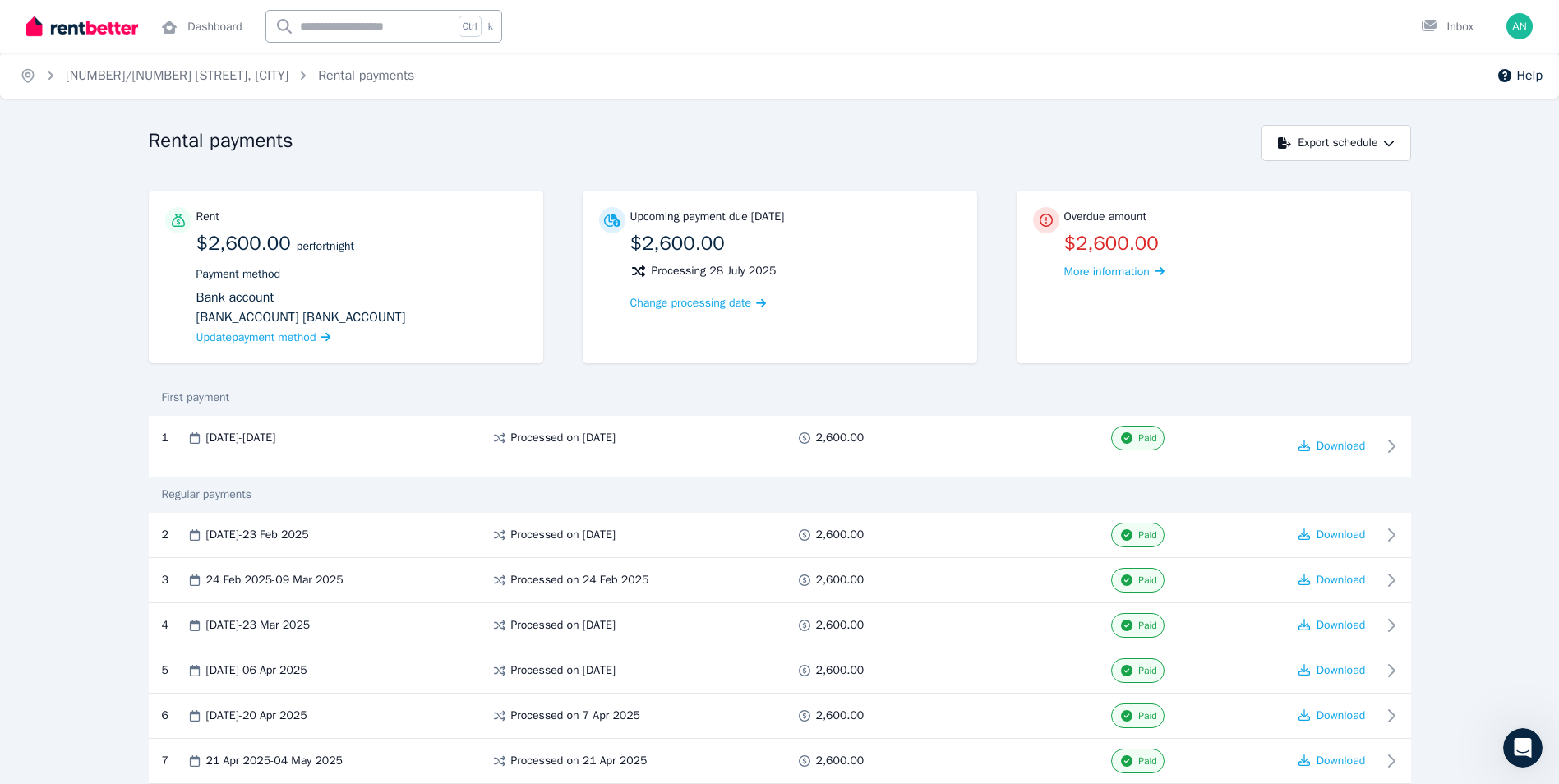 click on "Overdue amount" at bounding box center [1105, 217] 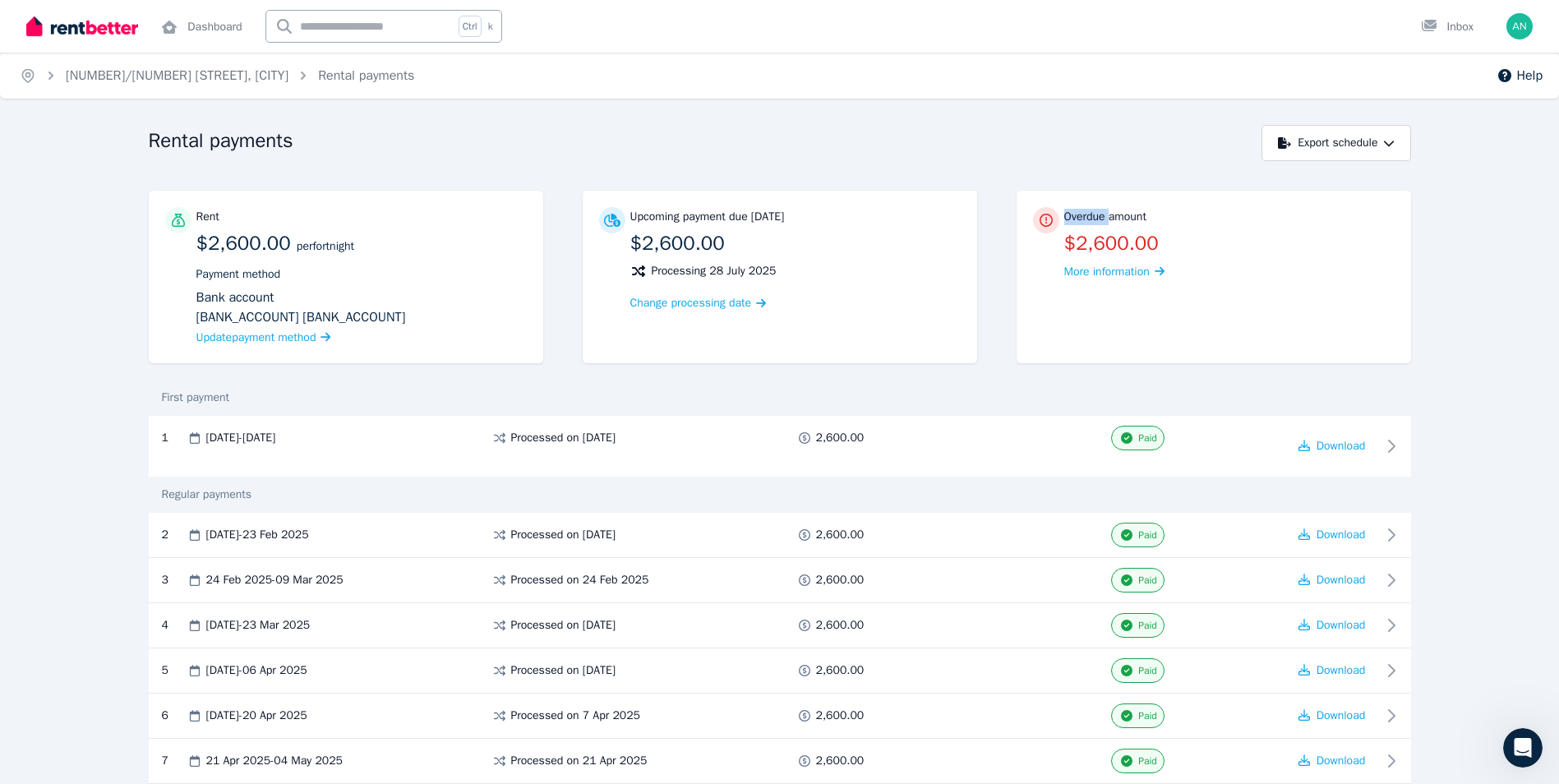 click on "Overdue amount" at bounding box center (1105, 217) 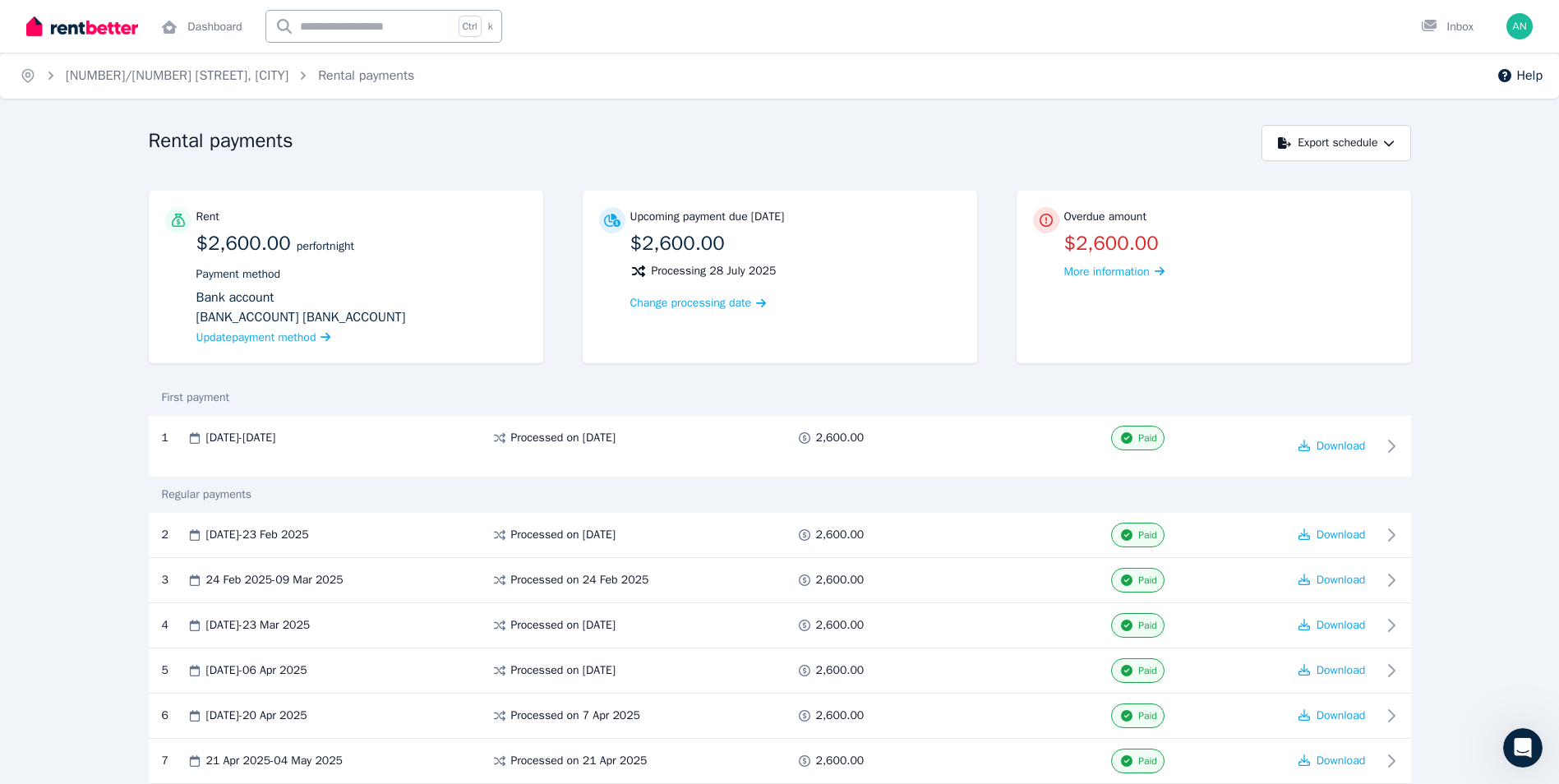 click on "Upcoming payment due [DATE] $2,600.00 Processing [DATE] Change processing date" at bounding box center (780, 277) 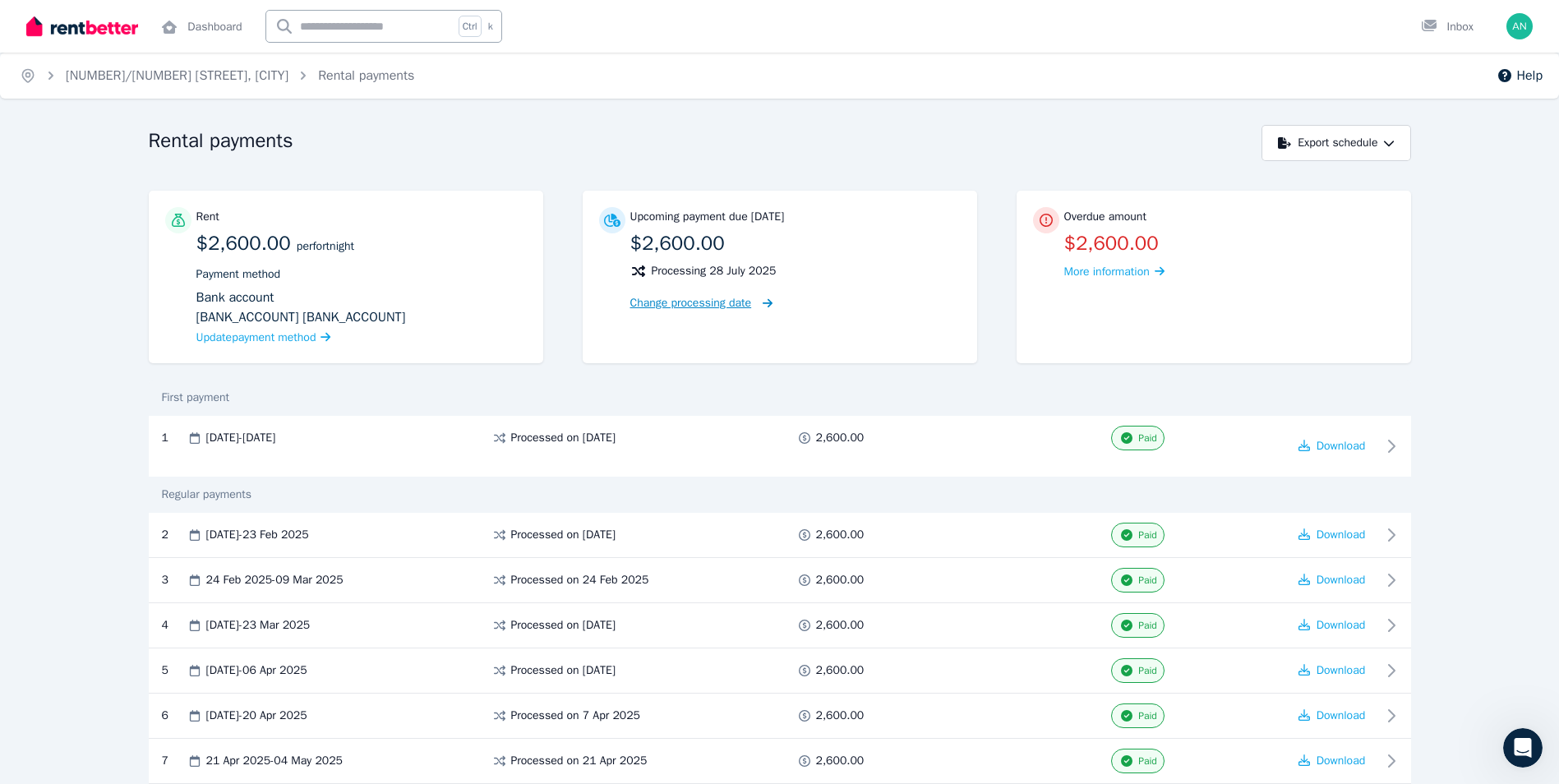 click on "Change processing date" at bounding box center (691, 303) 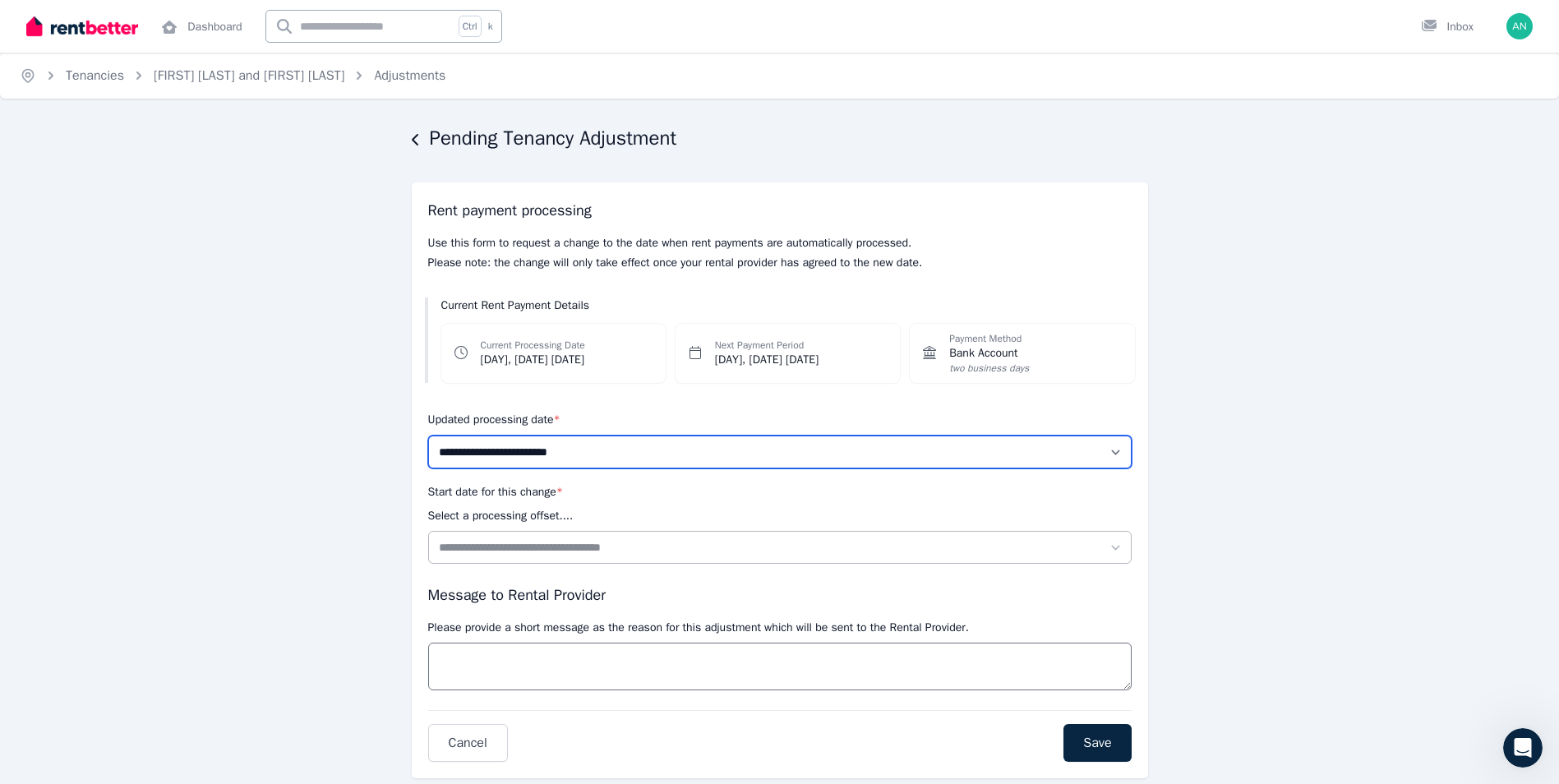 click on "**********" at bounding box center [780, 452] 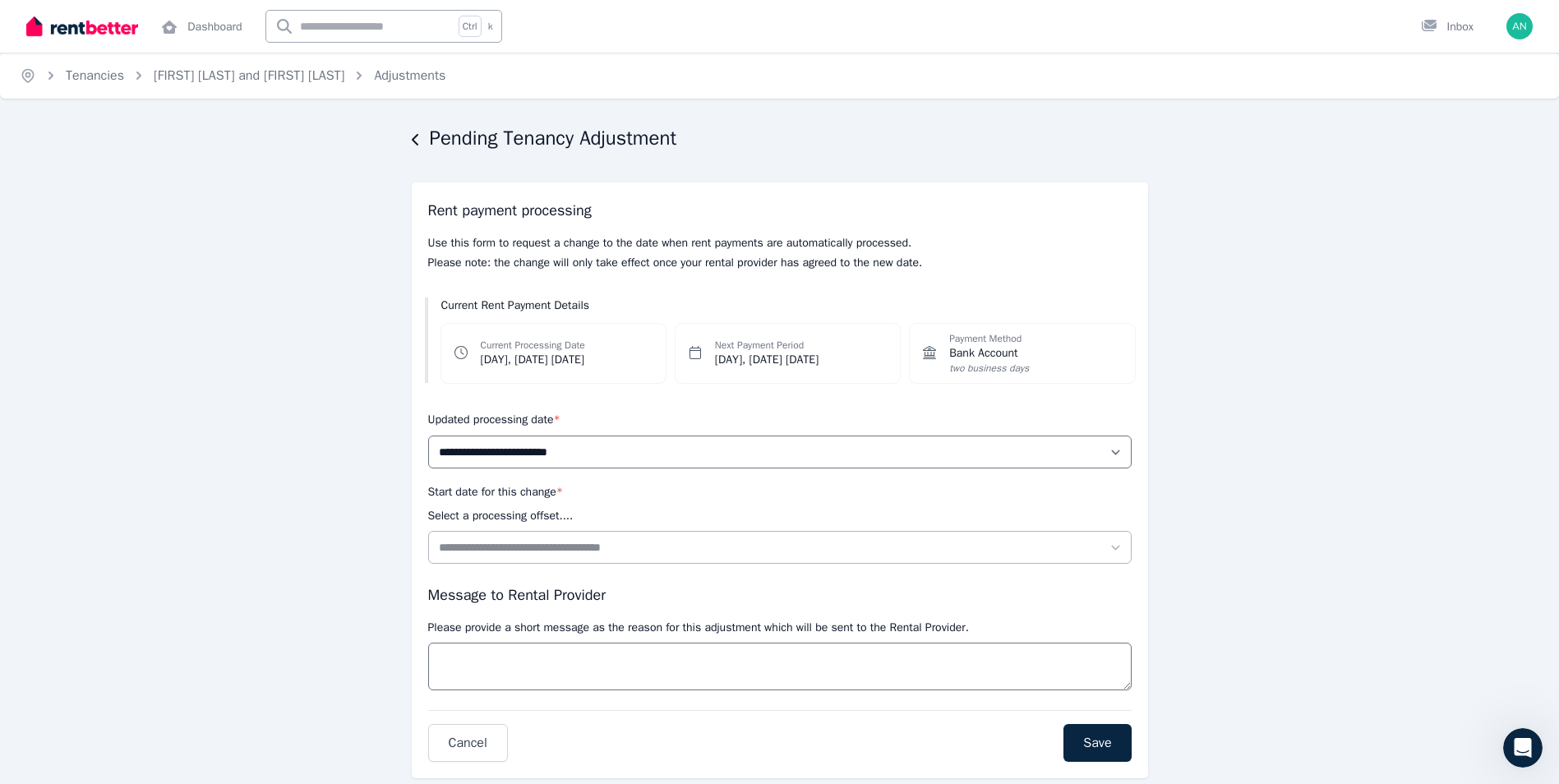 click on "**********" at bounding box center [779, 474] 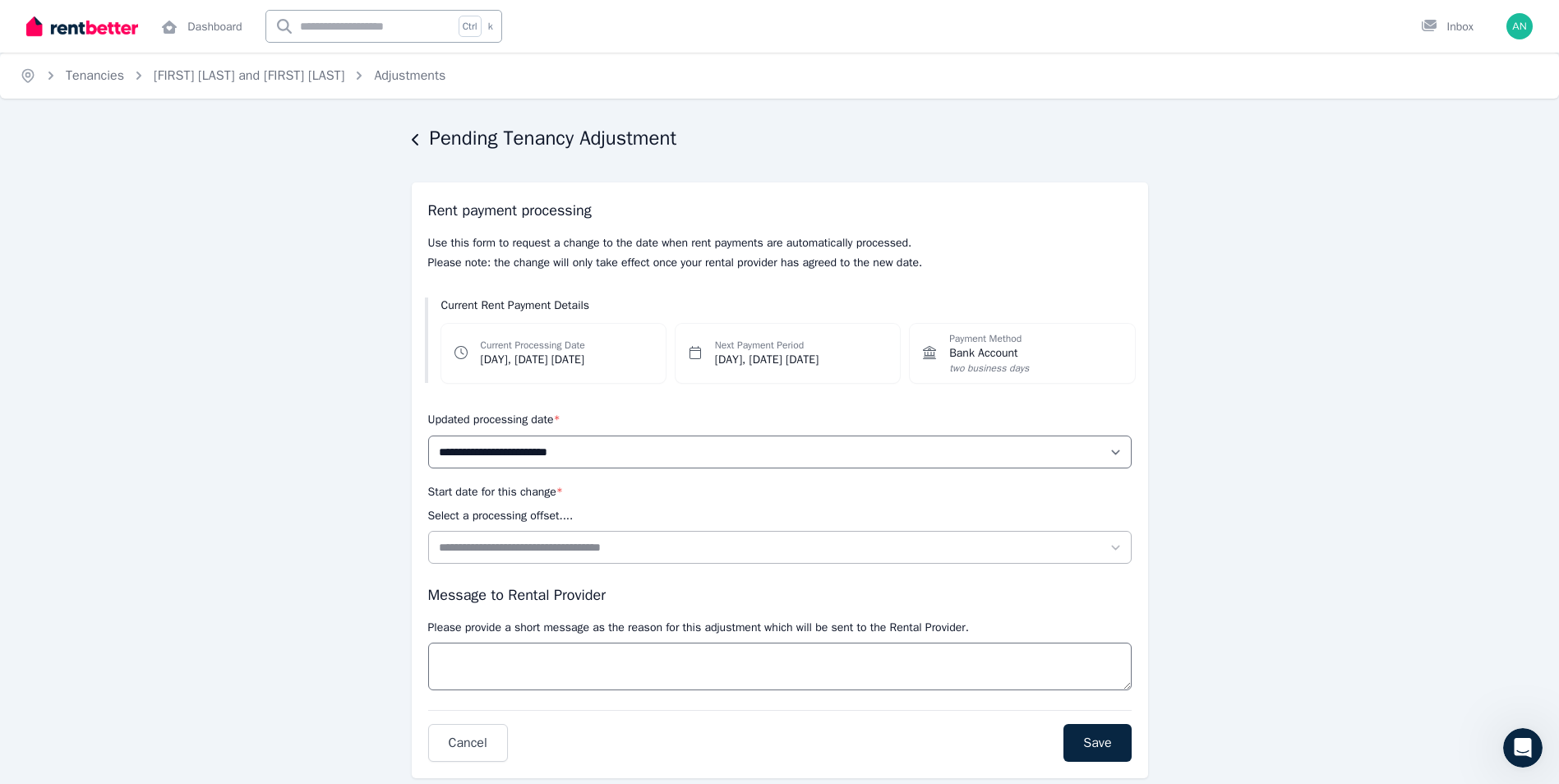 scroll, scrollTop: 40, scrollLeft: 0, axis: vertical 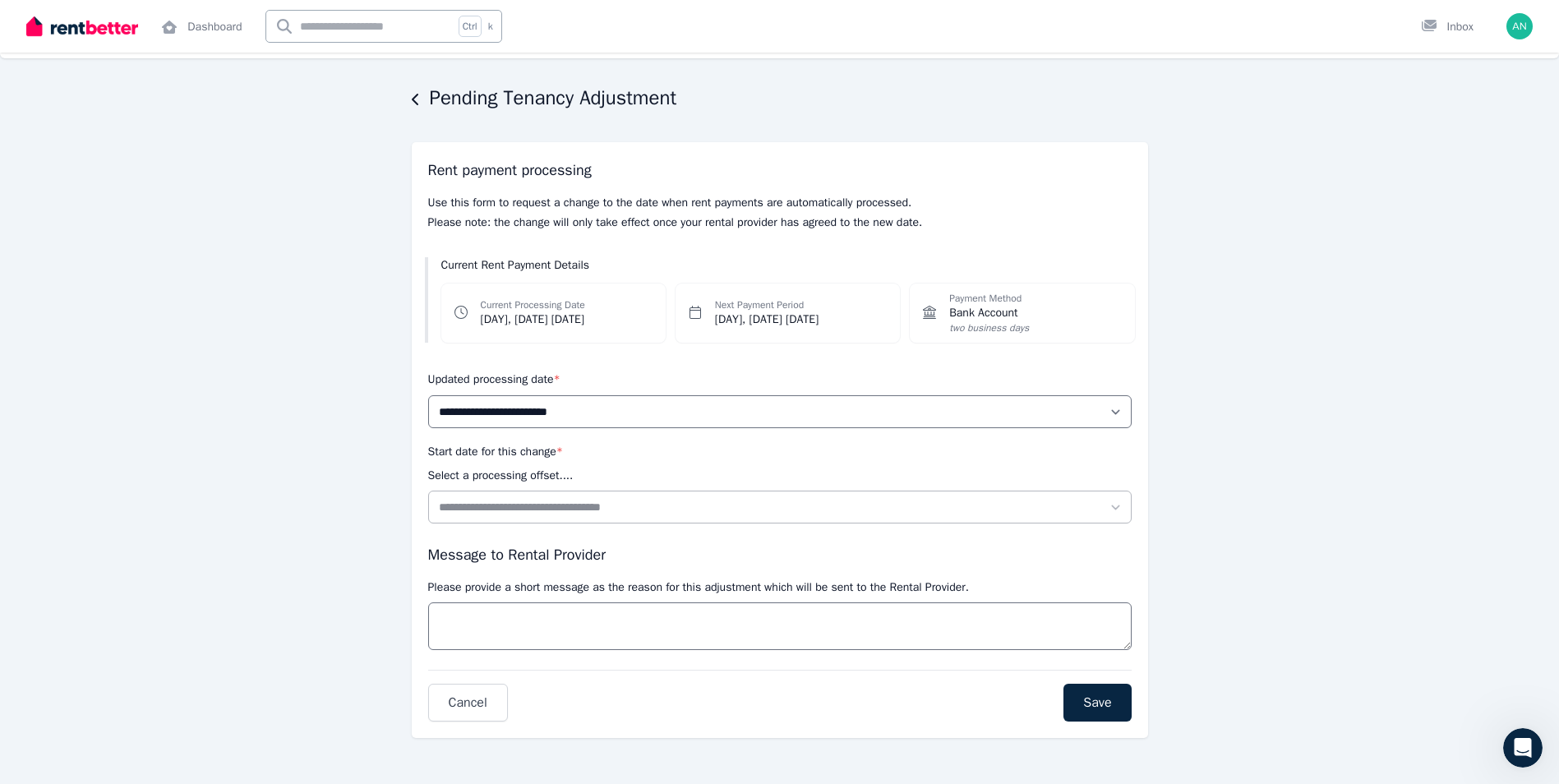 click on "**********" at bounding box center [779, 434] 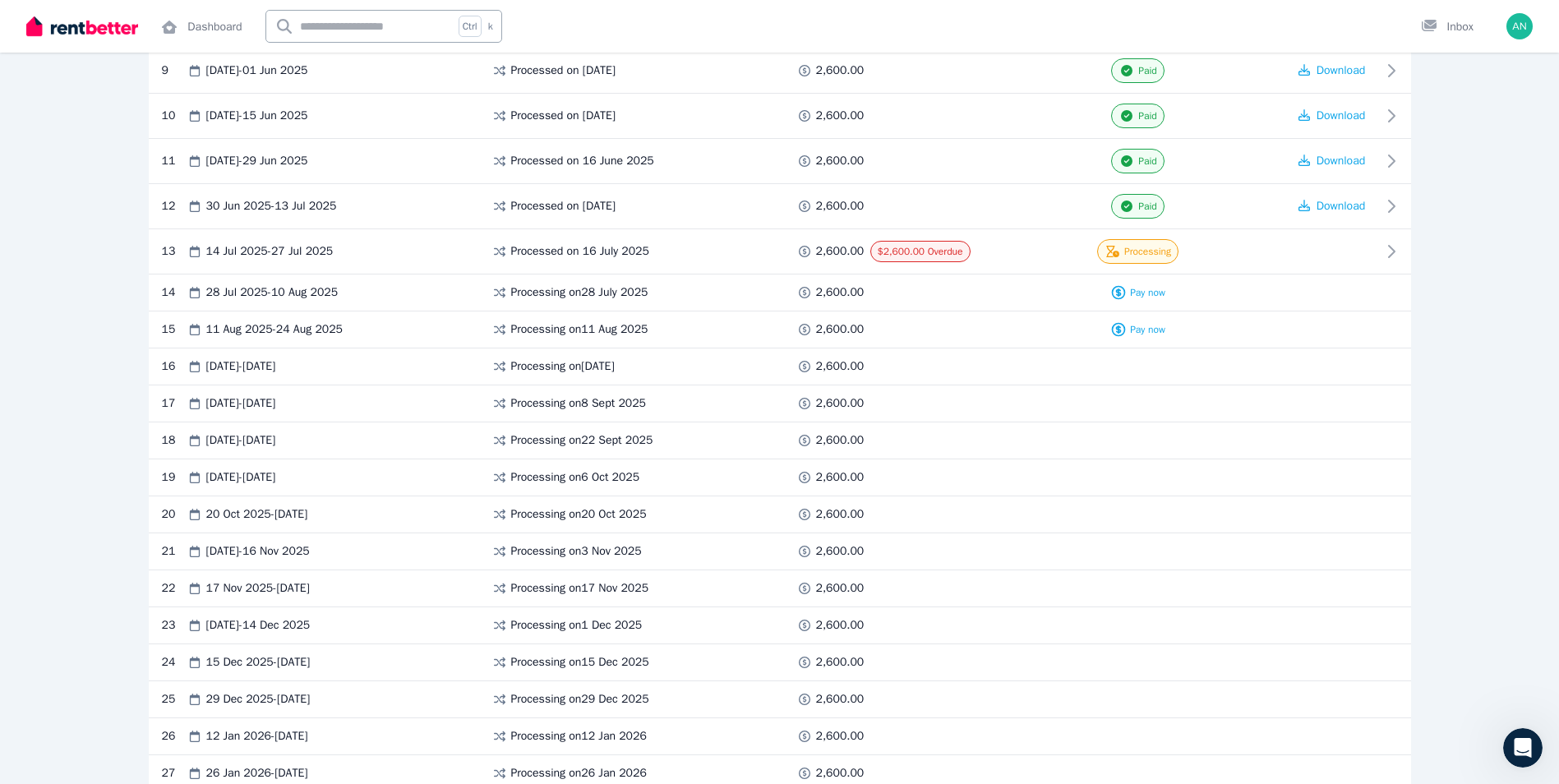 scroll, scrollTop: 507, scrollLeft: 0, axis: vertical 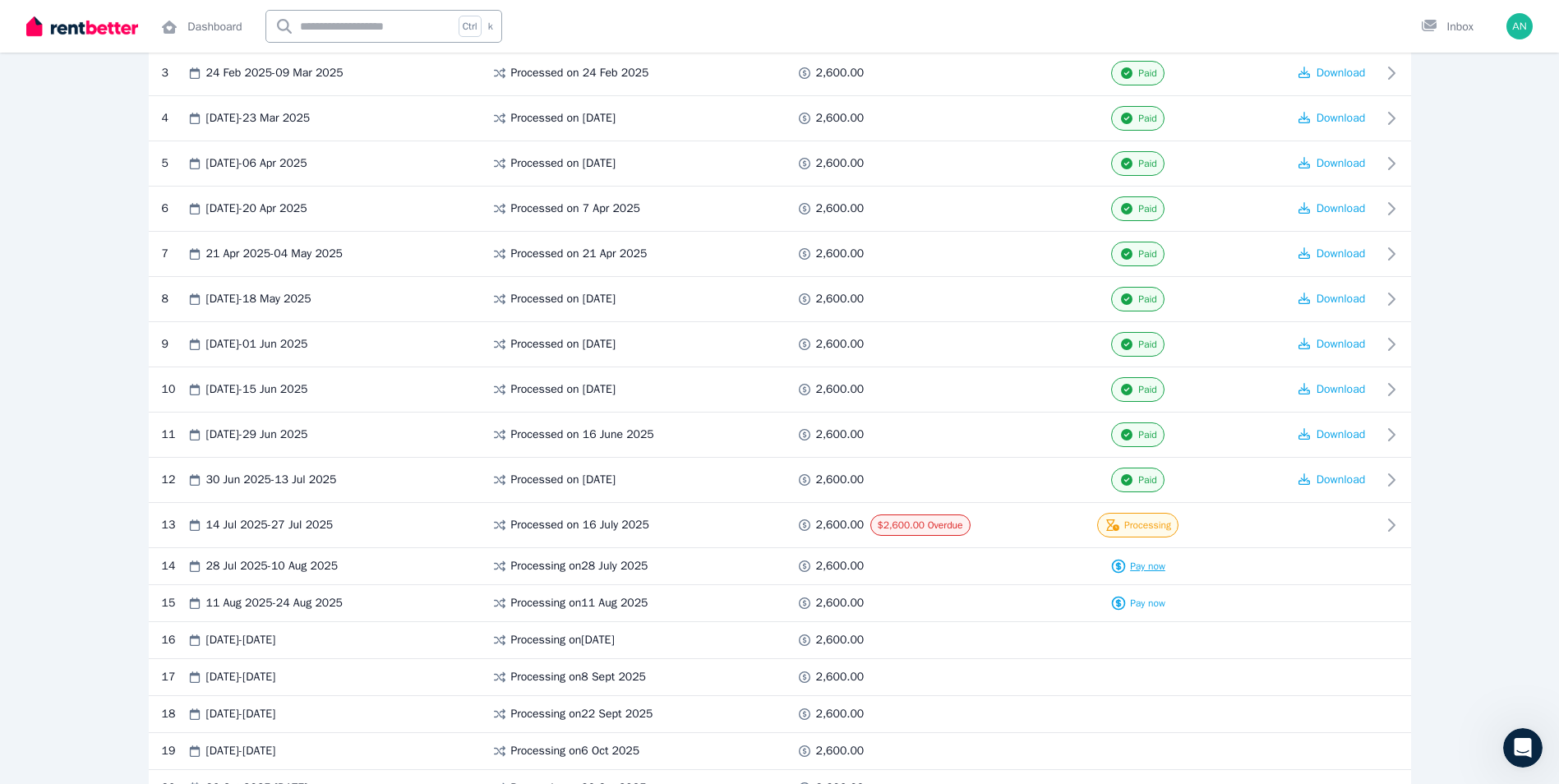 click on "Pay now" at bounding box center [1147, 566] 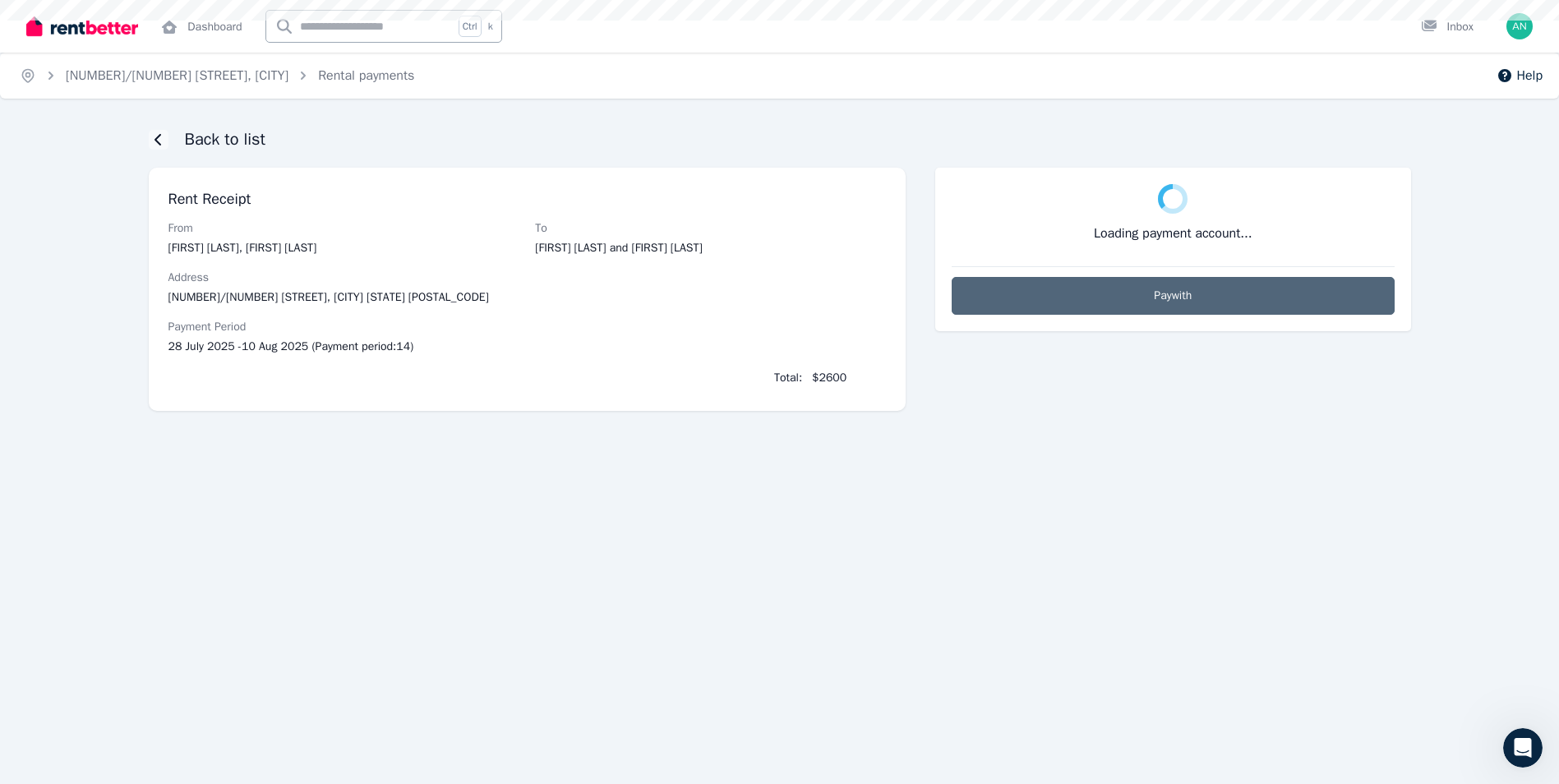 scroll, scrollTop: 0, scrollLeft: 0, axis: both 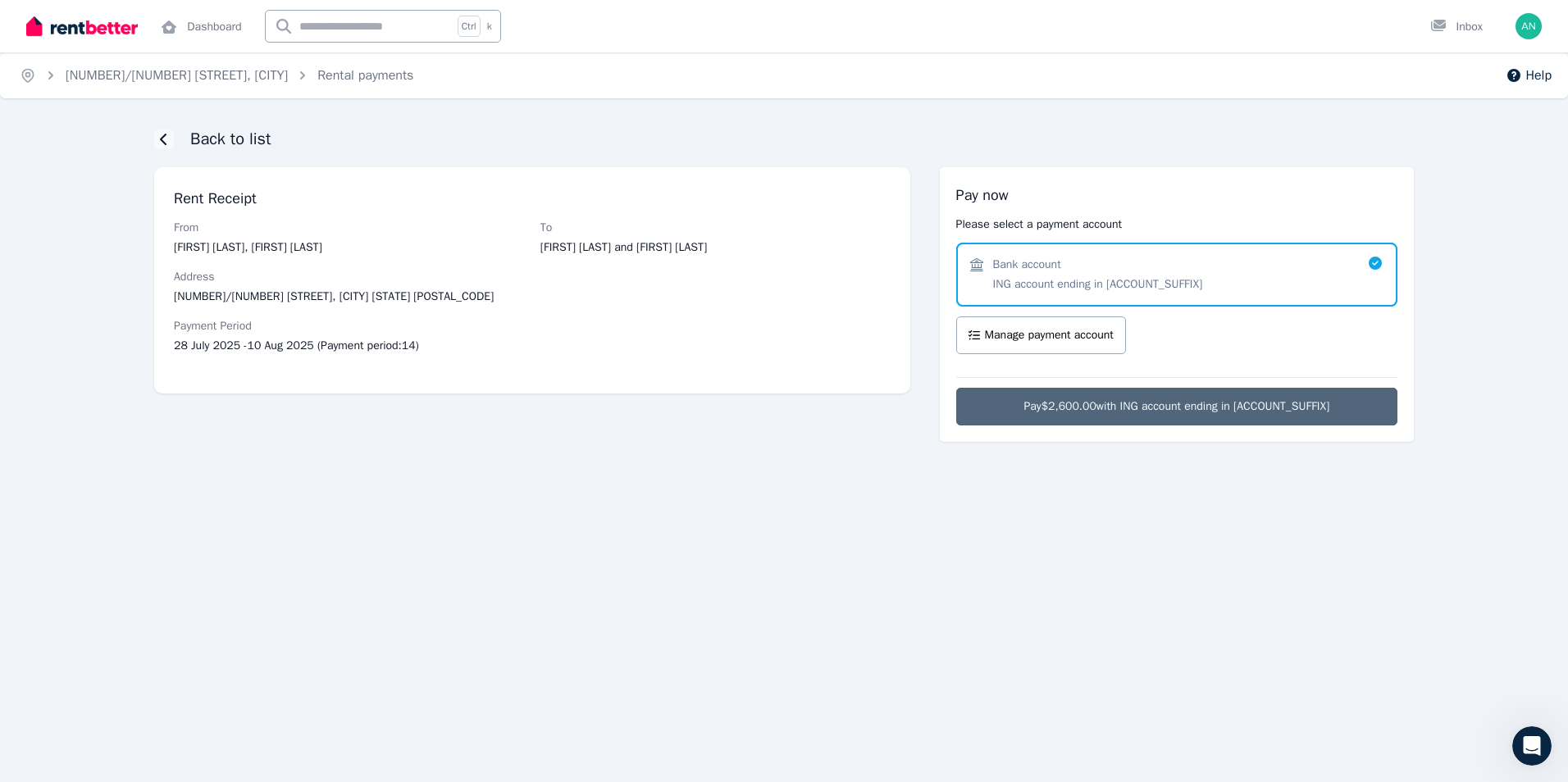 click on "Pay $2,600.00 with ING account ending in [ACCOUNT_SUFFIX]" at bounding box center (1176, 407) 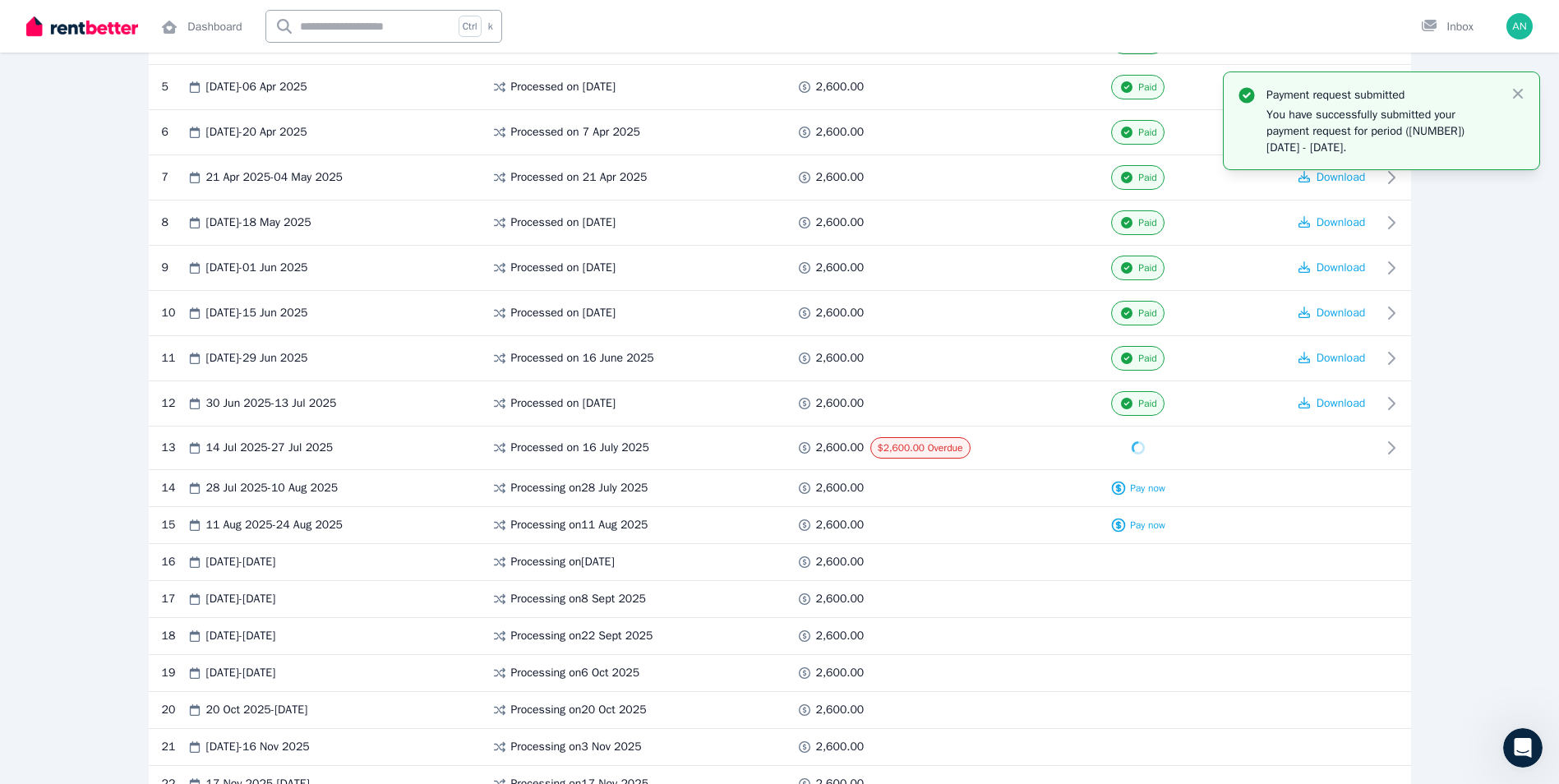 scroll, scrollTop: 548, scrollLeft: 0, axis: vertical 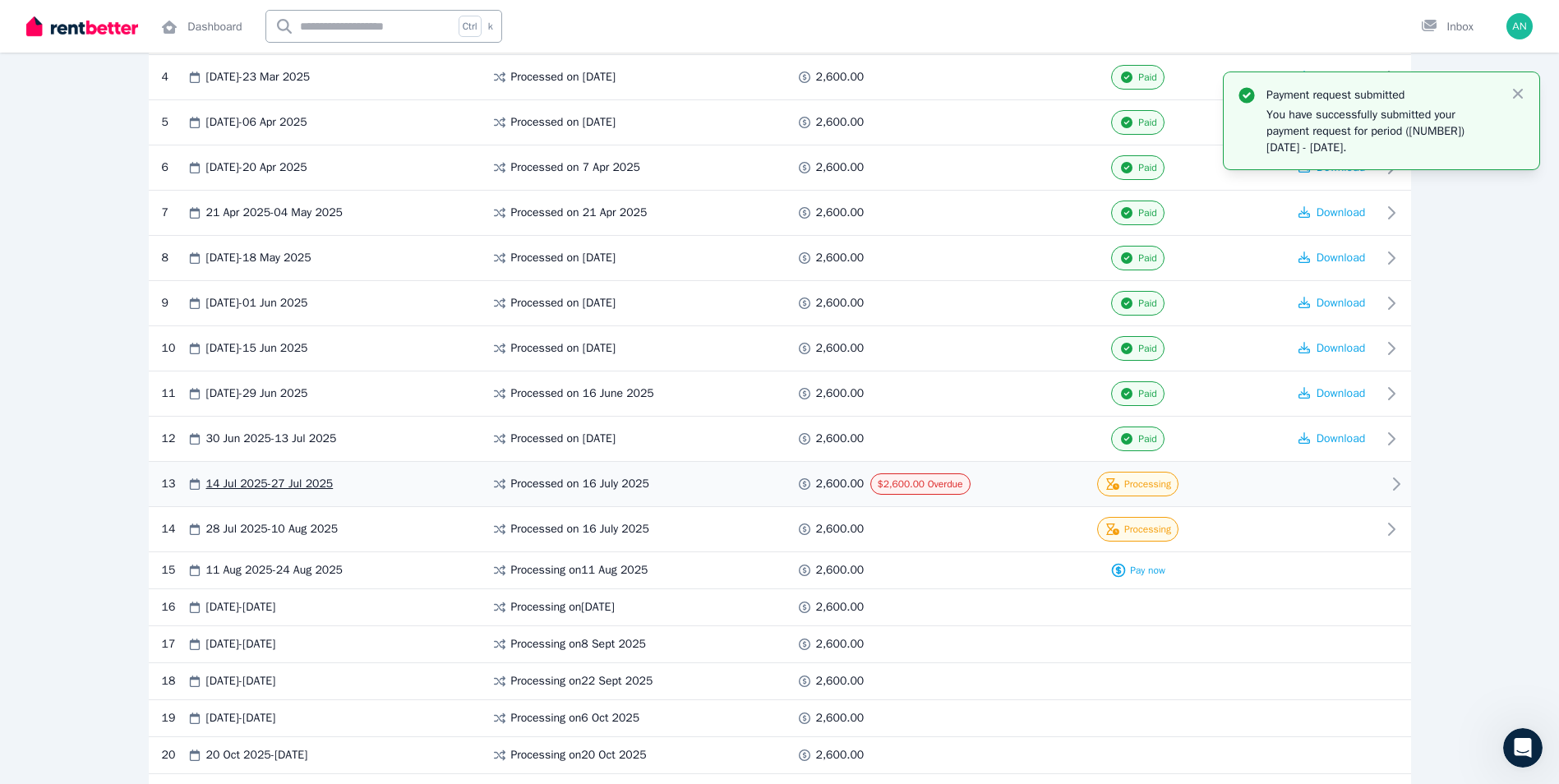 click on "[DATE] [DATE] - [DATE] Processed on [DATE] 2,600.00 $2,600.00 Overdue Processing" at bounding box center (780, 484) 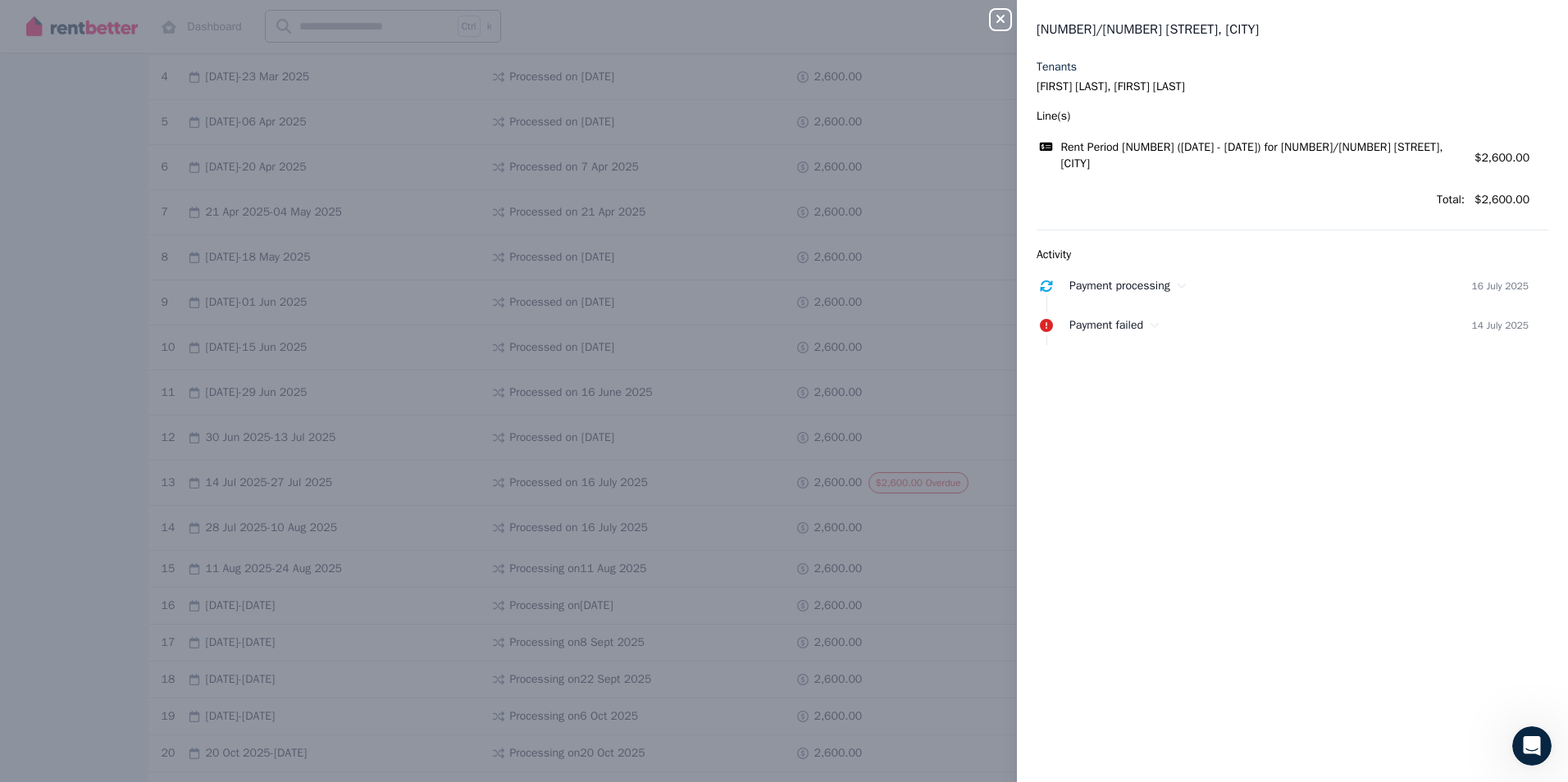 click on "Close panel [NUMBER]/[NUMBER] [STREET], [CITY] Tenants [FIRST] [LAST], [FIRST] [LAST] Line(s) Rent Period [NUMBER] ([DATE] - [DATE]) for [NUMBER]/[NUMBER] [STREET], [CITY] Amount: $2,600.00 Total: $2,600.00 Activity Payment processing [DATE] Payment failed [DATE]" at bounding box center (784, 391) 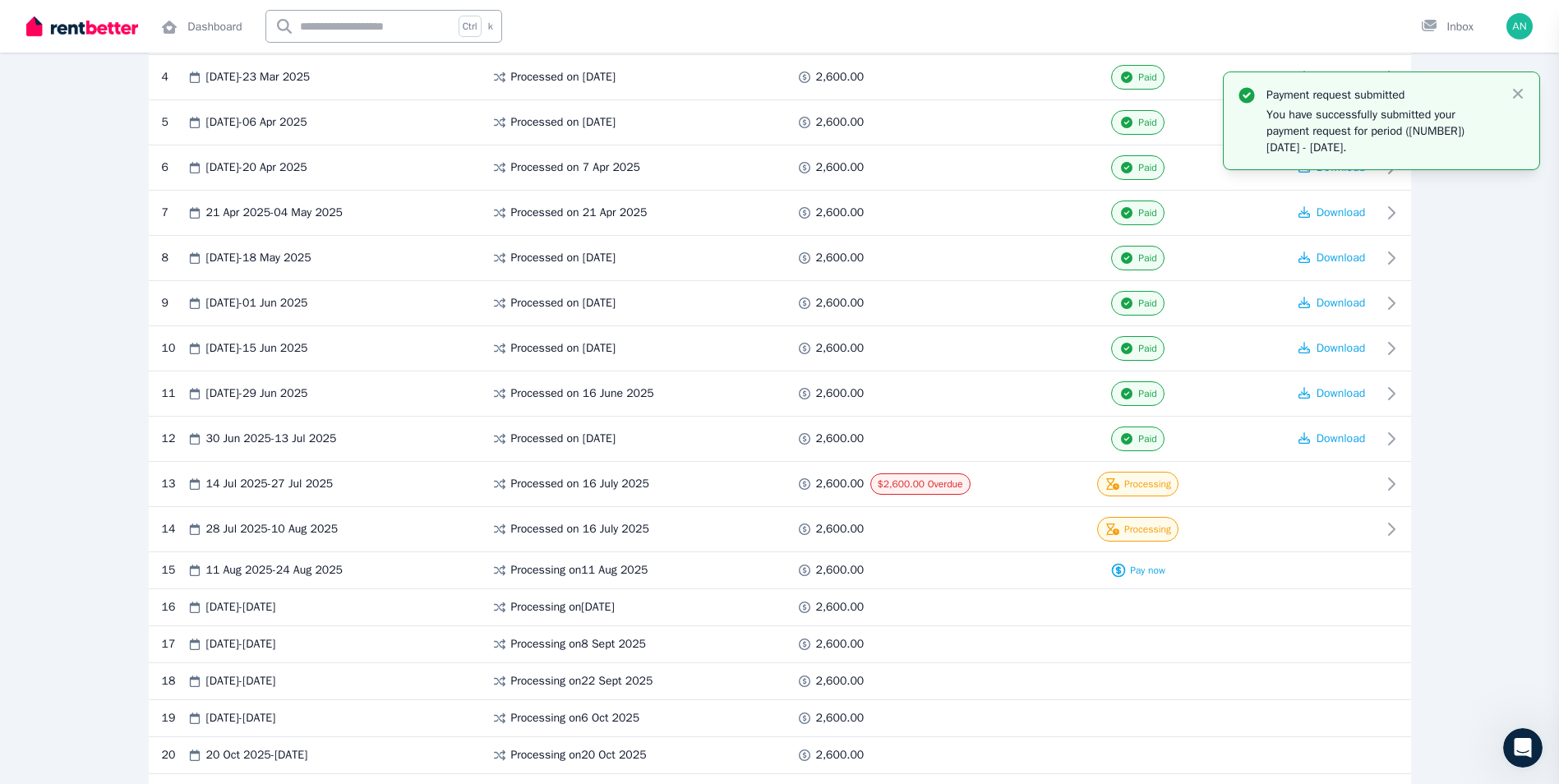 click on "Close panel [NUMBER]/[NUMBER] [STREET], [CITY]" at bounding box center (779, 392) 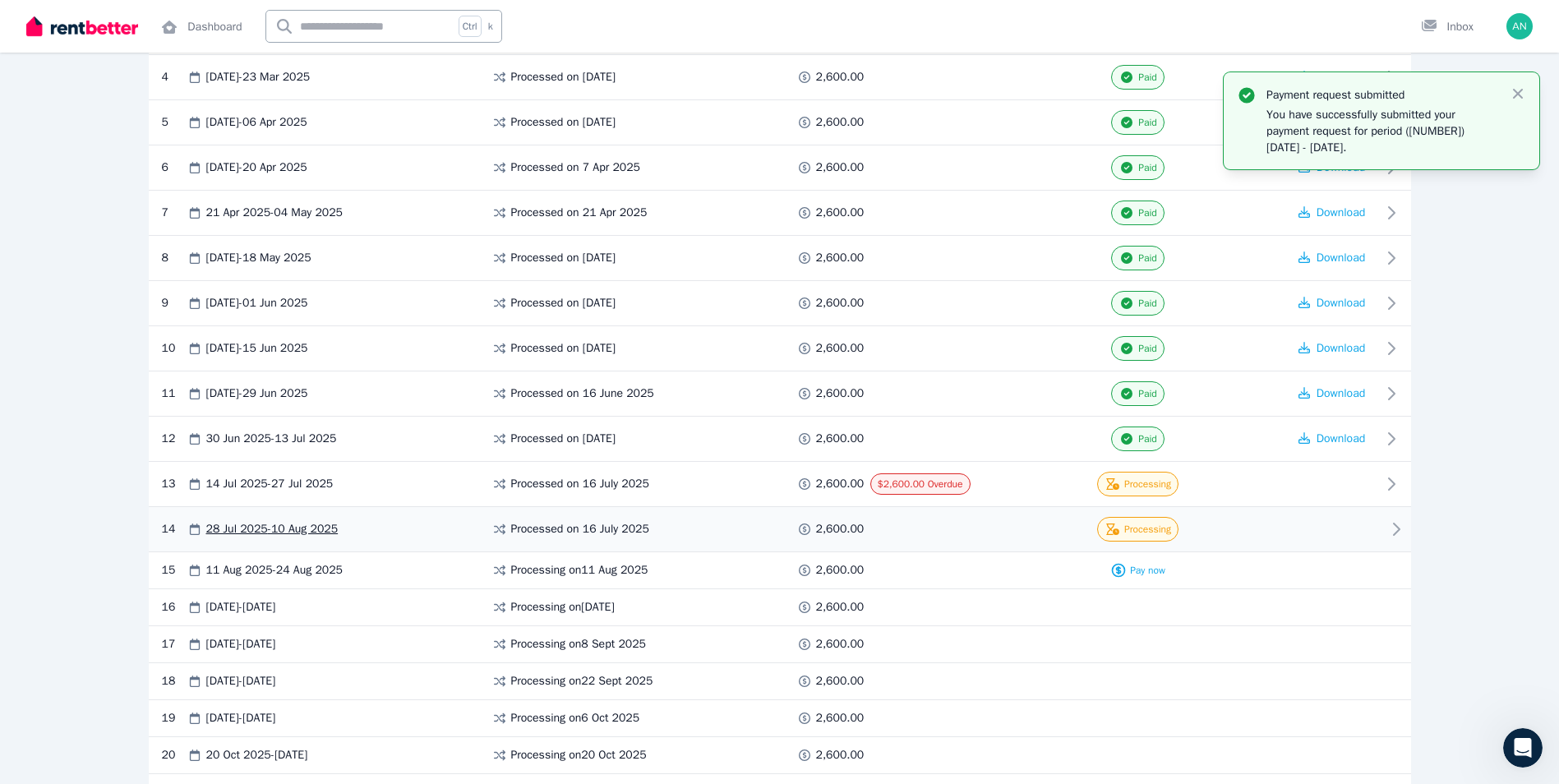 click 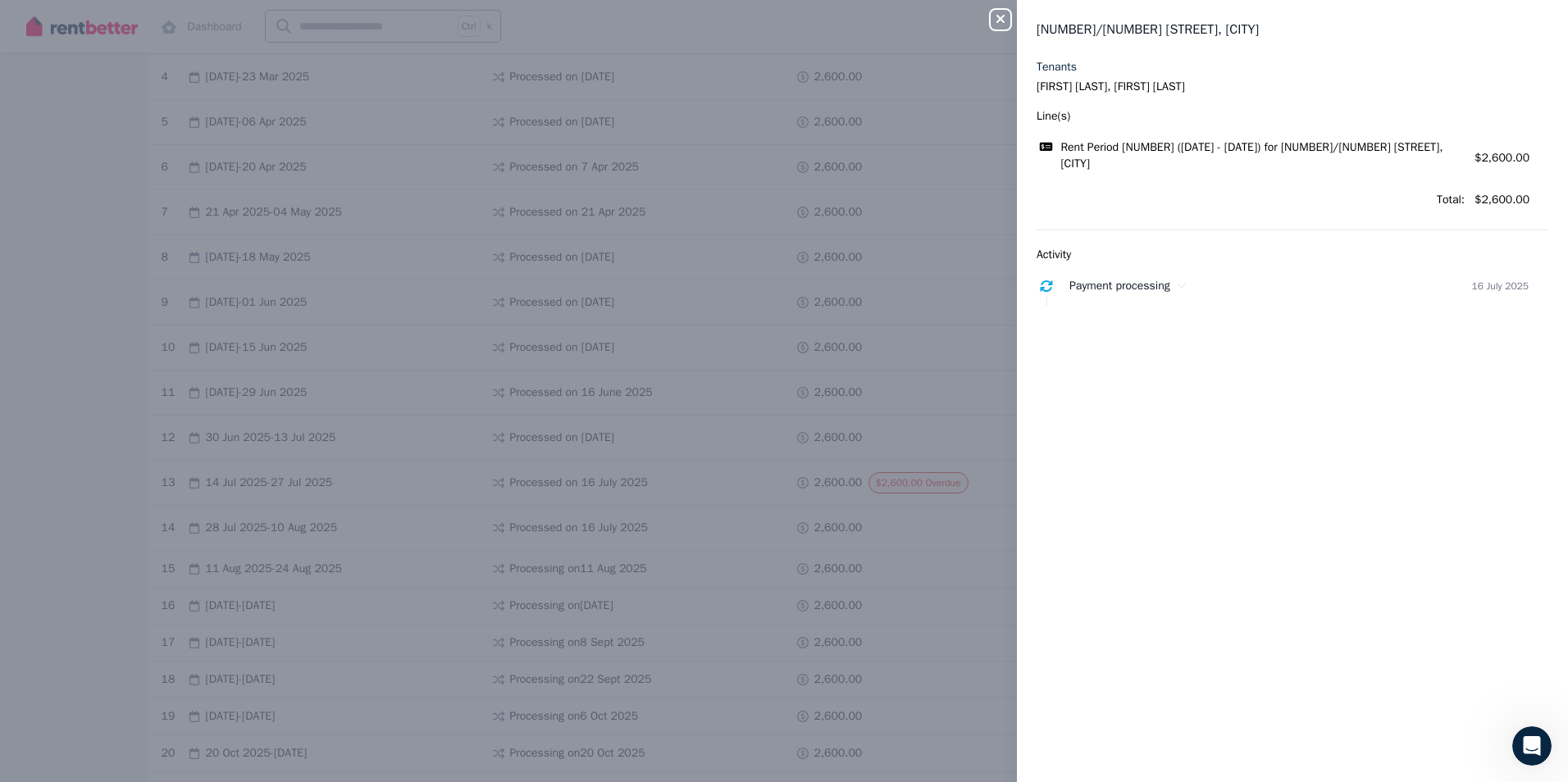 click 